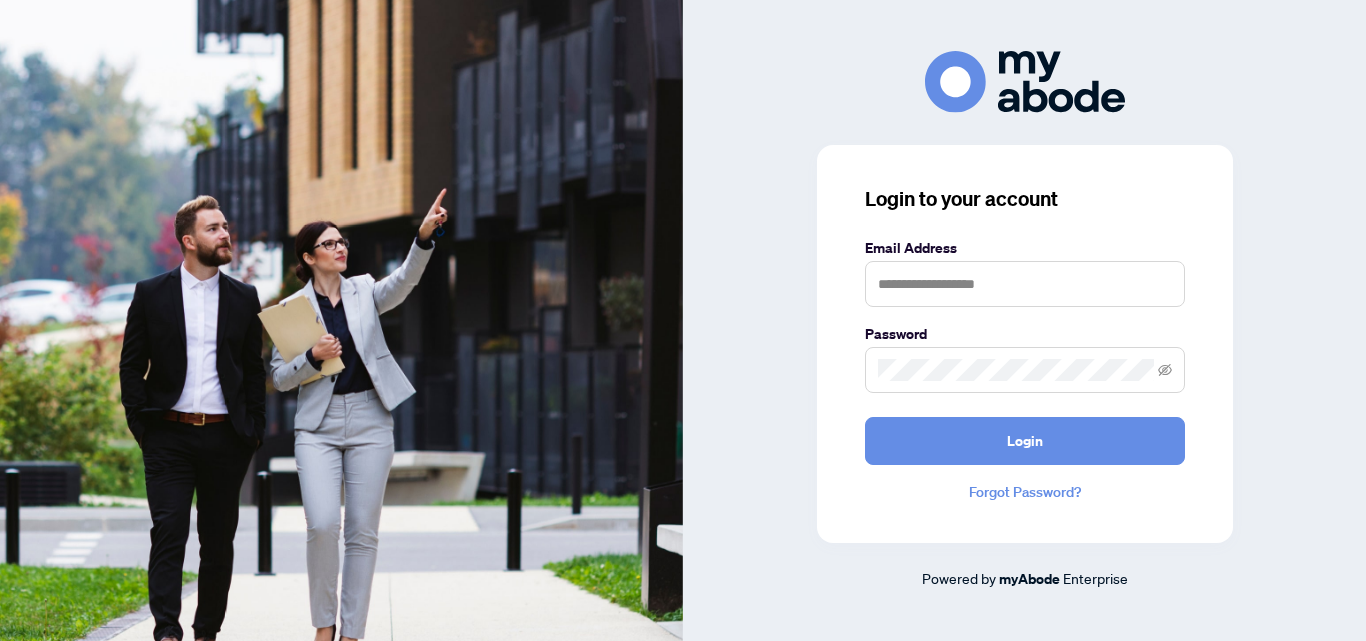 scroll, scrollTop: 0, scrollLeft: 0, axis: both 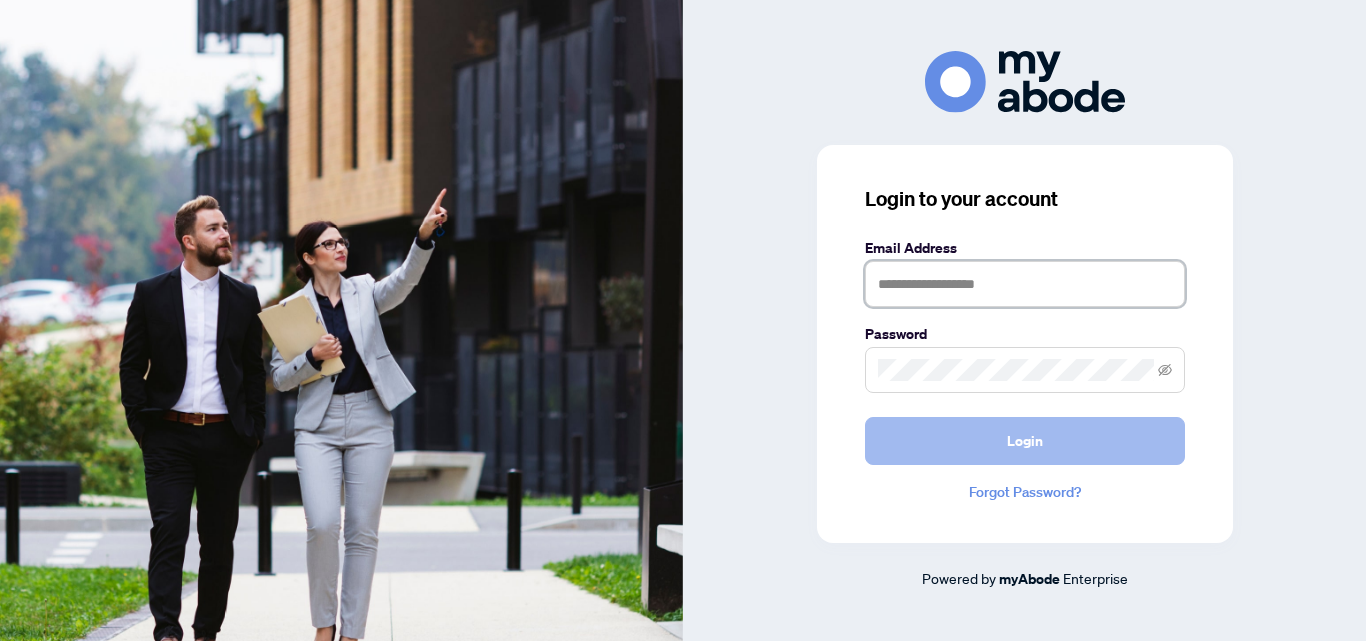 type on "**********" 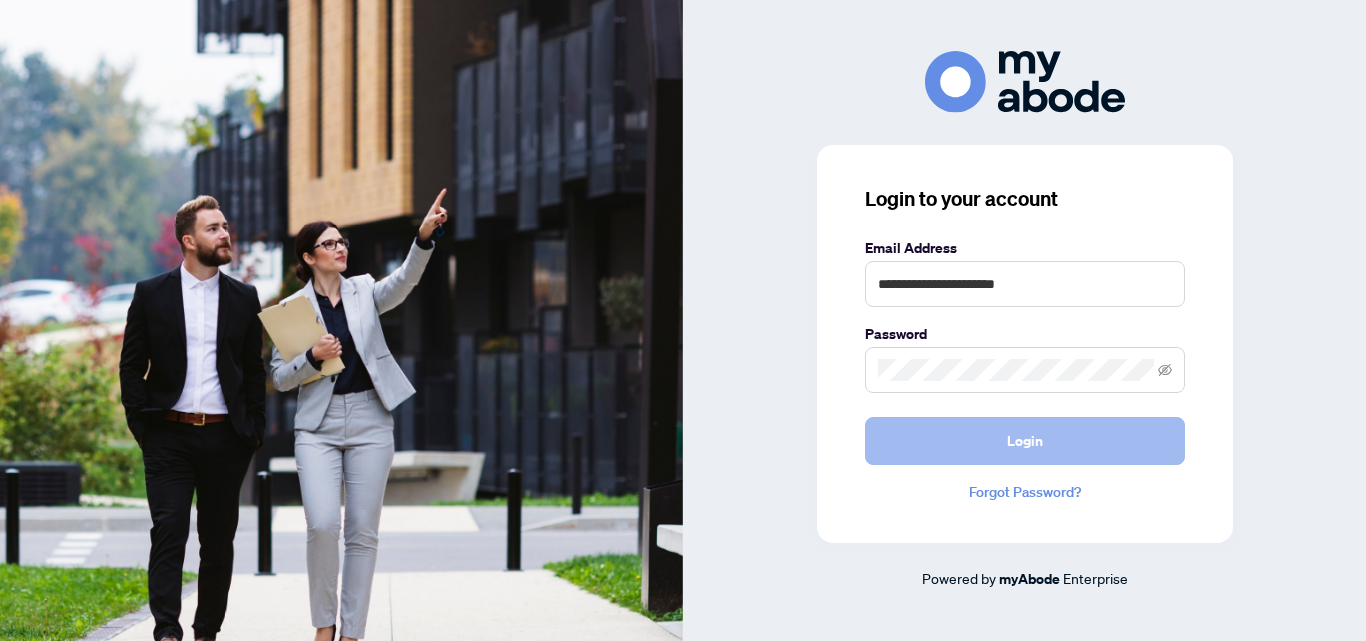click on "Login" at bounding box center (1025, 441) 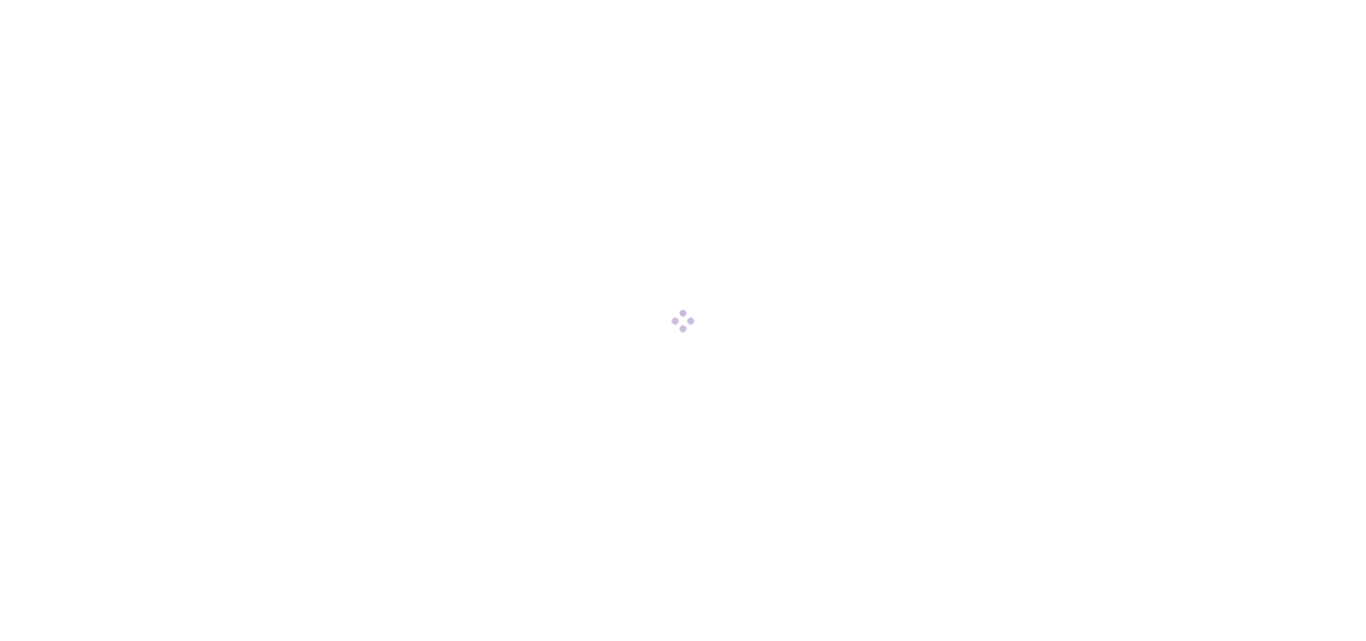 scroll, scrollTop: 0, scrollLeft: 0, axis: both 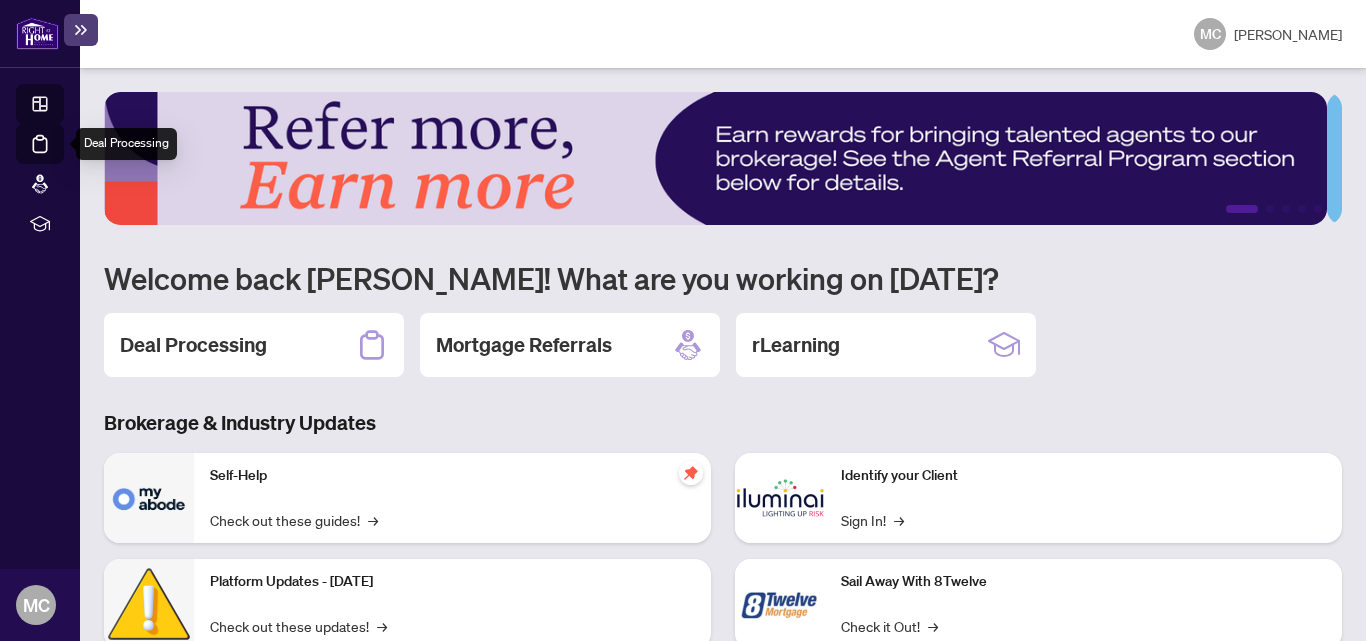 click on "Deal Processing" at bounding box center [63, 158] 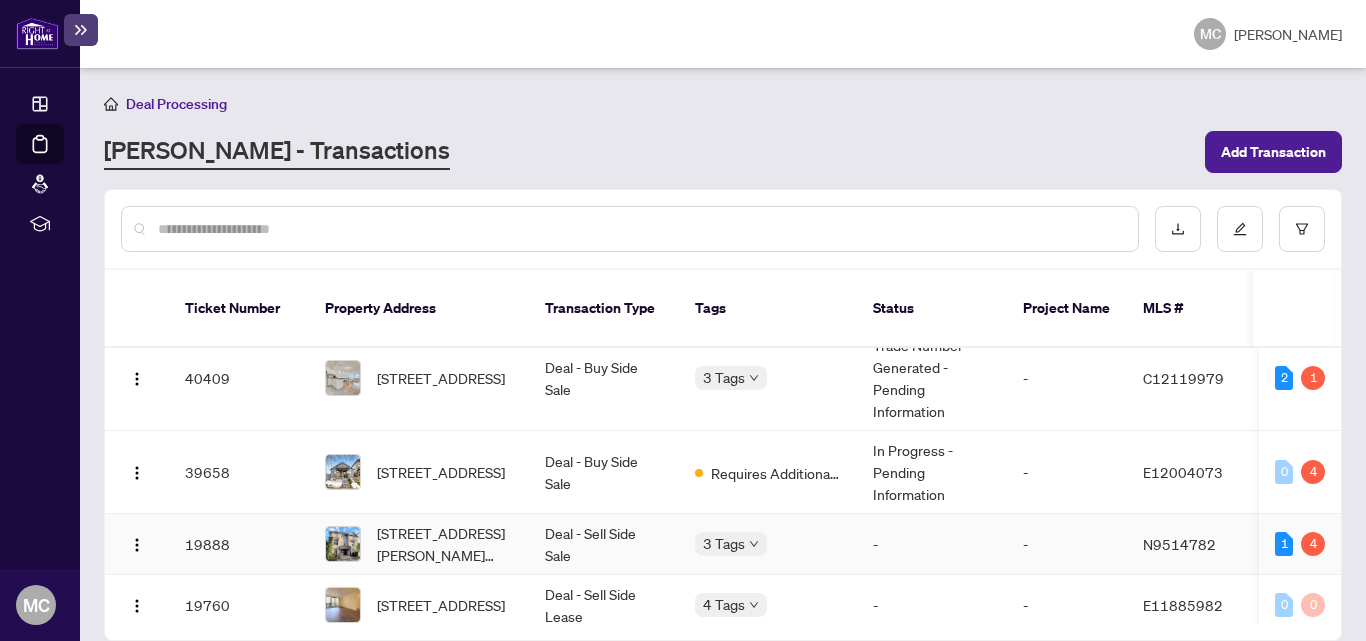 scroll, scrollTop: 0, scrollLeft: 0, axis: both 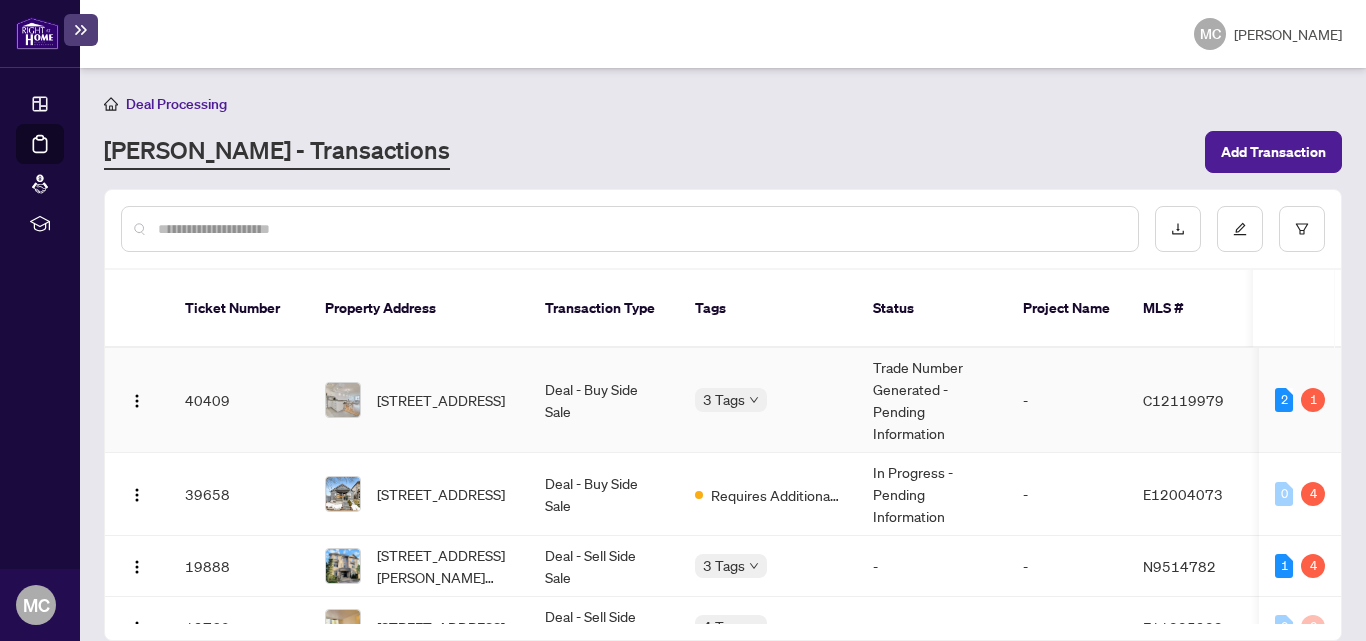 click on "Deal - Buy Side Sale" at bounding box center (604, 400) 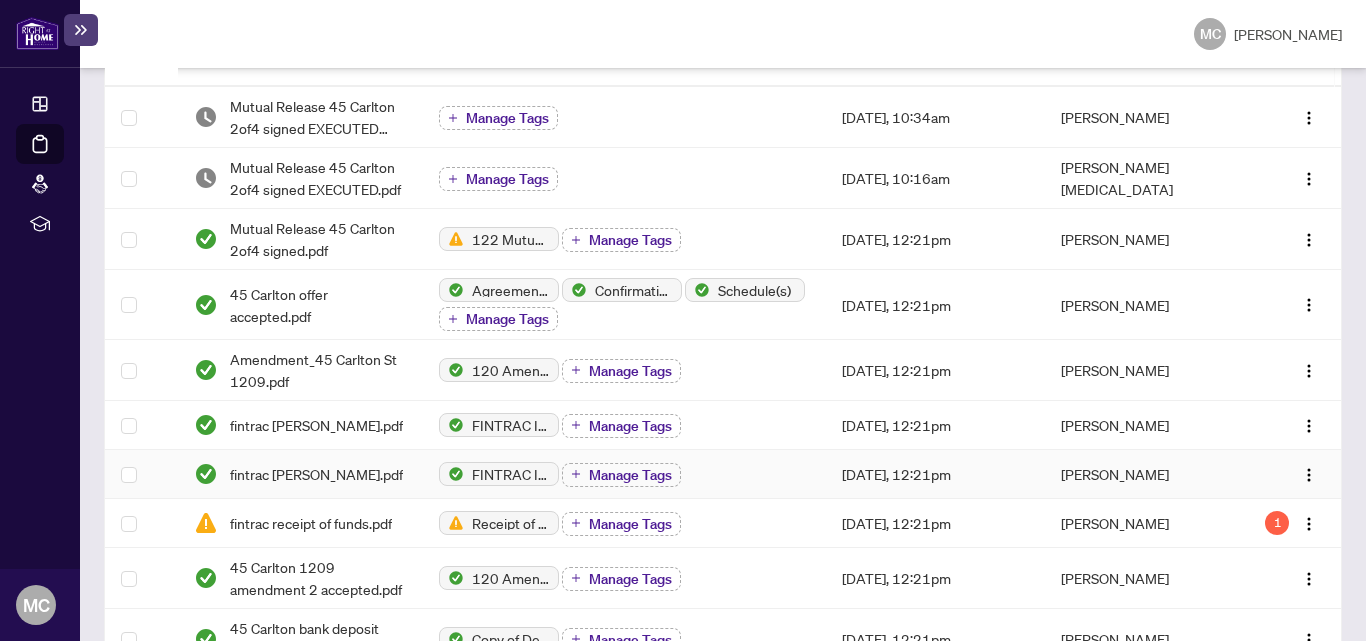 scroll, scrollTop: 400, scrollLeft: 0, axis: vertical 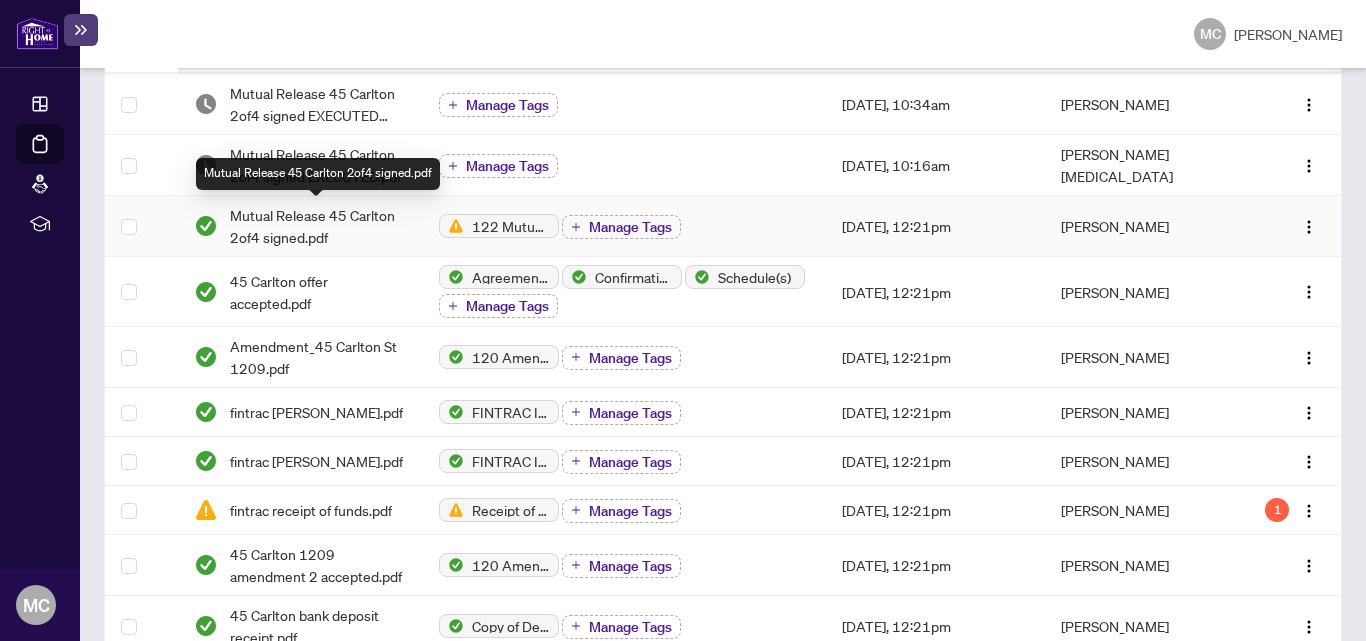 click on "Mutual Release 45 Carlton 2of4 signed.pdf" at bounding box center [318, 226] 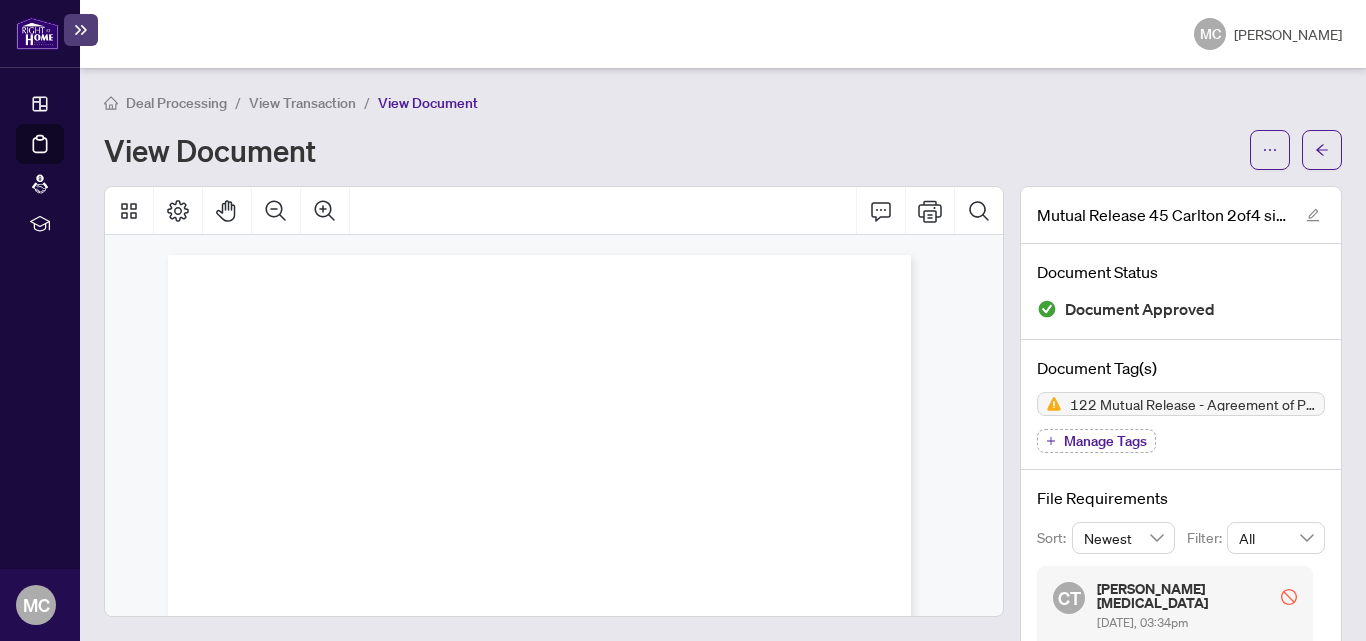scroll, scrollTop: 0, scrollLeft: 0, axis: both 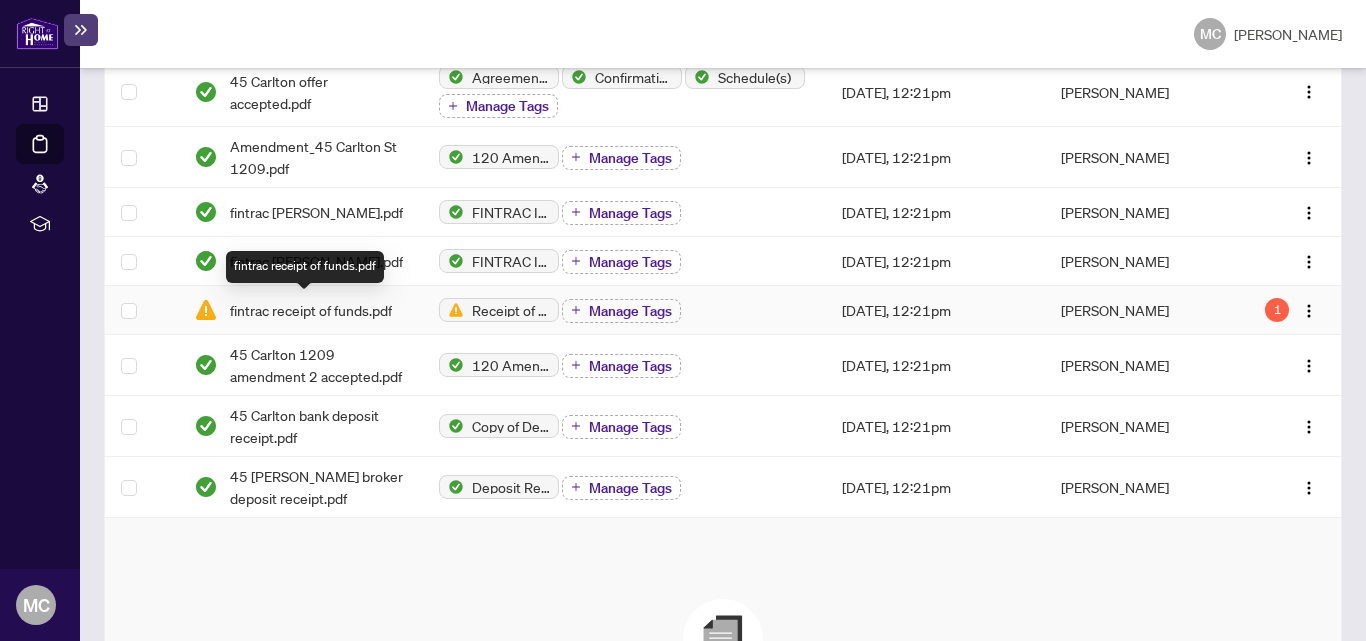 click on "fintrac receipt of funds.pdf" at bounding box center [311, 310] 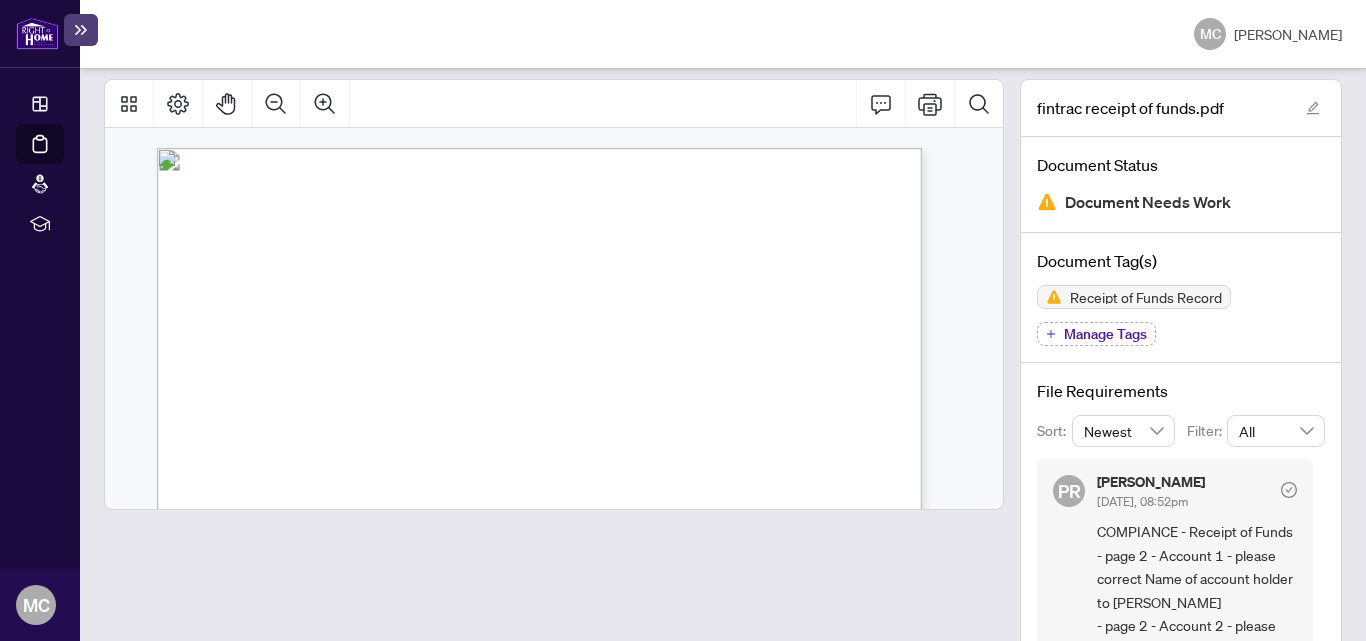 scroll, scrollTop: 204, scrollLeft: 0, axis: vertical 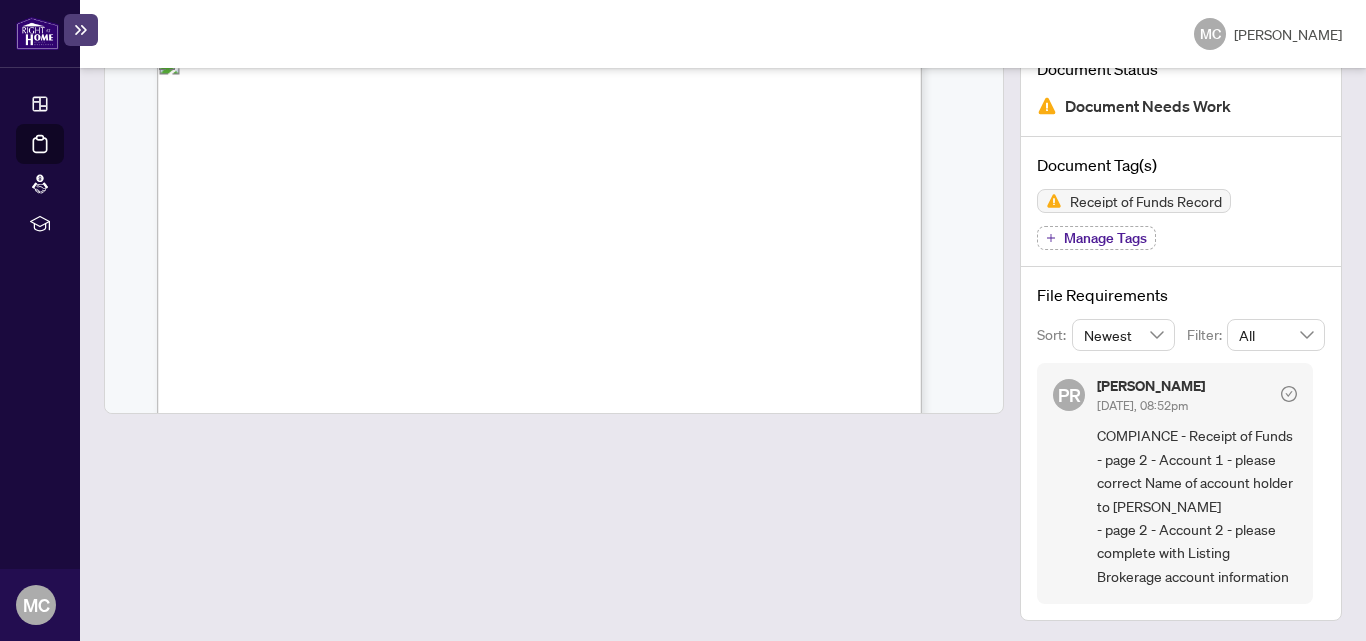 click on "Receipt of Funds Record
Form 635
for use in the Province of Ontario  Receipt of Funds Record
A. BASIC TRANSACTION INFORMATION
Transaction Property Address:  .  .  .  .  .  .  .  .  .  .  .  .  .  .  .  .  .  .  .  .  .  .  .  .  .  .  .  .  .  .  .  .  .  .  .  .  .  .  .  .  .  .  .  .  .  .  .  .  .  .  .  .  .  .  .  .  .  .  .  .  .  .  .  .  .  .  .  .  .  .  .  .  .
. . . . . . . . . . . . . . . . . . . . . . . . . . . . . . . . . . . . . . . . . . . . . . . . . . . . . . . . . . . . . . . . . . . . . . . . . . . . . . . . . . . . . . . . . . . . . . . . . . . .
Sales Representative/Broker Name:  .  .  .  .  .  .  .  .  .  .  .  .  .  .  .  .  .  .  .  .  .  .  .  .  .  .  .  .  .  .  .  .  .  .  .  .  .  .  .  .  .  .  .  .  .  .  .  .  .  .  .  .  .  .  .  .  .  .  .  .  .  .  .  .  .  .  .  .  .
B. INFORMATION ON FUNDS
Amount of Funds:  .  .  .  .  .  .  .  .  .  .  .  .  .  .  .  .  .  .  .  .  .  .  .  .  .  .  .  .  .  .  .  .  .  .  .  .  .  Currency of Funds:  .  .  .  .  .  .  .  .  ." at bounding box center [635, 671] 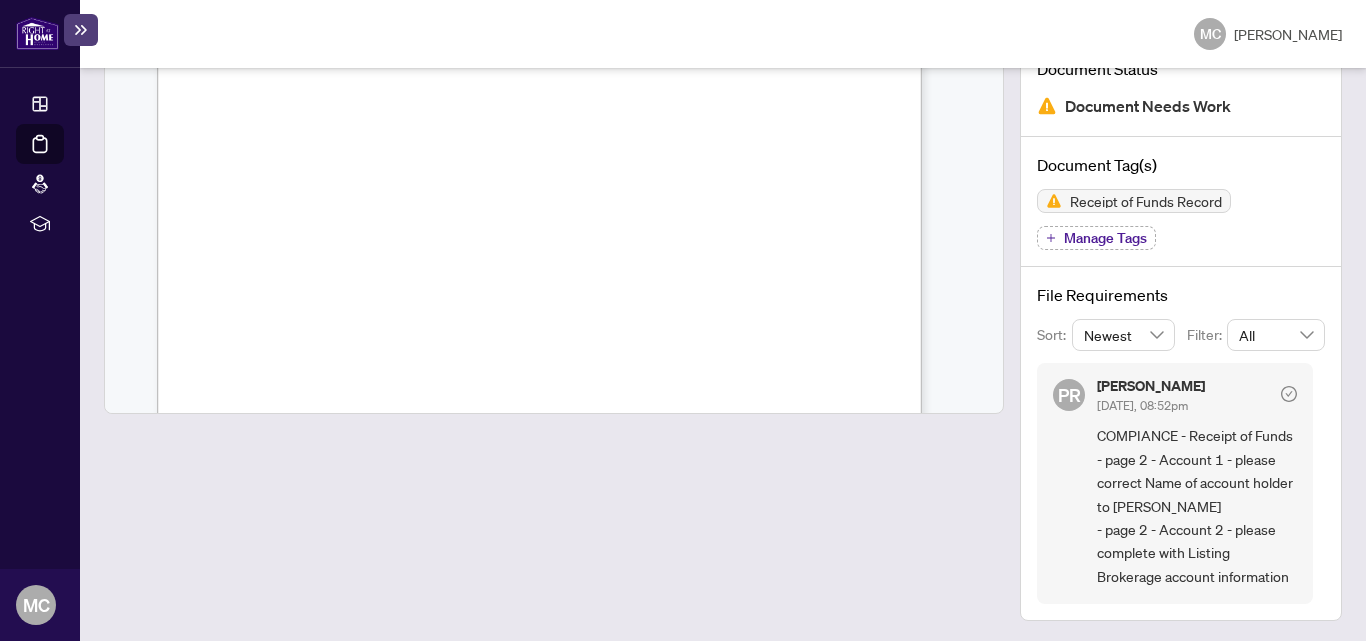 scroll, scrollTop: 1100, scrollLeft: 0, axis: vertical 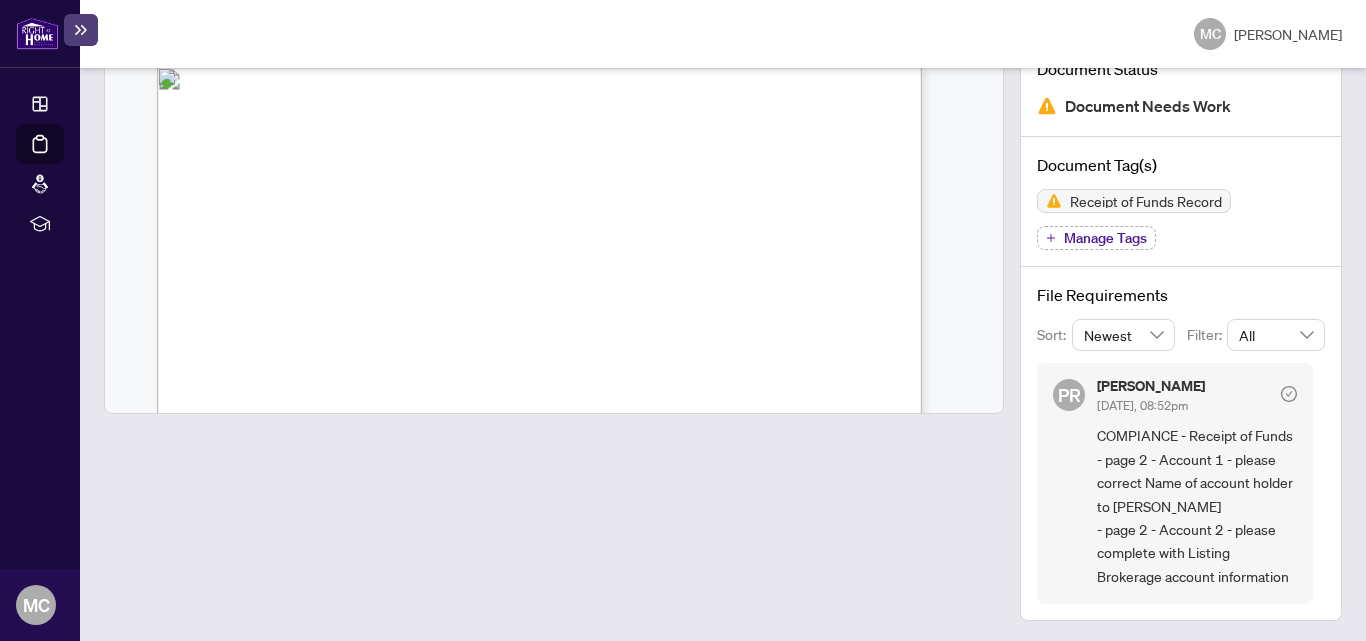 drag, startPoint x: 726, startPoint y: 283, endPoint x: 610, endPoint y: 267, distance: 117.09825 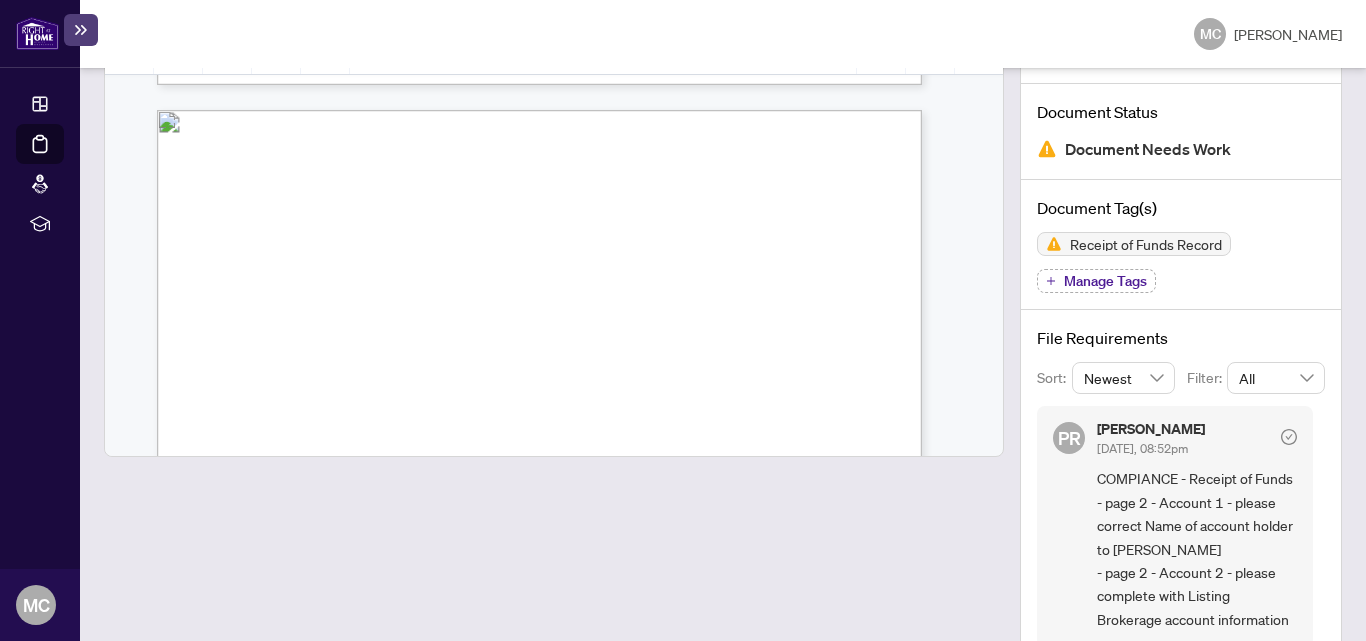 scroll, scrollTop: 204, scrollLeft: 0, axis: vertical 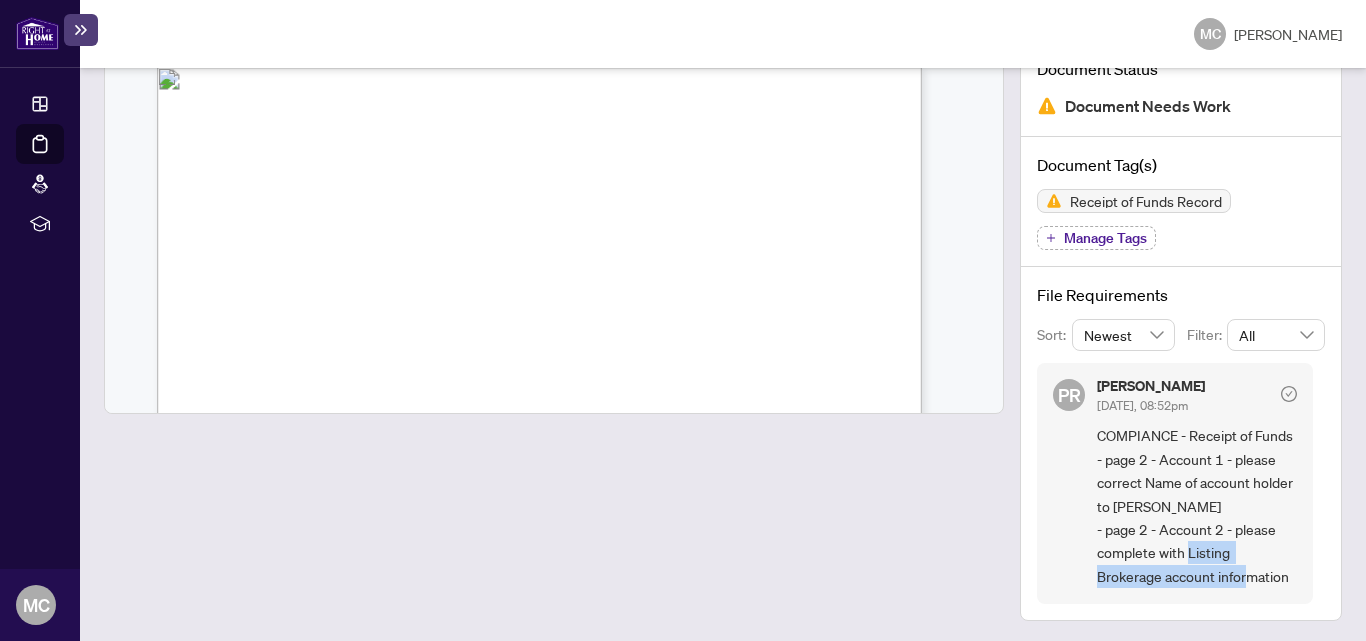 drag, startPoint x: 1197, startPoint y: 557, endPoint x: 1195, endPoint y: 573, distance: 16.124516 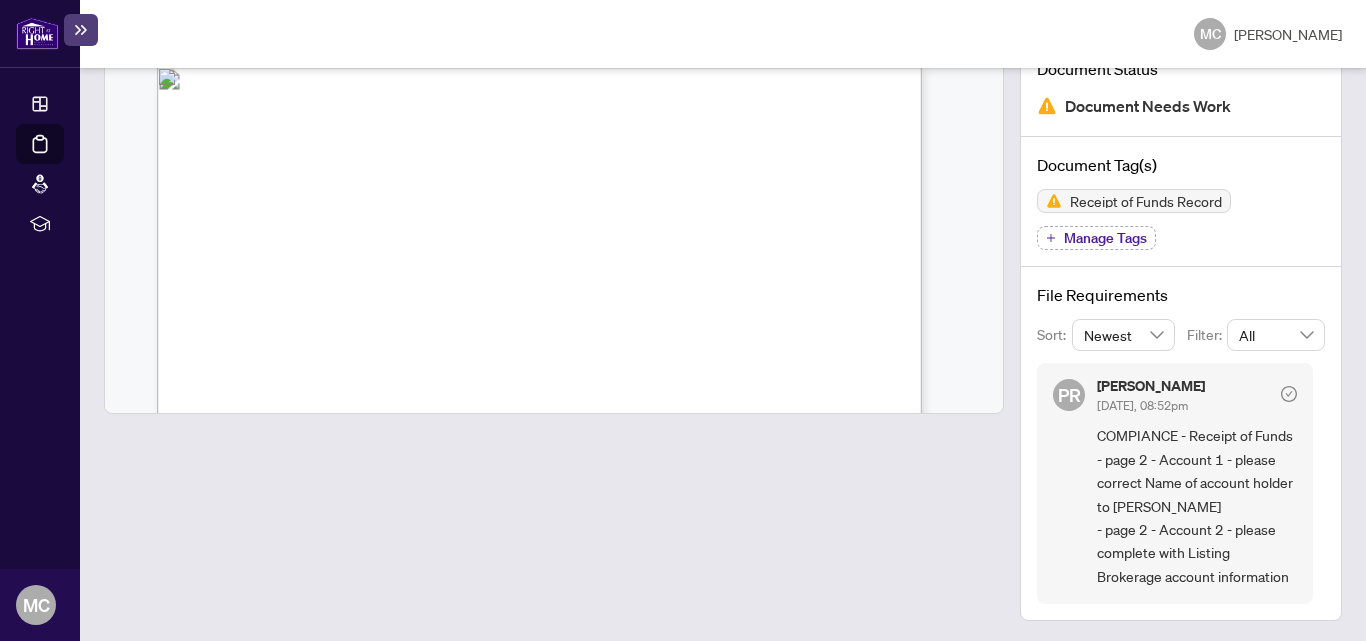 click on "COMPIANCE - Receipt of Funds
- page 2 - Account 1 - please correct Name of account holder to [PERSON_NAME]
- page 2 - Account 2 - please complete with Listing Brokerage account information" at bounding box center [1197, 506] 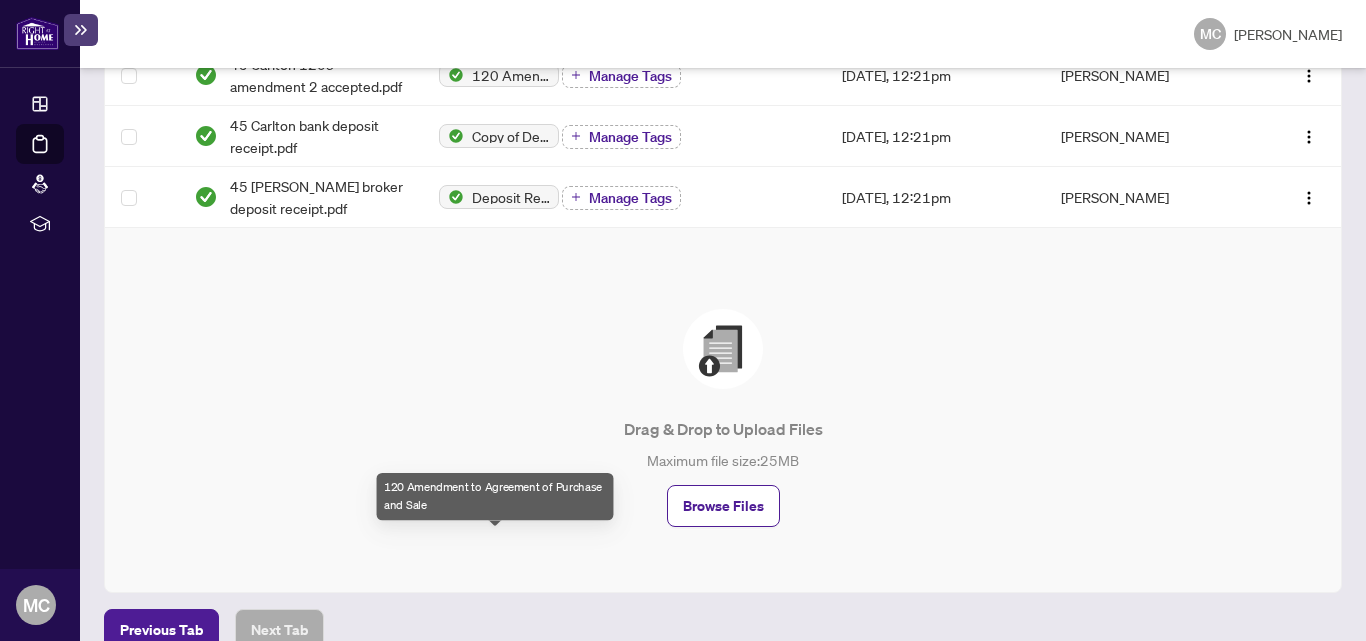 scroll, scrollTop: 920, scrollLeft: 0, axis: vertical 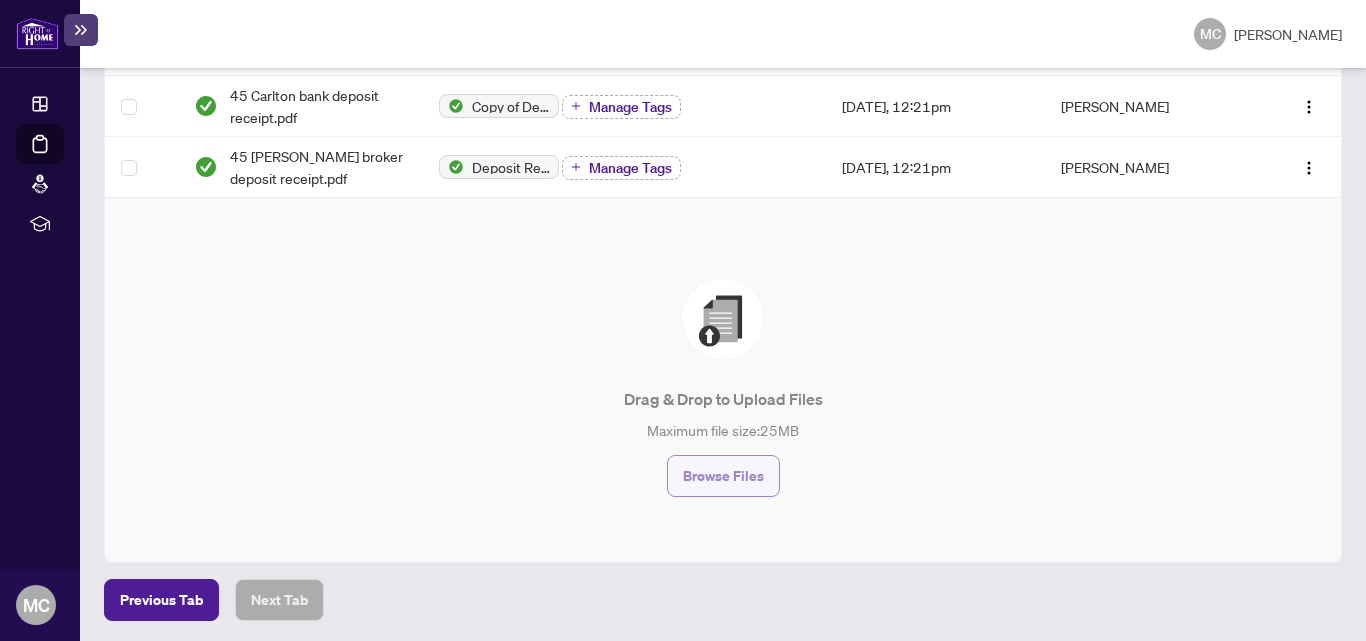 click on "Browse Files" at bounding box center (723, 476) 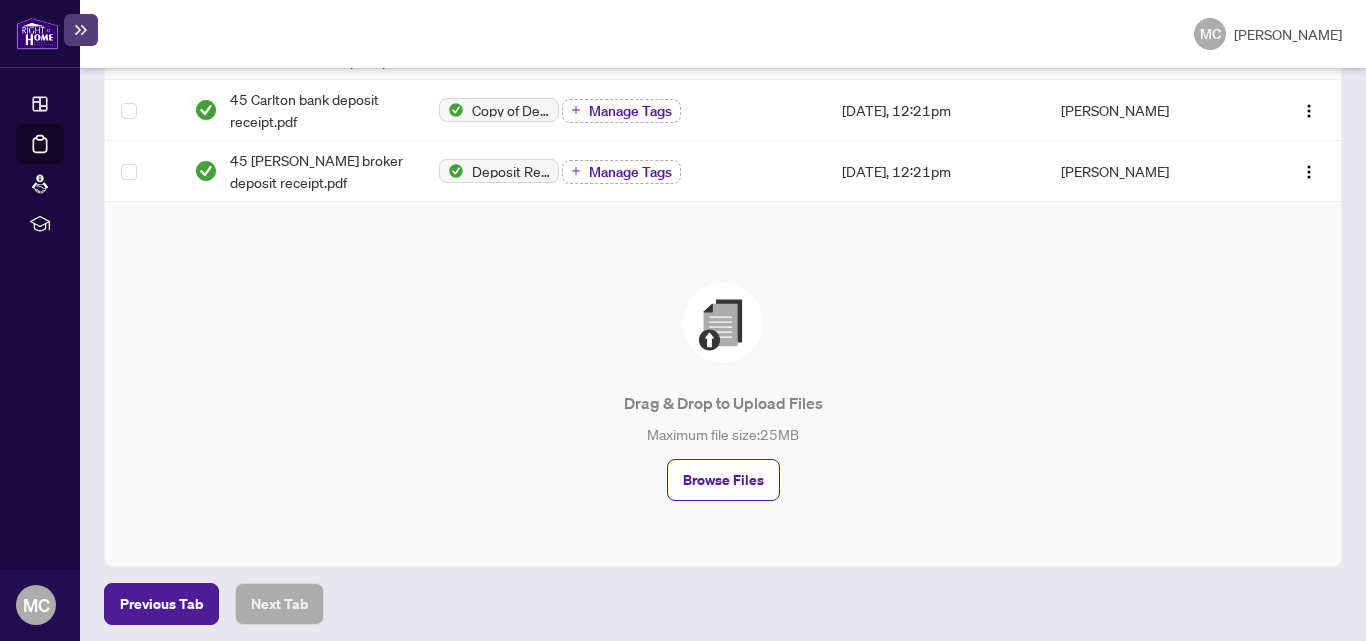 scroll, scrollTop: 920, scrollLeft: 0, axis: vertical 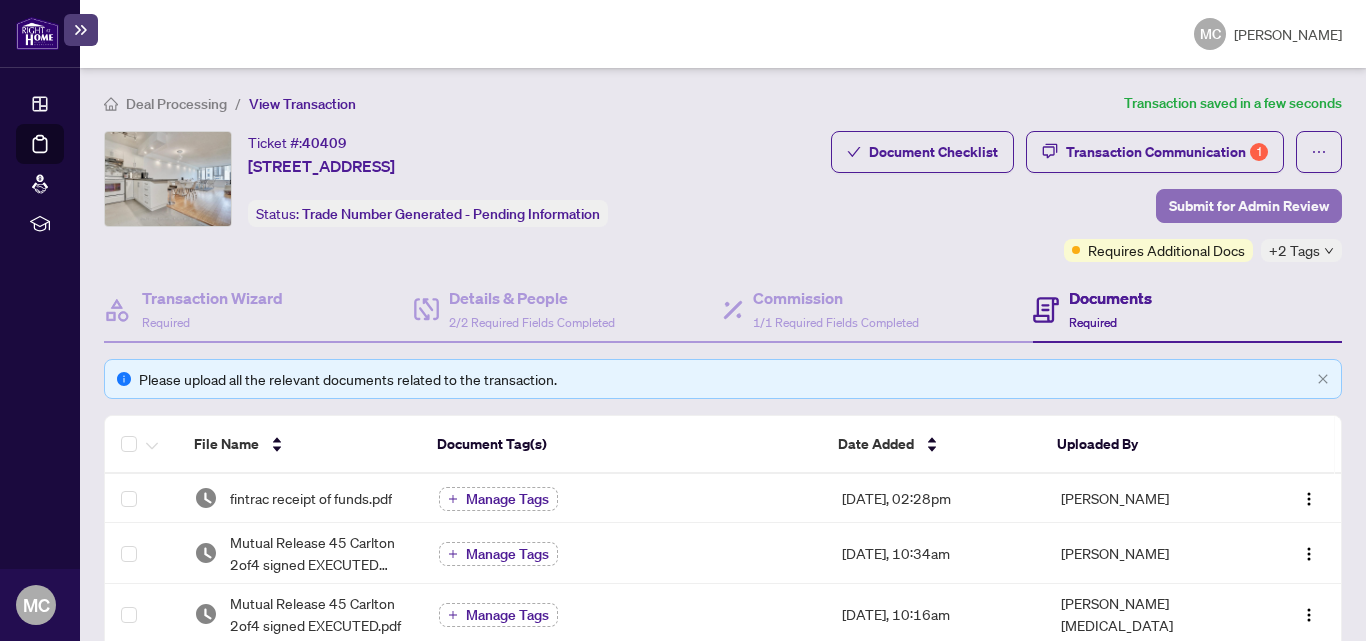 click on "Submit for Admin Review" at bounding box center [1249, 206] 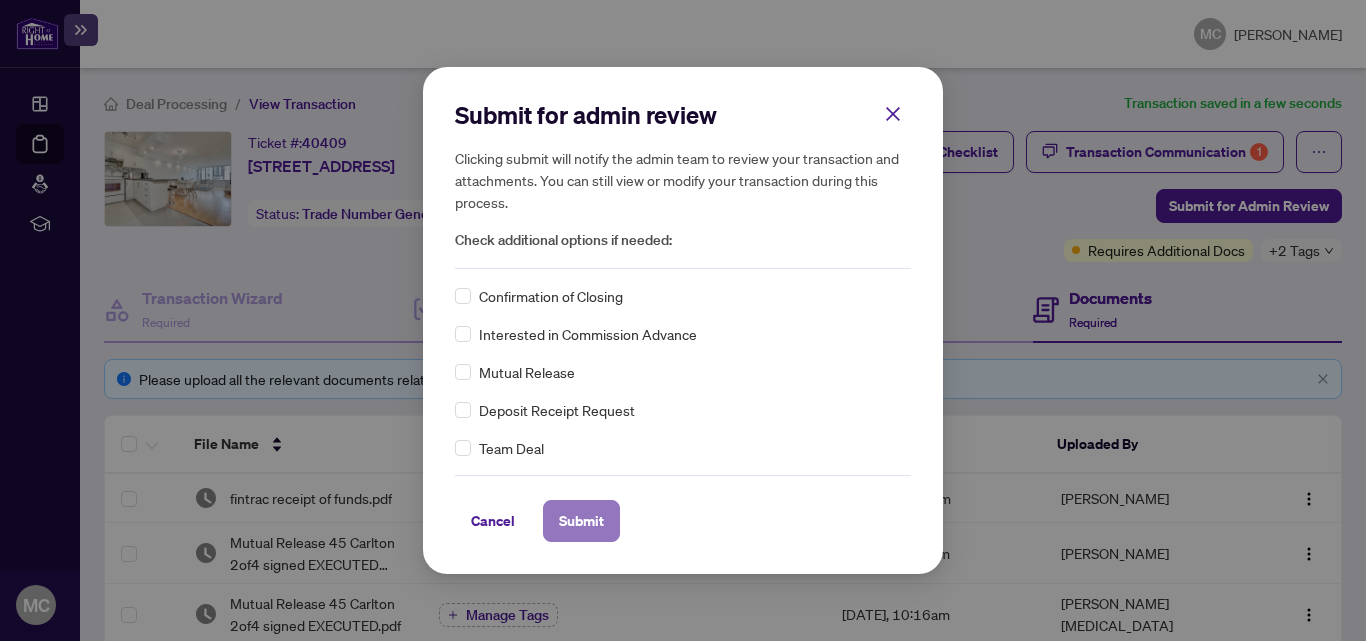 click on "Submit" at bounding box center [581, 521] 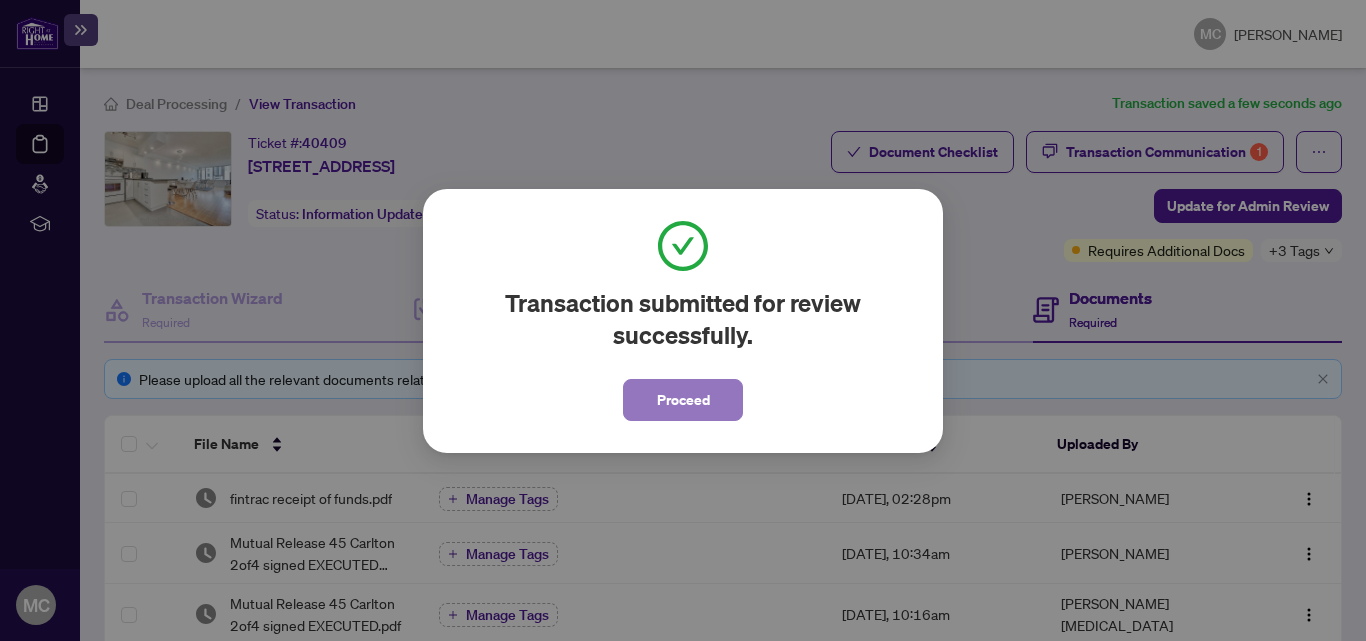 click on "Proceed" at bounding box center [683, 400] 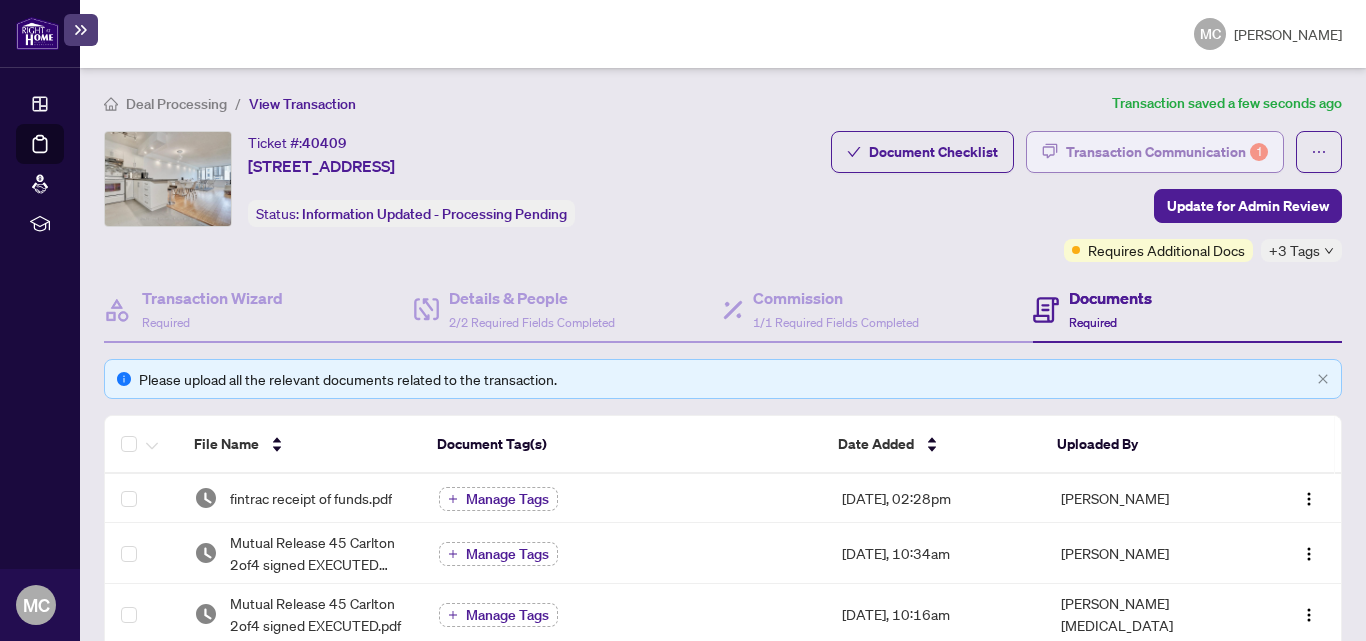 click on "Transaction Communication 1" at bounding box center [1167, 152] 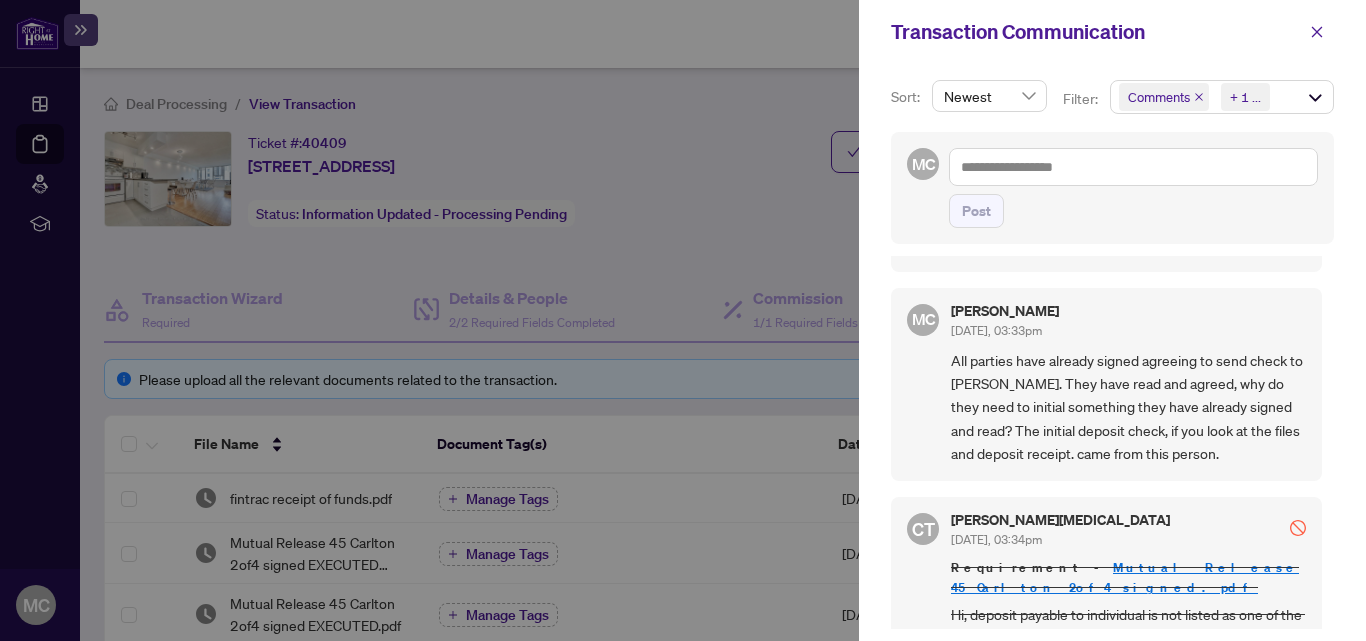 scroll, scrollTop: 400, scrollLeft: 0, axis: vertical 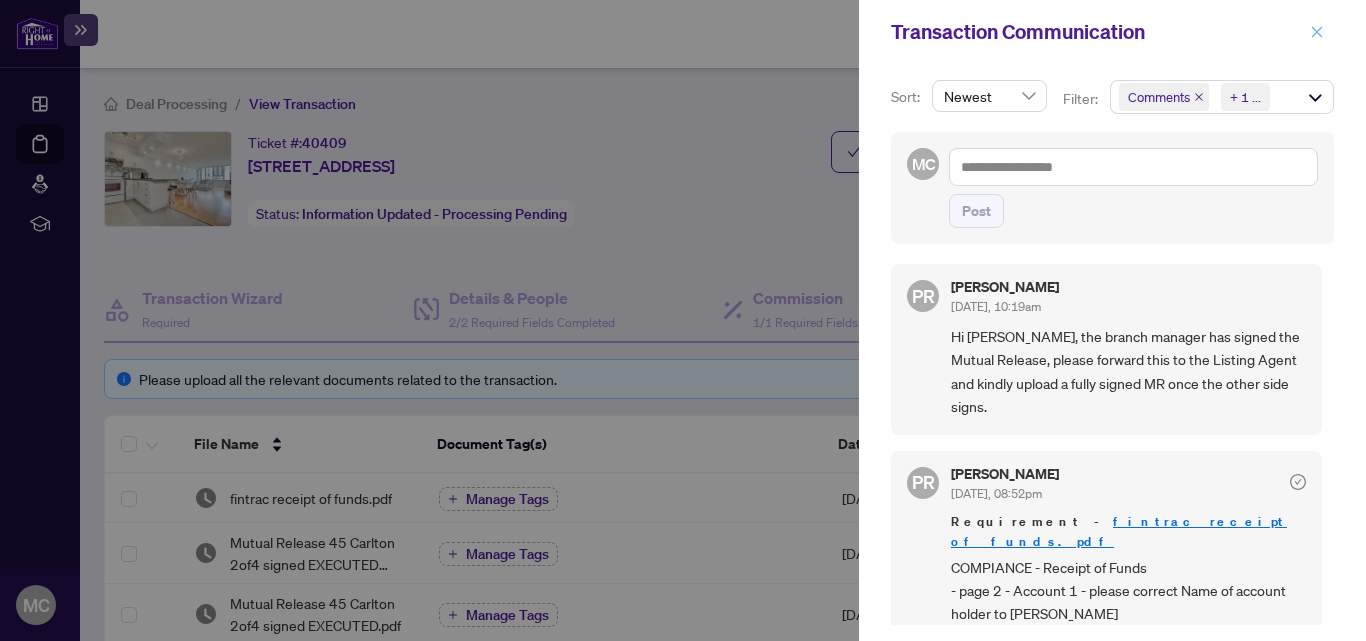 click 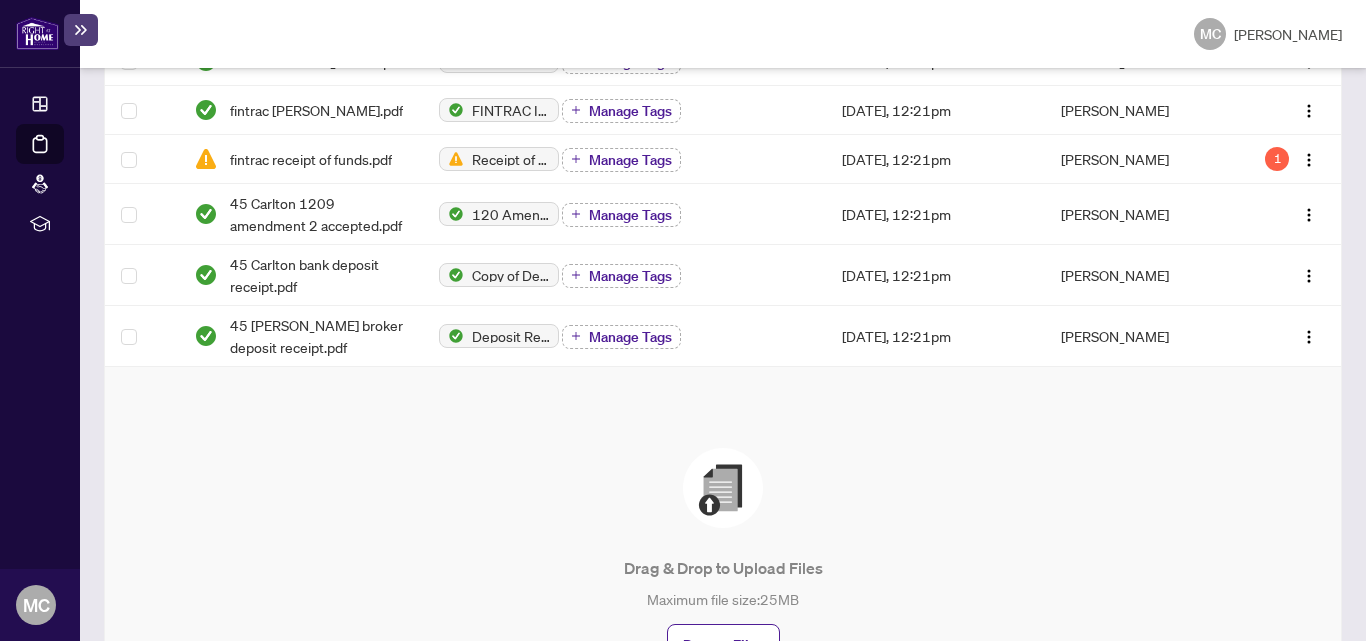 scroll, scrollTop: 969, scrollLeft: 0, axis: vertical 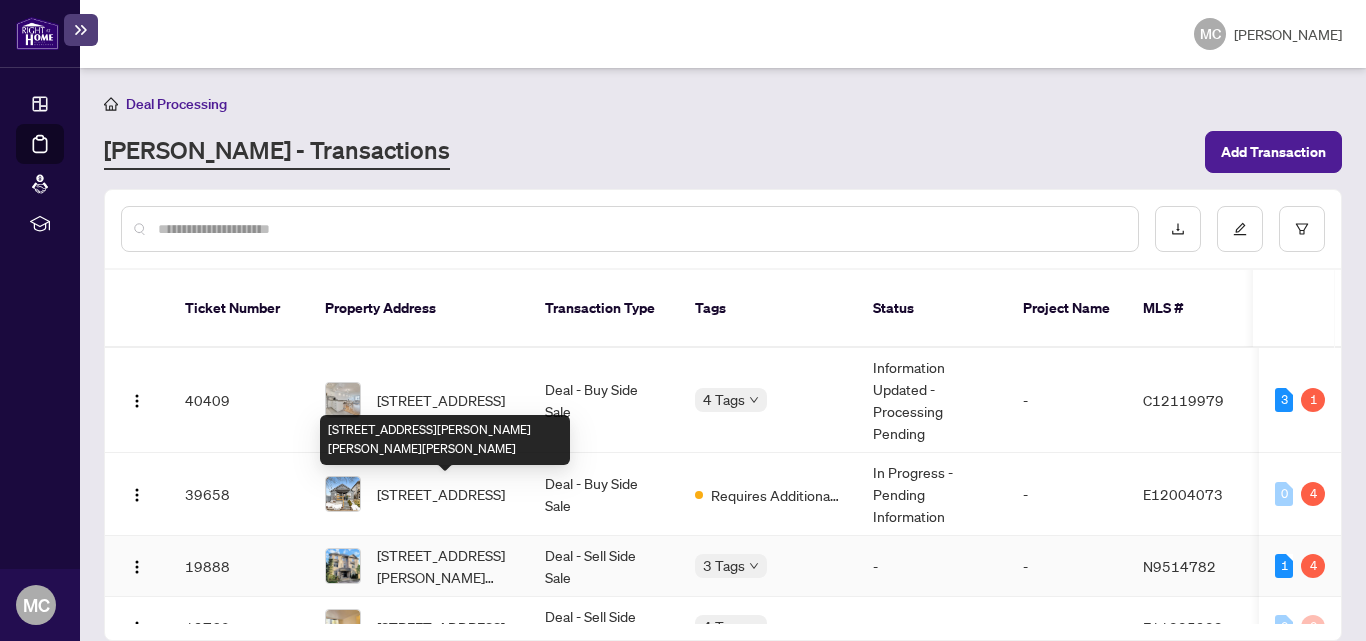 click on "[STREET_ADDRESS][PERSON_NAME][PERSON_NAME][PERSON_NAME]" at bounding box center (445, 566) 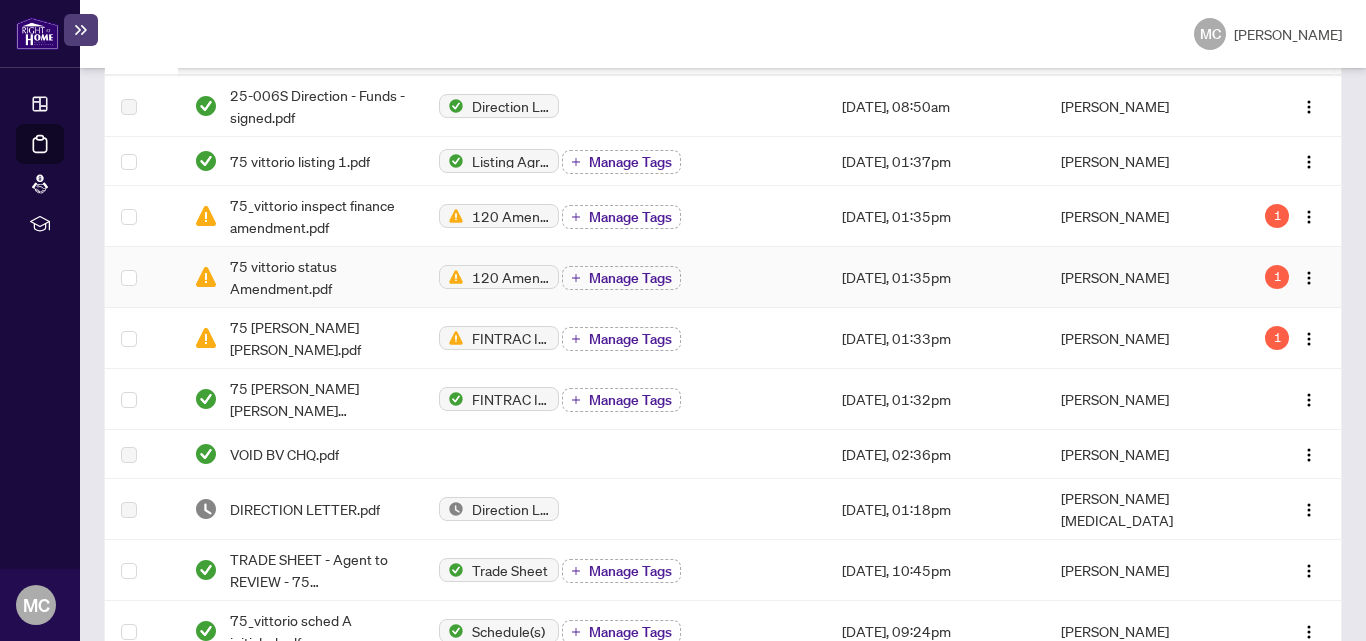 scroll, scrollTop: 400, scrollLeft: 0, axis: vertical 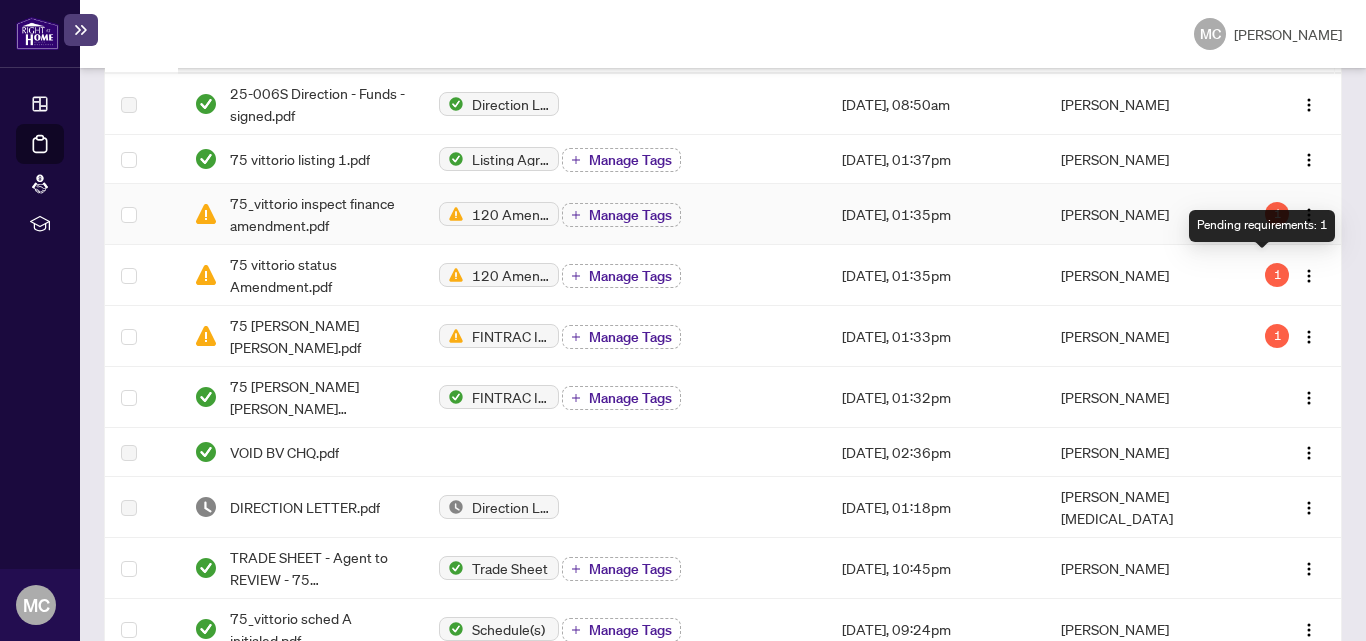click on "1" at bounding box center (1277, 214) 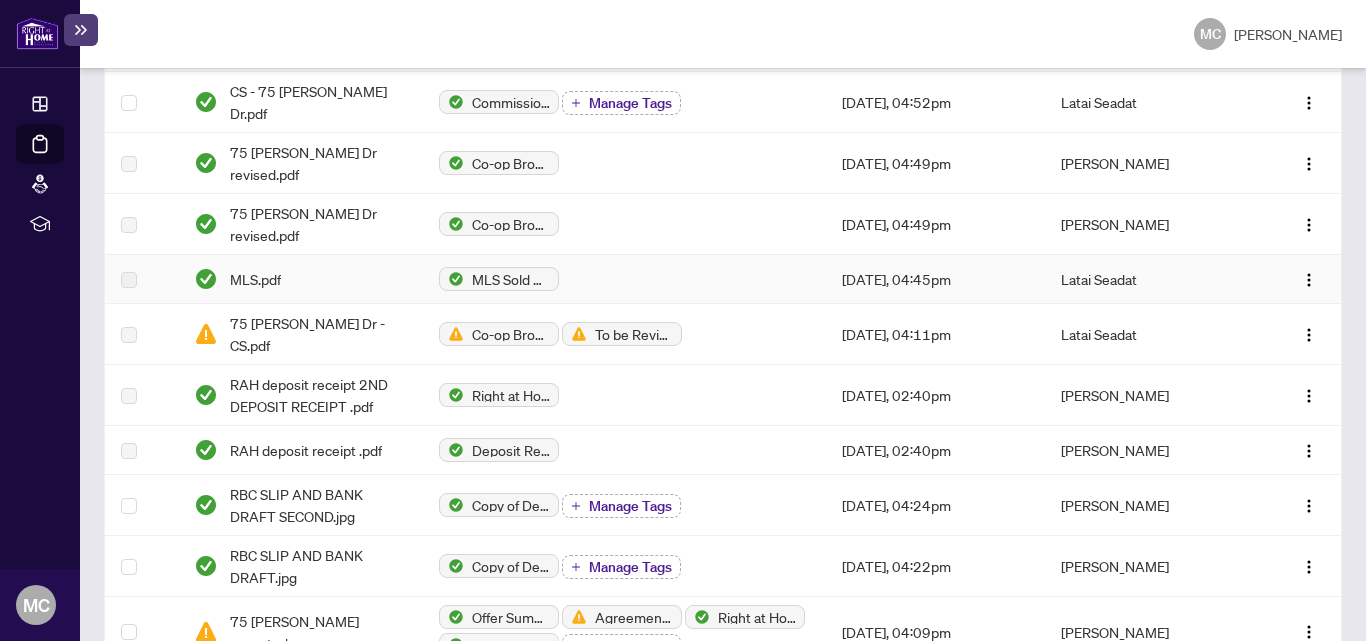 scroll, scrollTop: 1200, scrollLeft: 0, axis: vertical 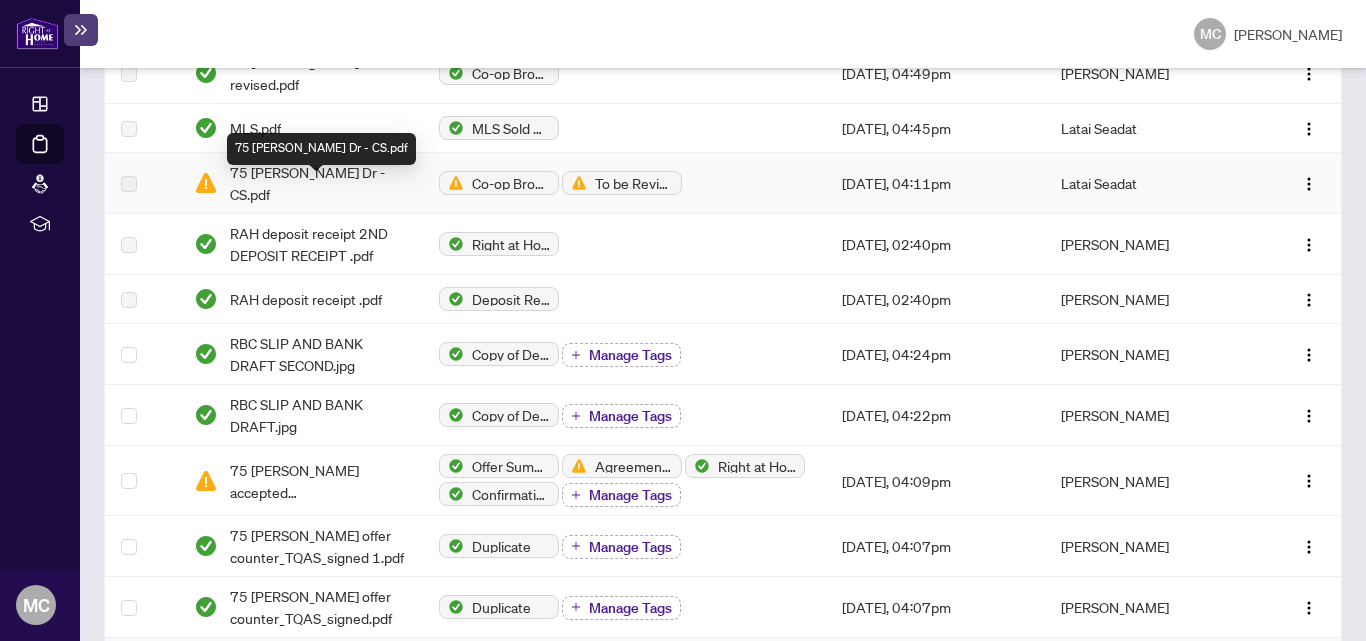 click on "75 [PERSON_NAME] Dr - CS.pdf" at bounding box center [318, 183] 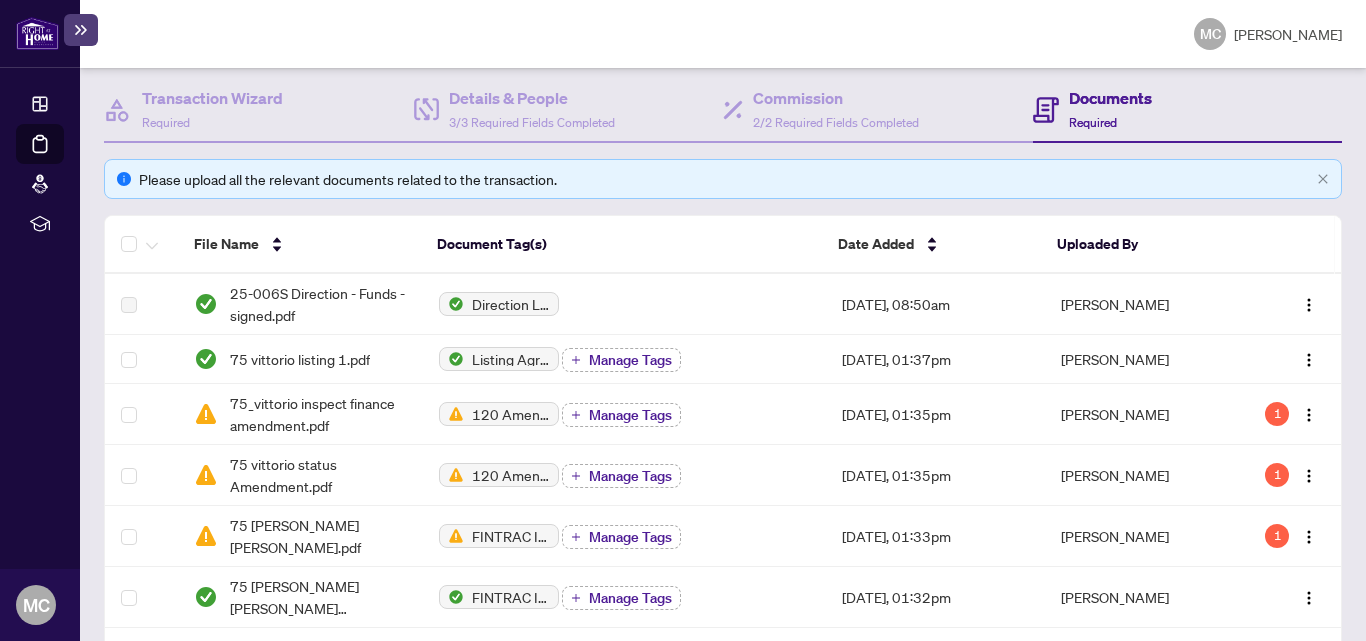 scroll, scrollTop: 0, scrollLeft: 0, axis: both 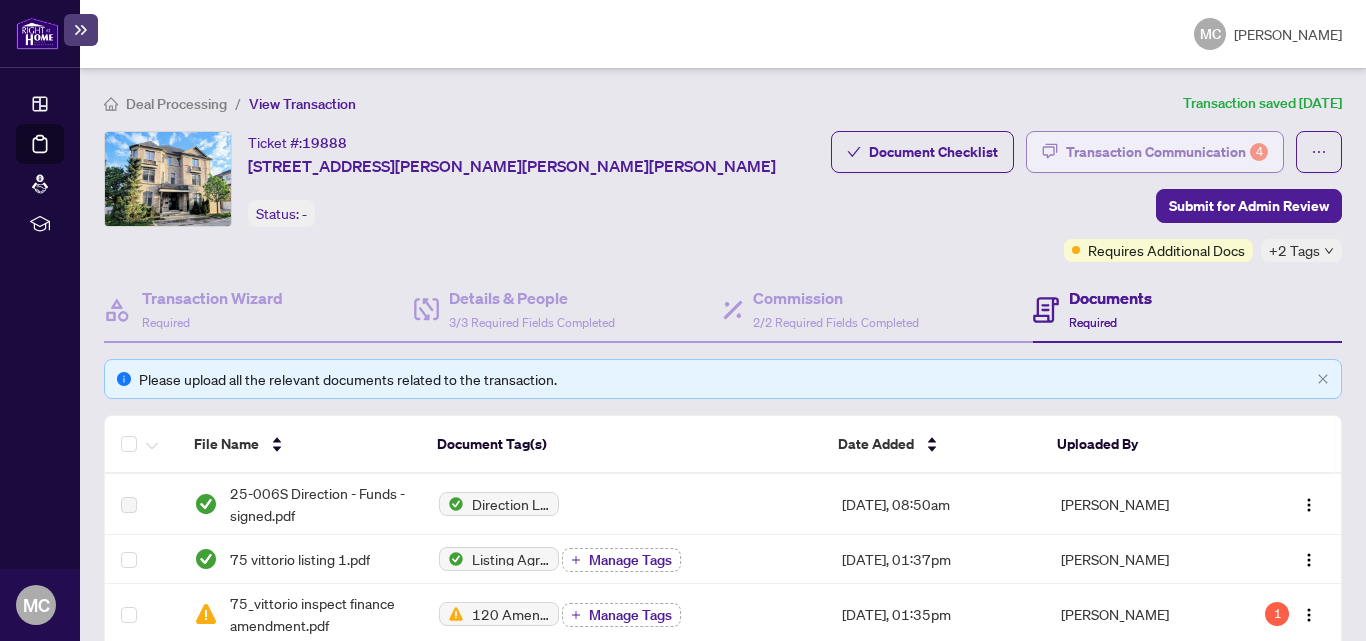 click on "Transaction Communication 4" at bounding box center [1167, 152] 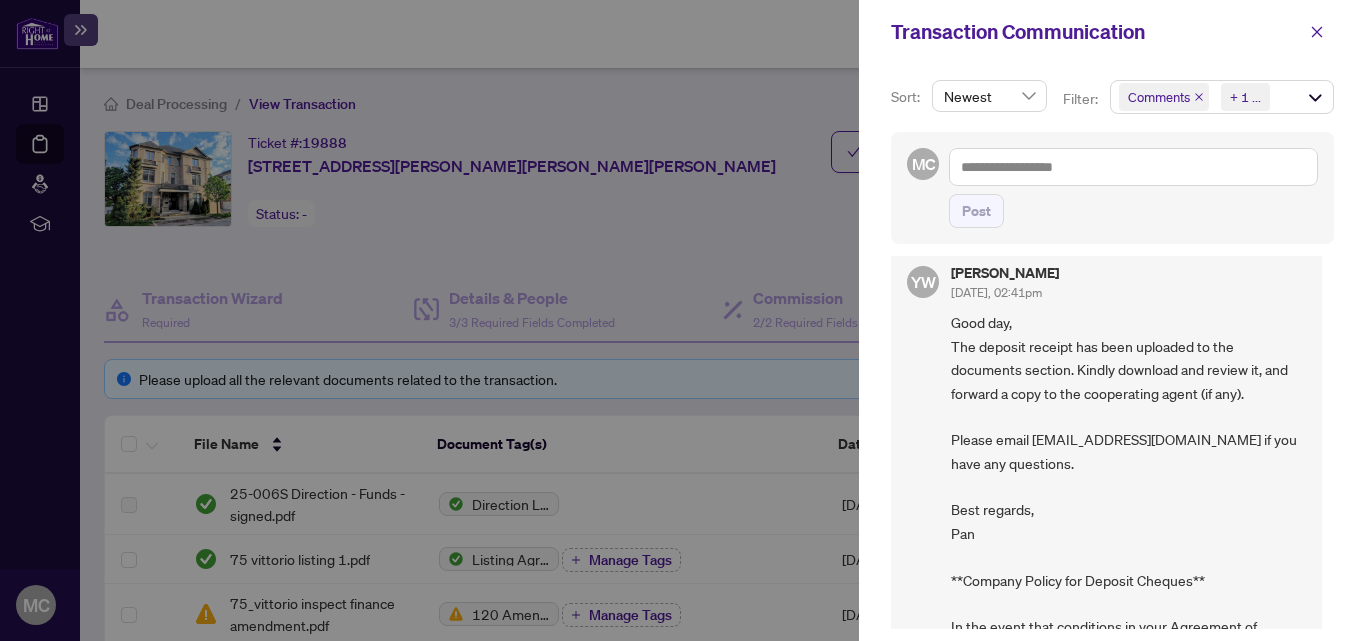 scroll, scrollTop: 3411, scrollLeft: 0, axis: vertical 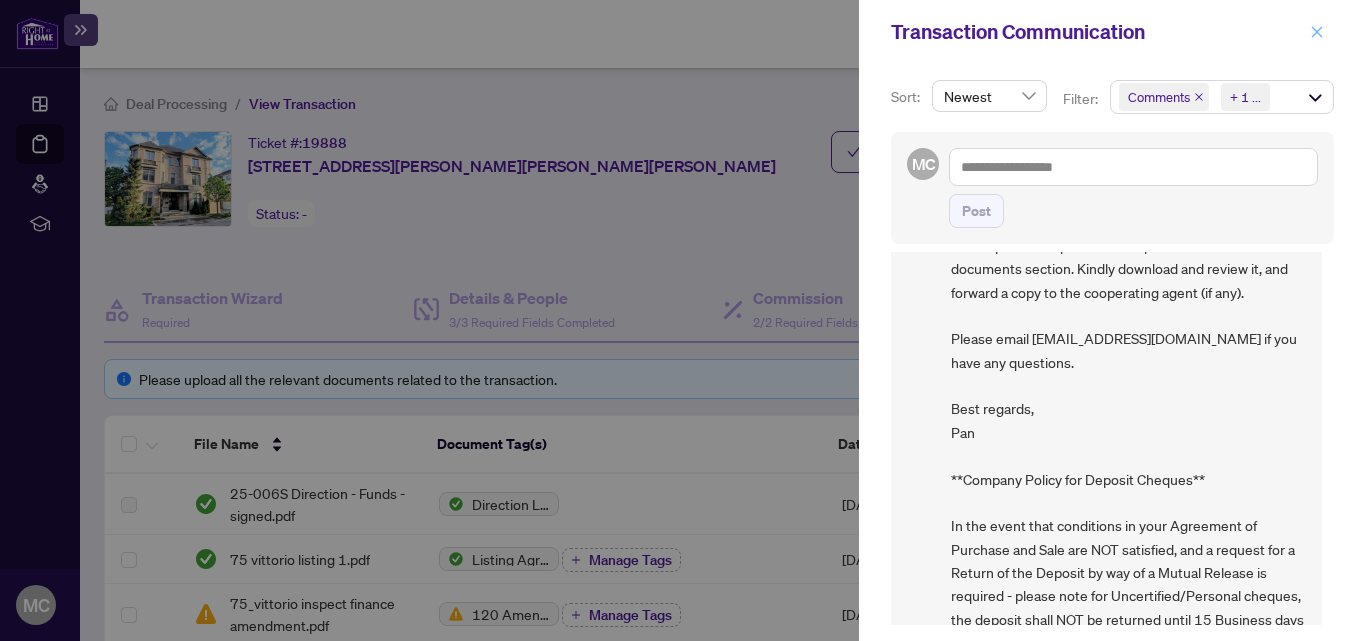 click 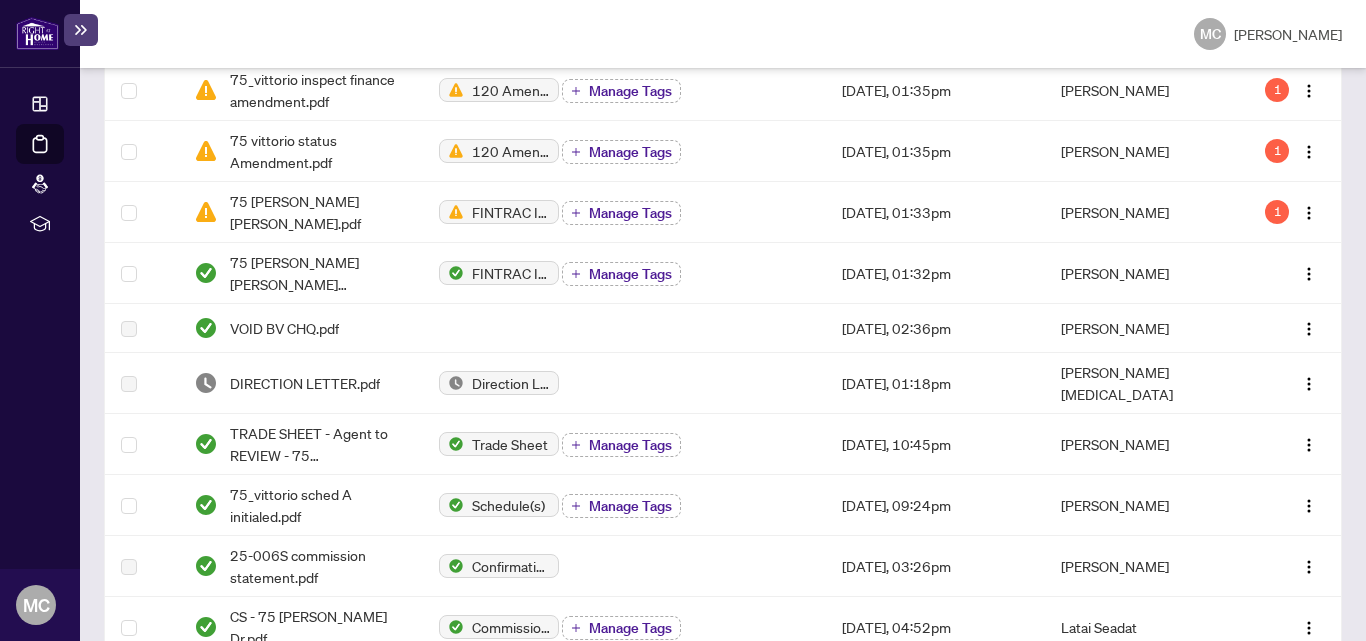 scroll, scrollTop: 358, scrollLeft: 0, axis: vertical 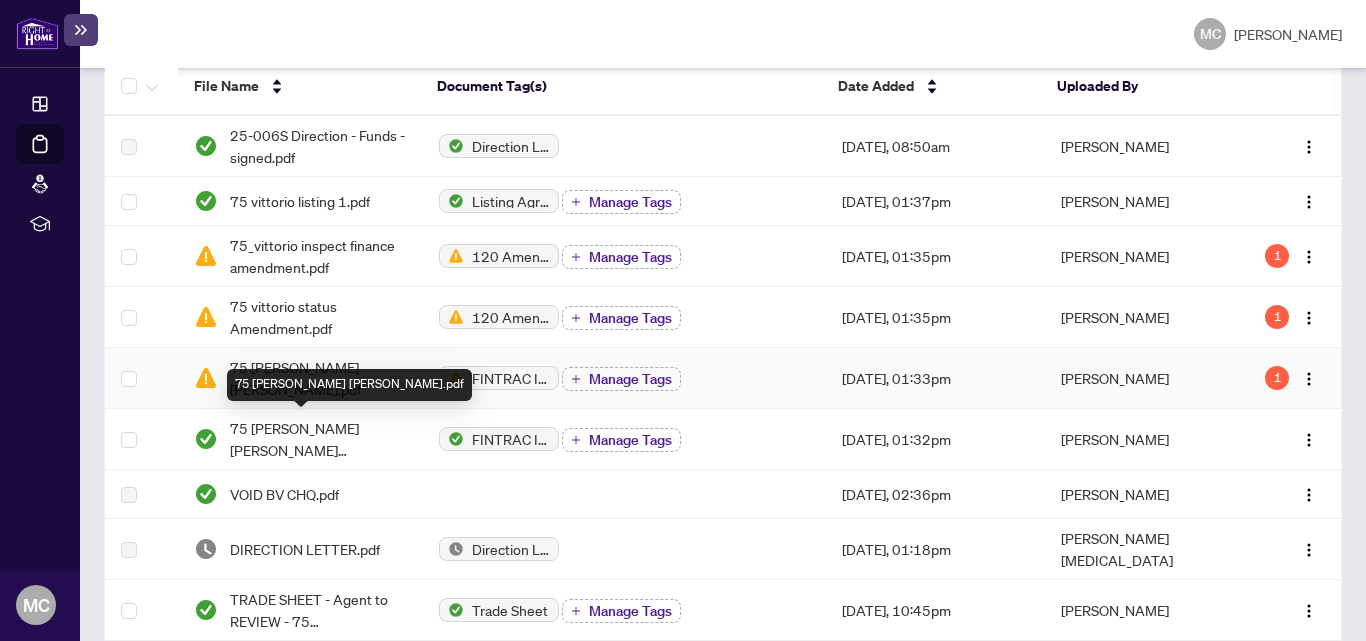 click on "75 [PERSON_NAME] [PERSON_NAME].pdf" at bounding box center [318, 378] 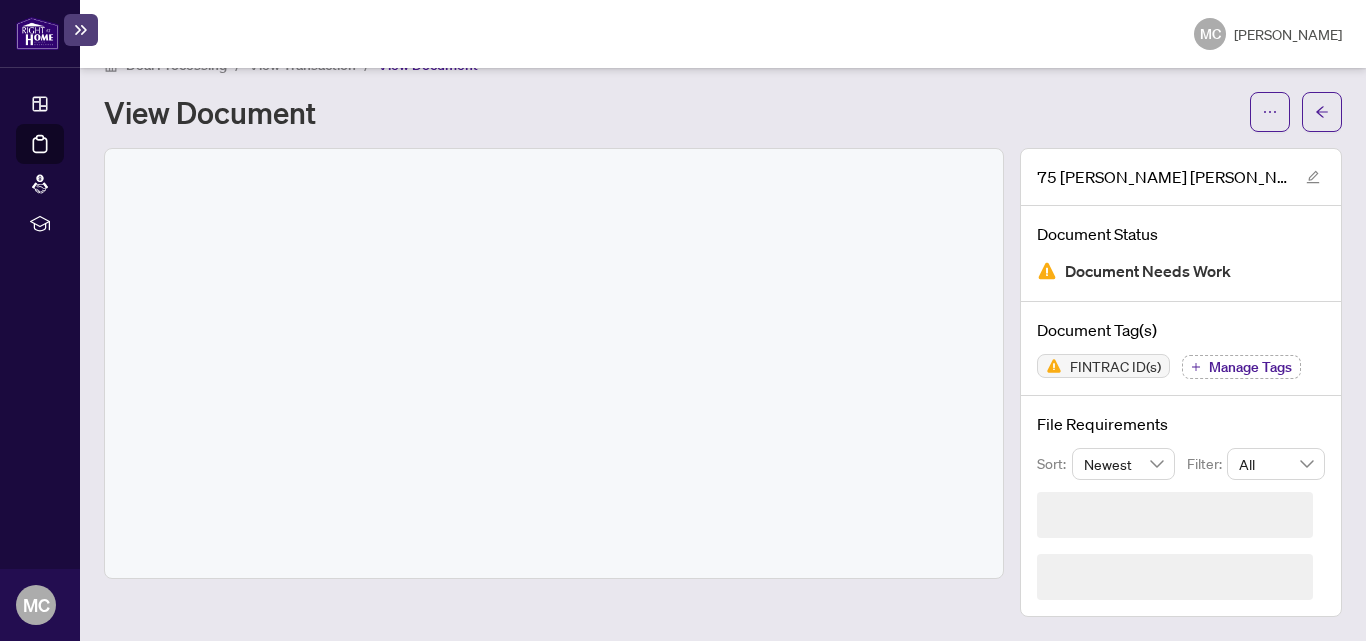 scroll, scrollTop: 0, scrollLeft: 0, axis: both 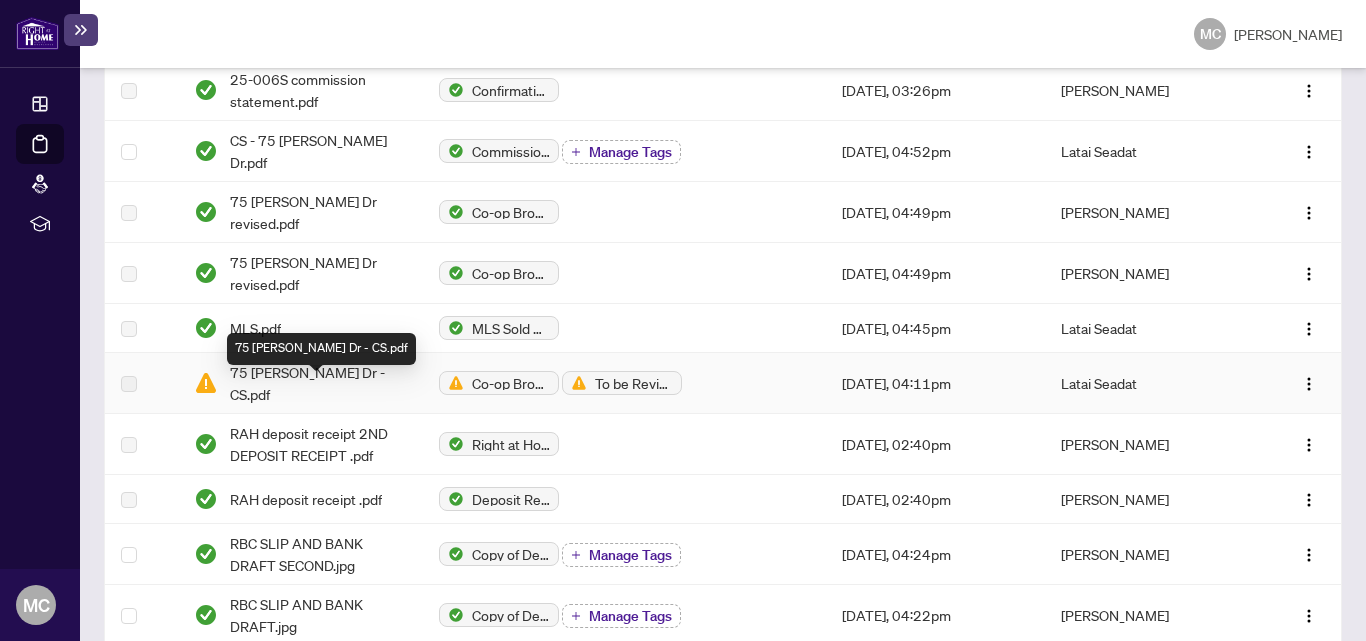 click on "75 [PERSON_NAME] Dr - CS.pdf" at bounding box center [318, 383] 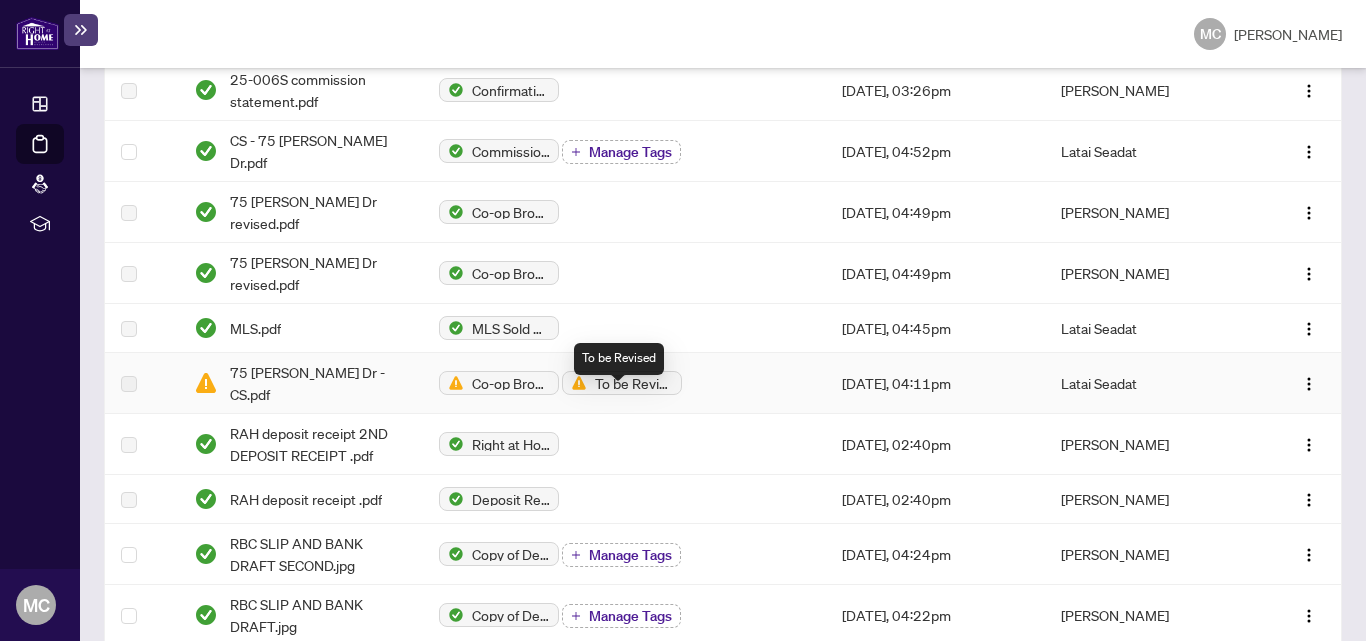 click at bounding box center [575, 383] 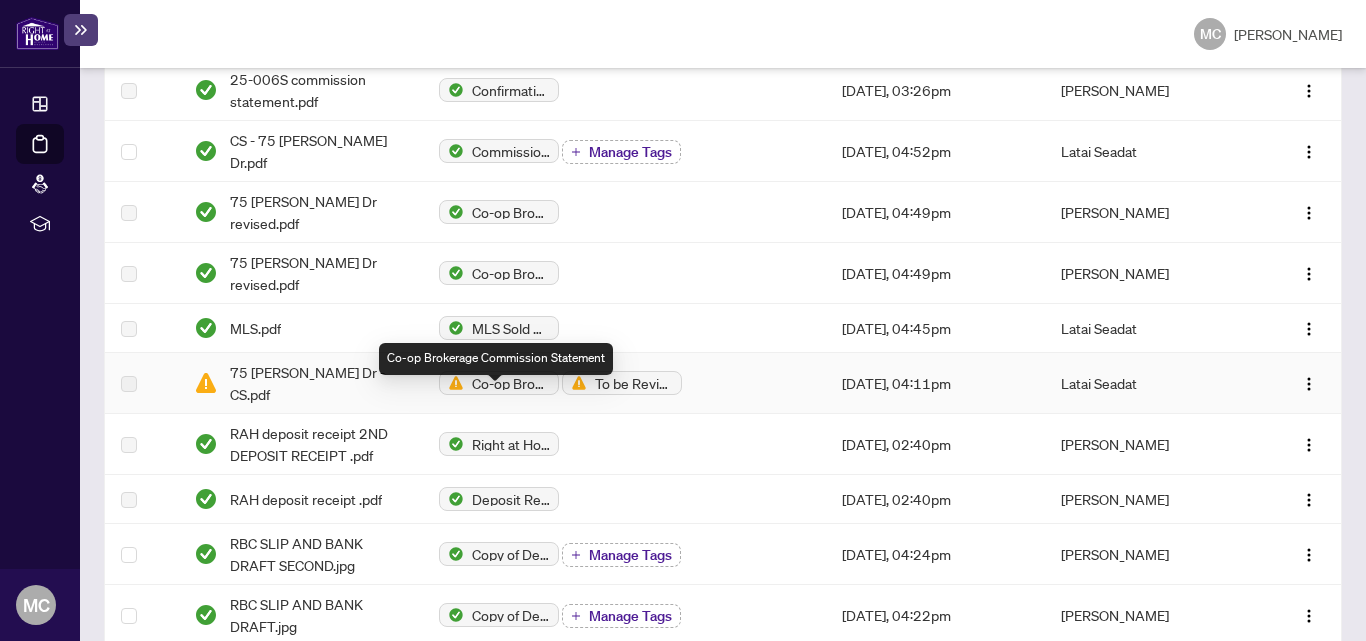 click on "Co-op Brokerage Commission Statement" at bounding box center [511, 383] 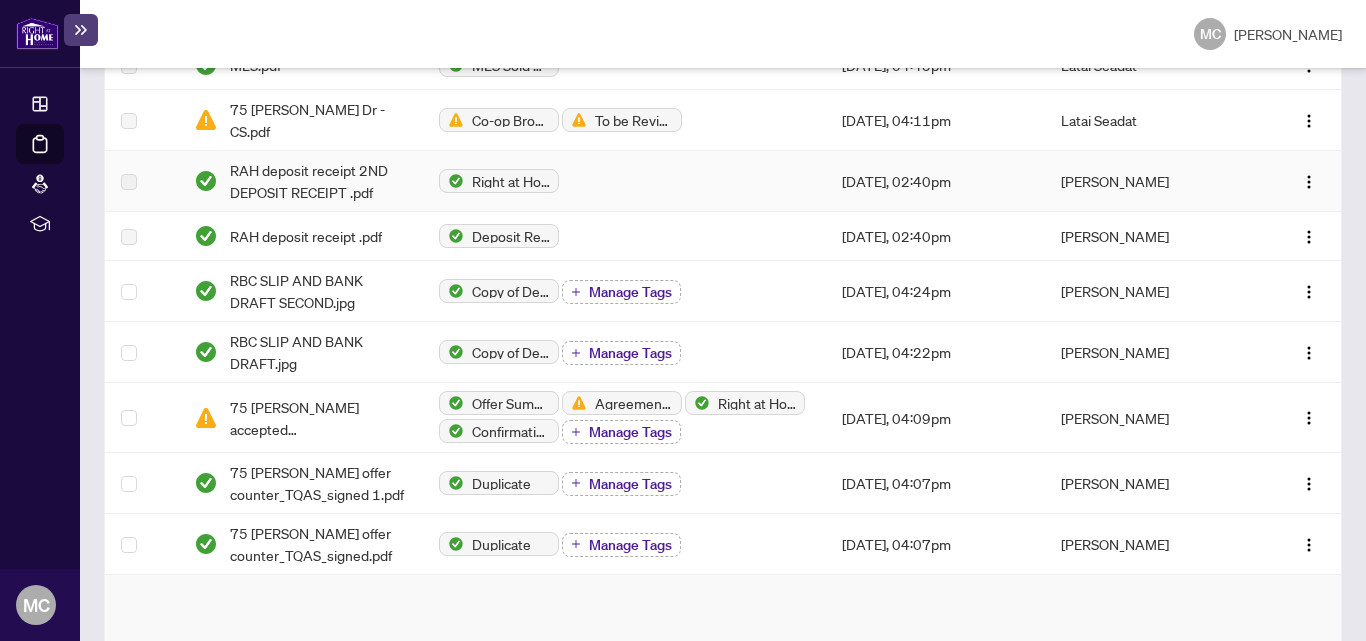 scroll, scrollTop: 1300, scrollLeft: 0, axis: vertical 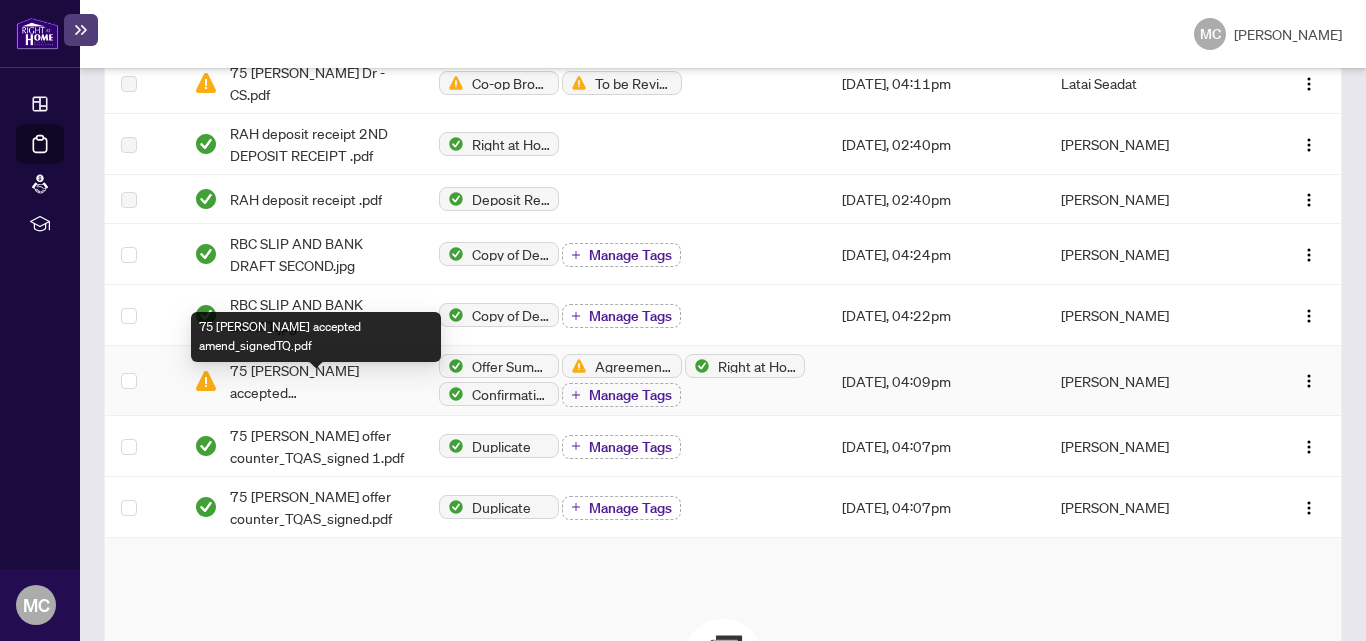 click on "75 [PERSON_NAME] accepted amend_signedTQ.pdf" at bounding box center [318, 381] 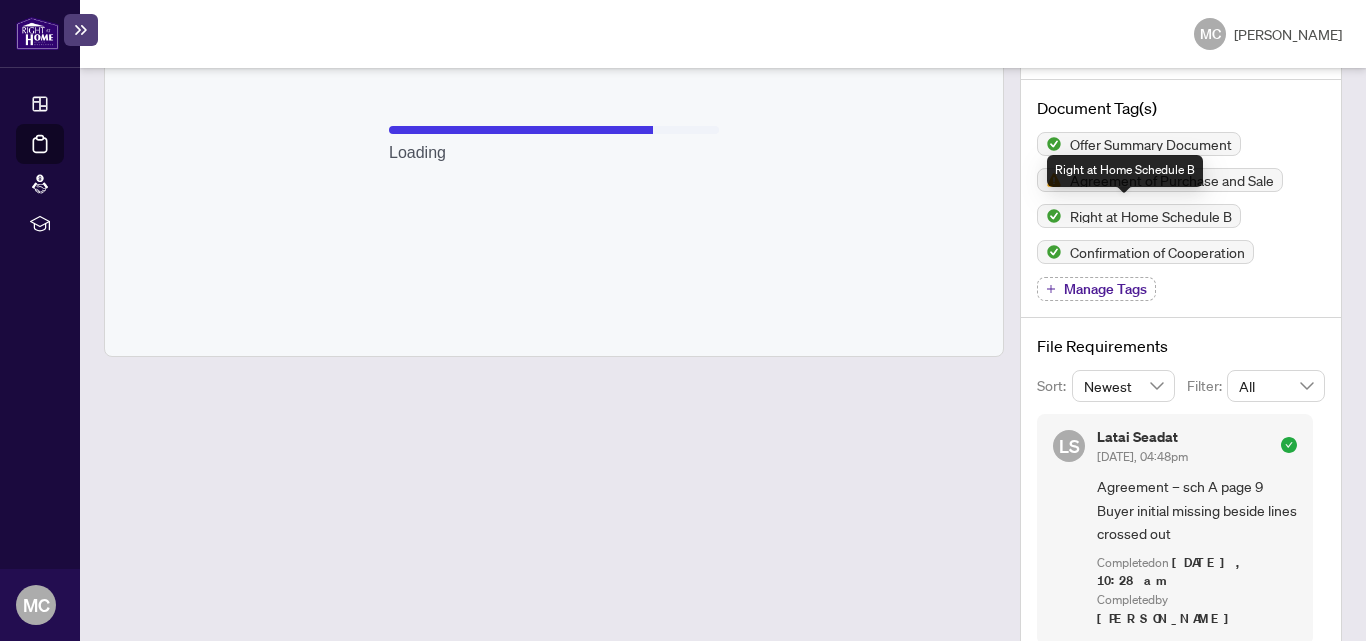 scroll, scrollTop: 265, scrollLeft: 0, axis: vertical 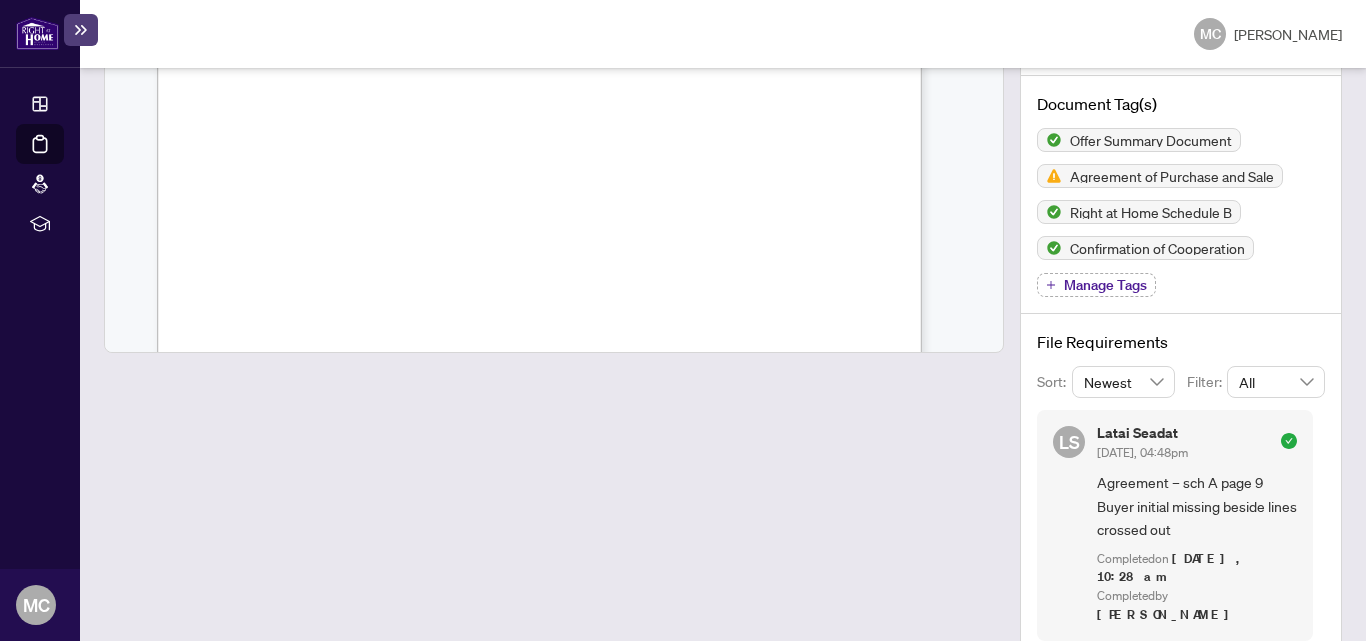 click at bounding box center (635, 610) 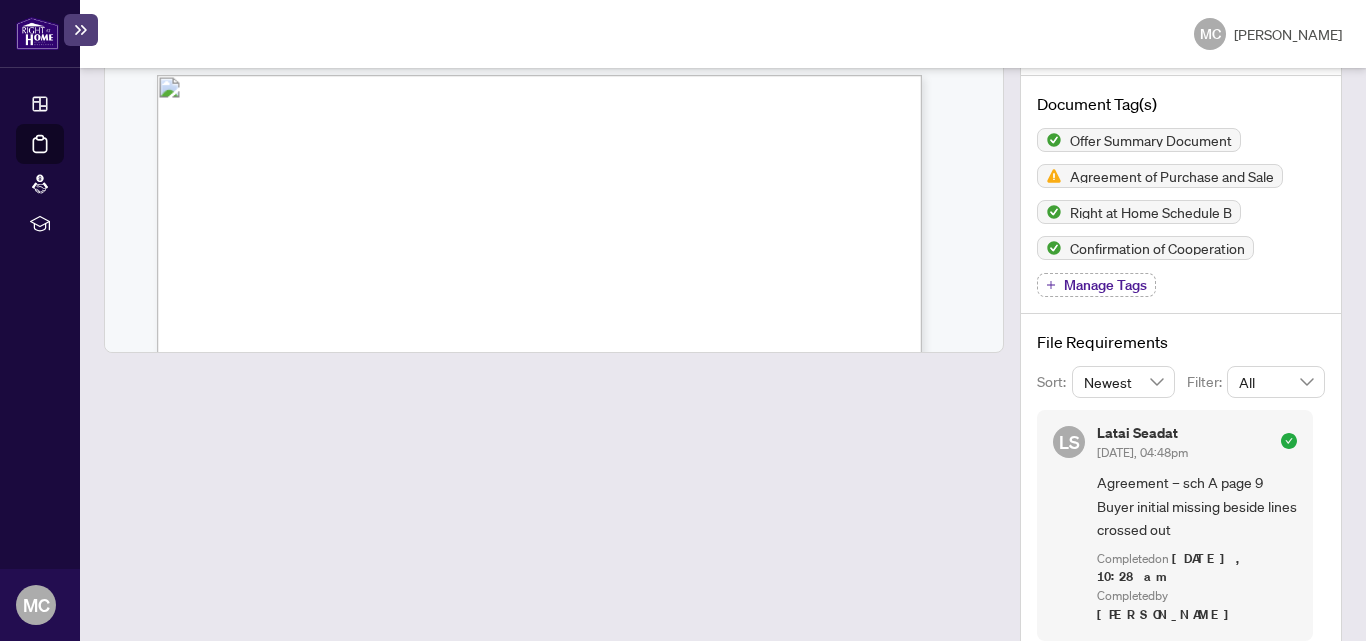 scroll, scrollTop: 7200, scrollLeft: 0, axis: vertical 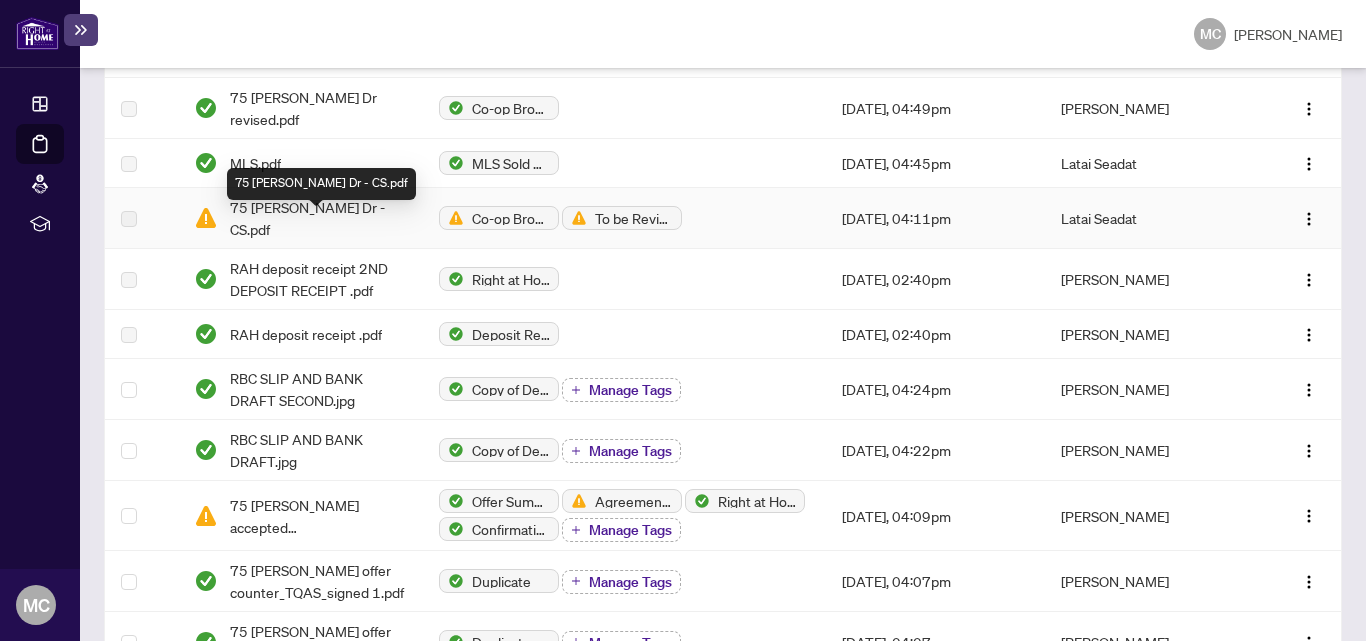 click on "75 [PERSON_NAME] Dr - CS.pdf" at bounding box center (318, 218) 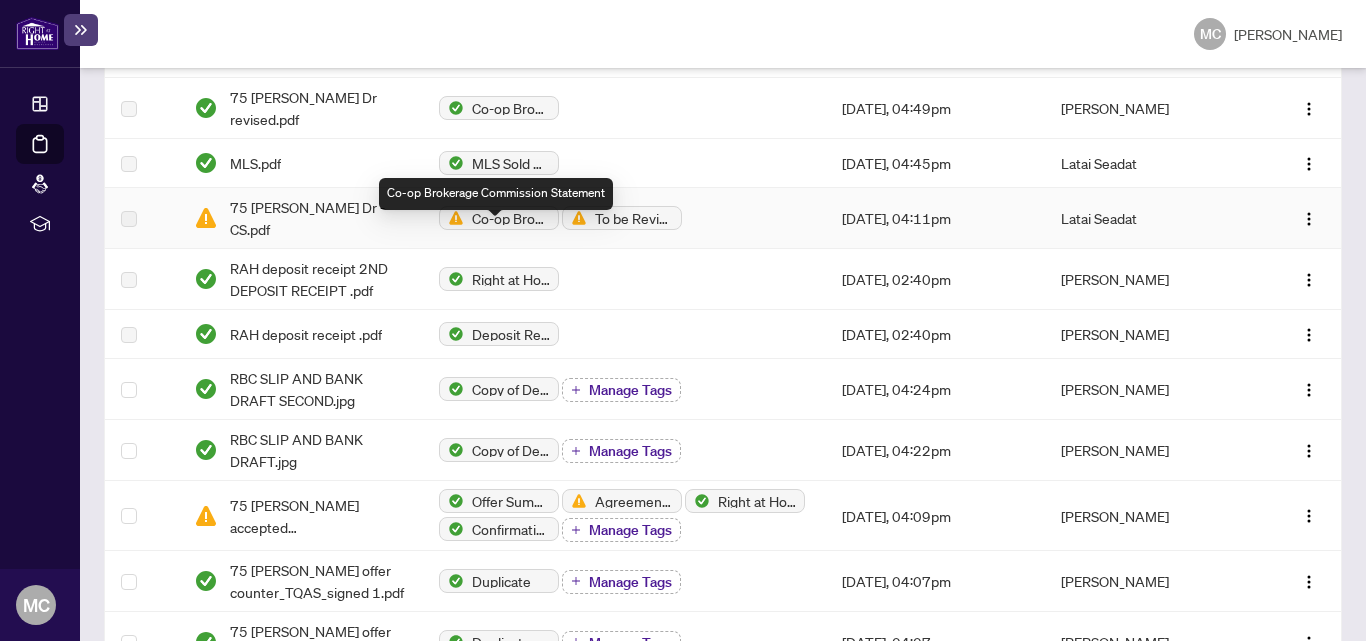 click at bounding box center (452, 218) 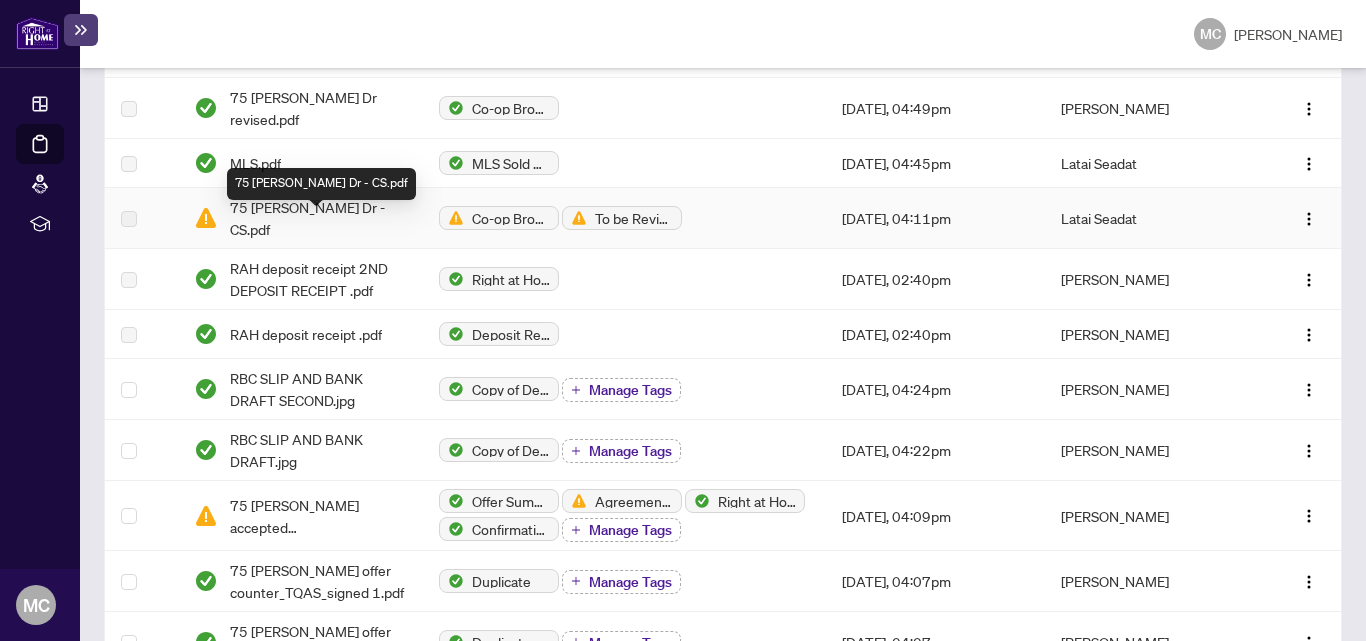 click on "75 [PERSON_NAME] Dr - CS.pdf" at bounding box center (318, 218) 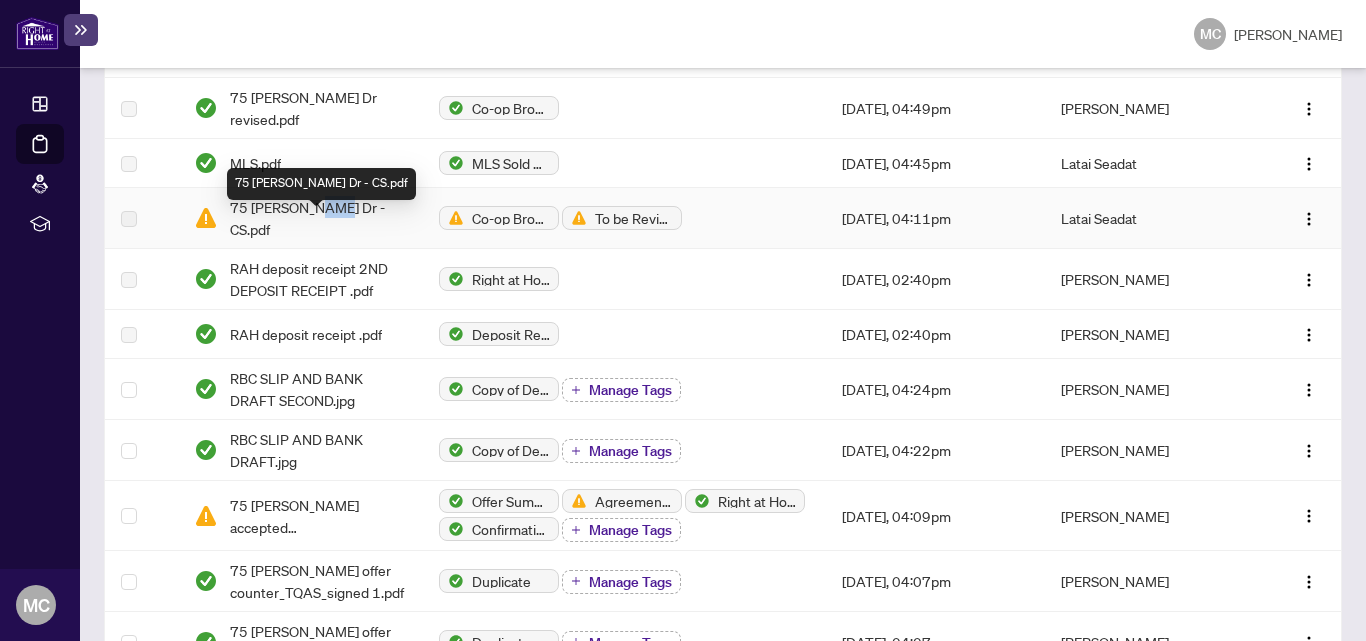 click on "75 [PERSON_NAME] Dr - CS.pdf" at bounding box center (318, 218) 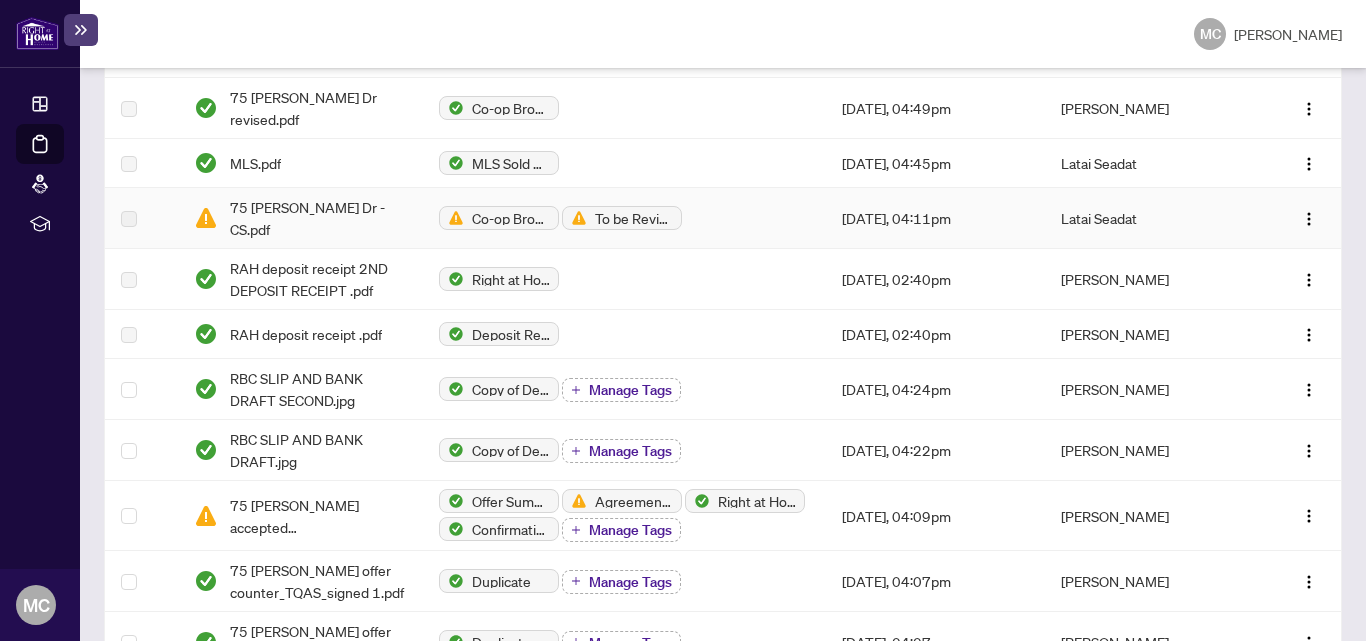 click on "To be Revised" at bounding box center (634, 218) 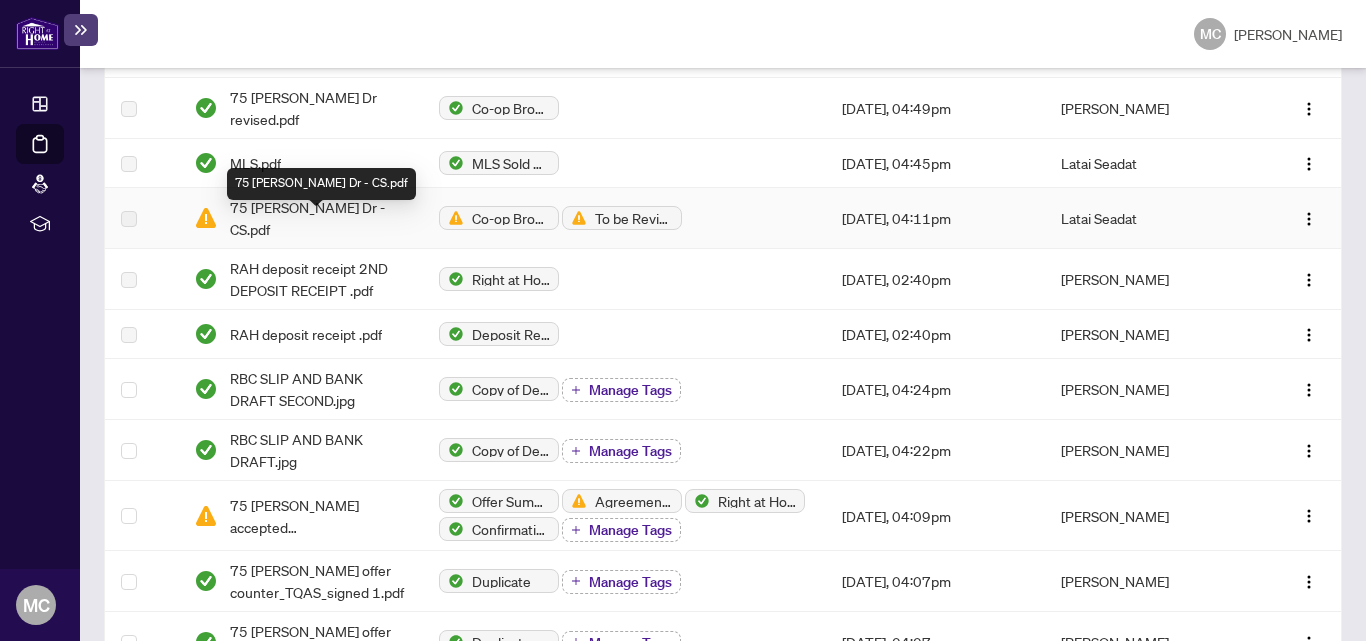 click on "75 [PERSON_NAME] Dr - CS.pdf" at bounding box center (318, 218) 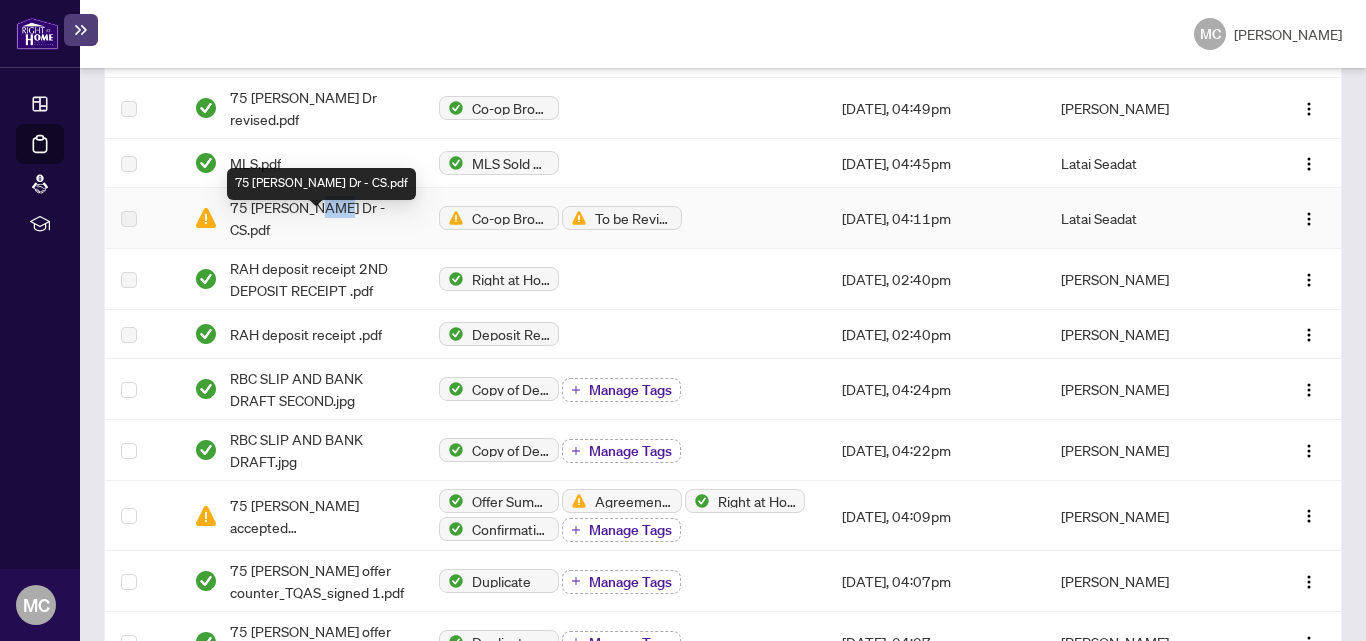 click on "75 [PERSON_NAME] Dr - CS.pdf" at bounding box center (318, 218) 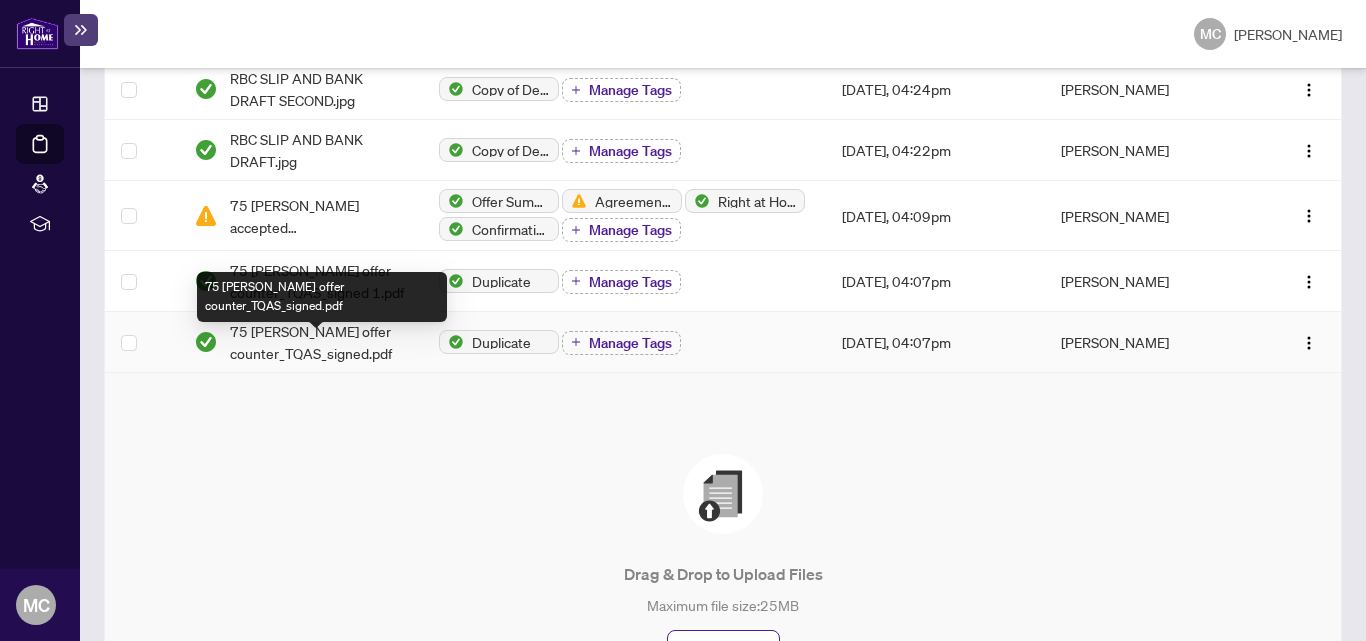 scroll, scrollTop: 1365, scrollLeft: 0, axis: vertical 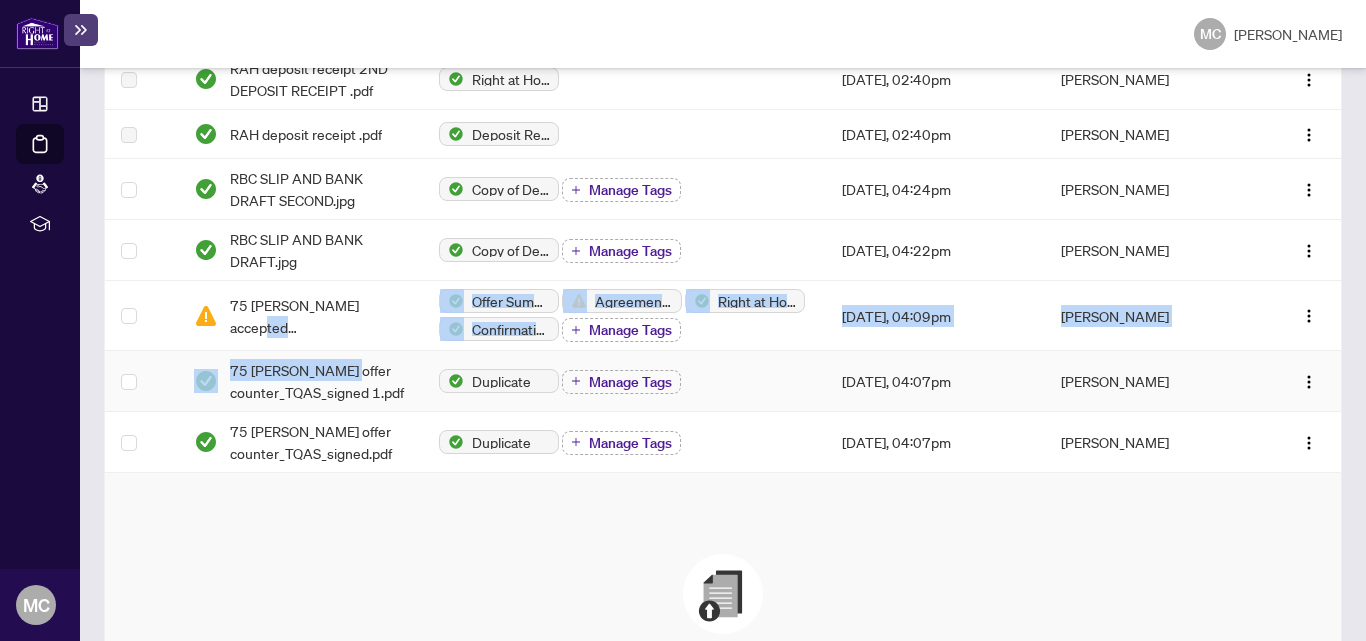drag, startPoint x: 347, startPoint y: 318, endPoint x: 383, endPoint y: 367, distance: 60.80296 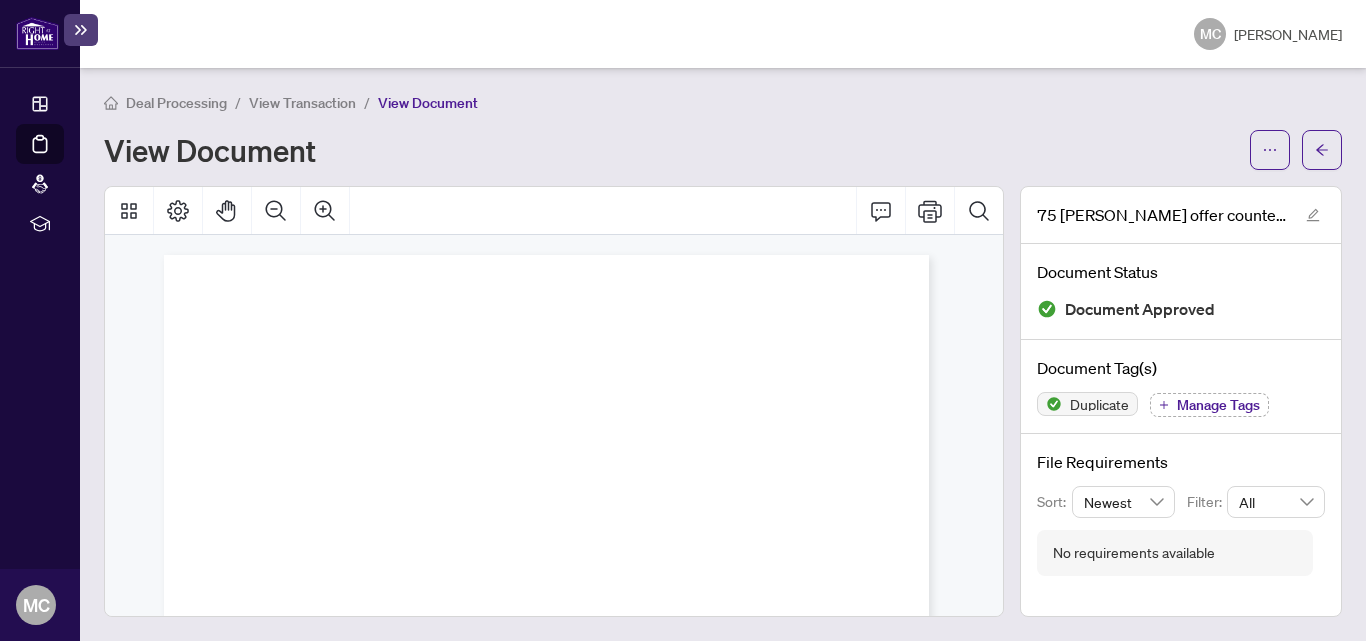 scroll, scrollTop: 0, scrollLeft: 0, axis: both 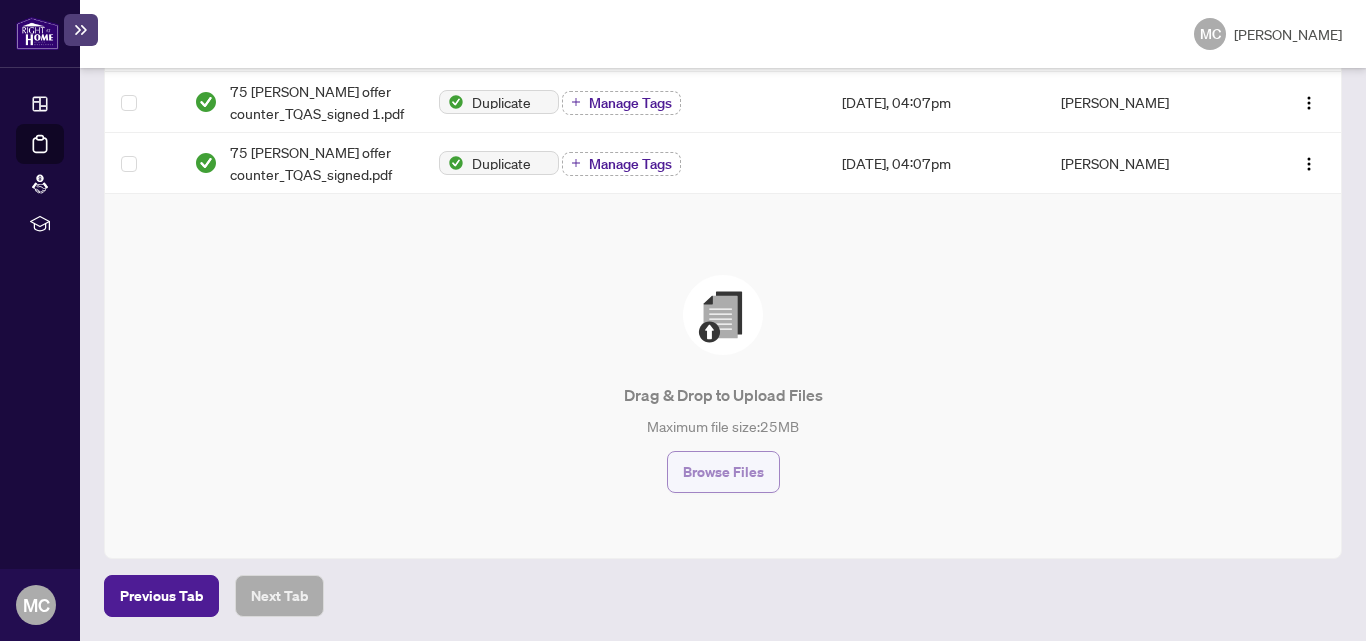 click on "Browse Files" at bounding box center [723, 472] 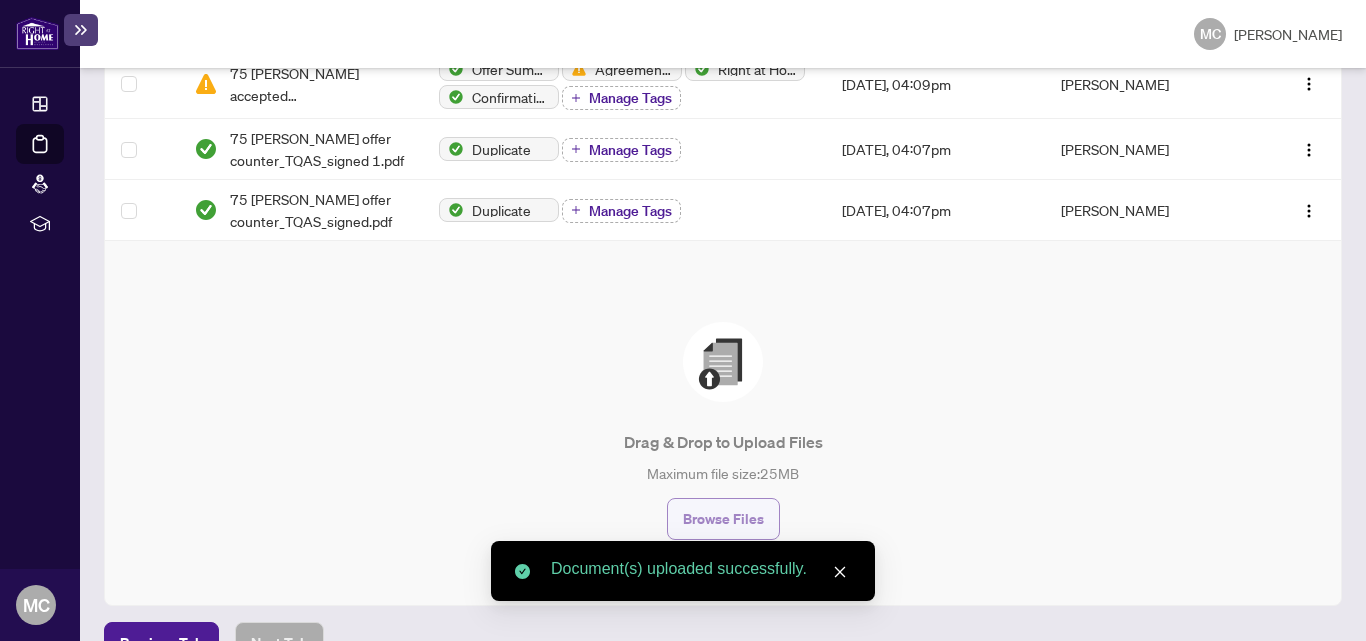 click on "Browse Files" at bounding box center [723, 519] 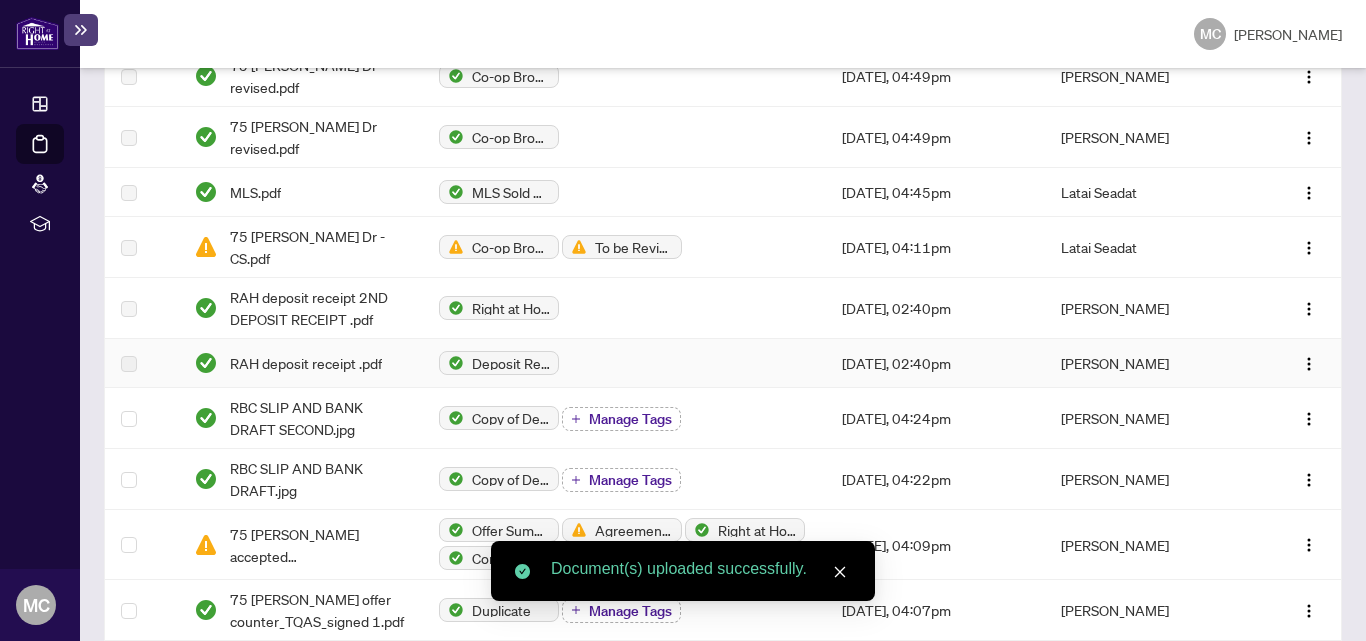 scroll, scrollTop: 1158, scrollLeft: 0, axis: vertical 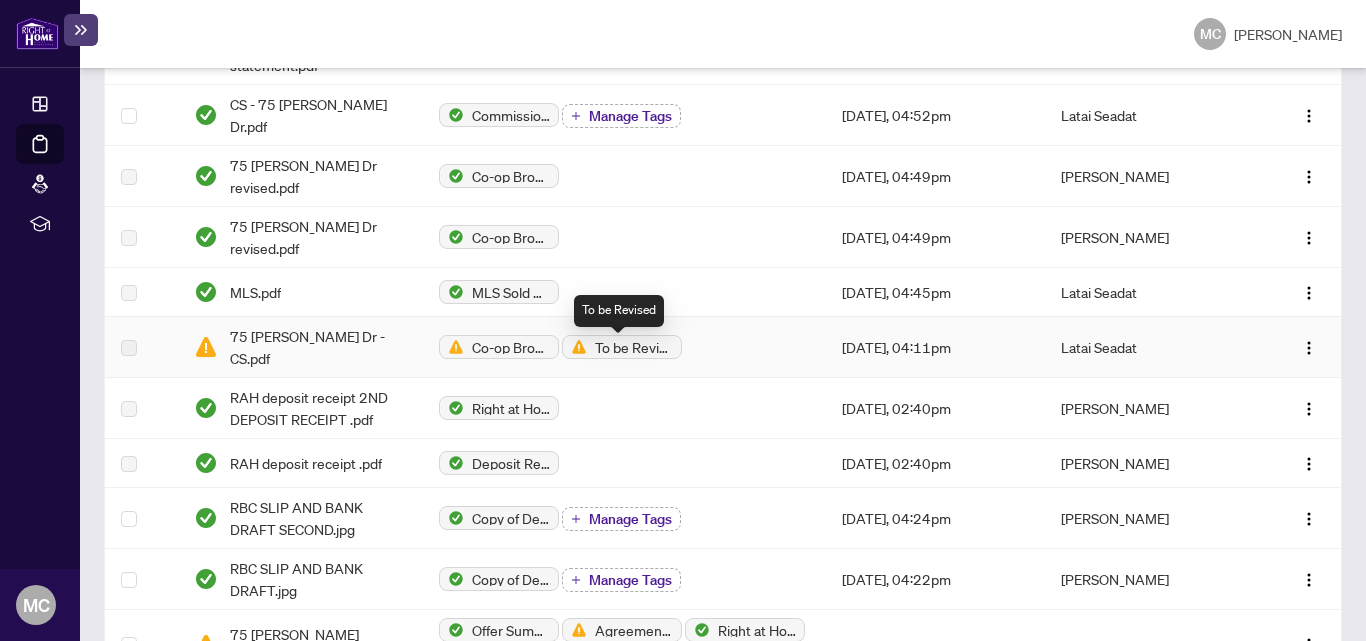 click on "To be Revised" at bounding box center (634, 347) 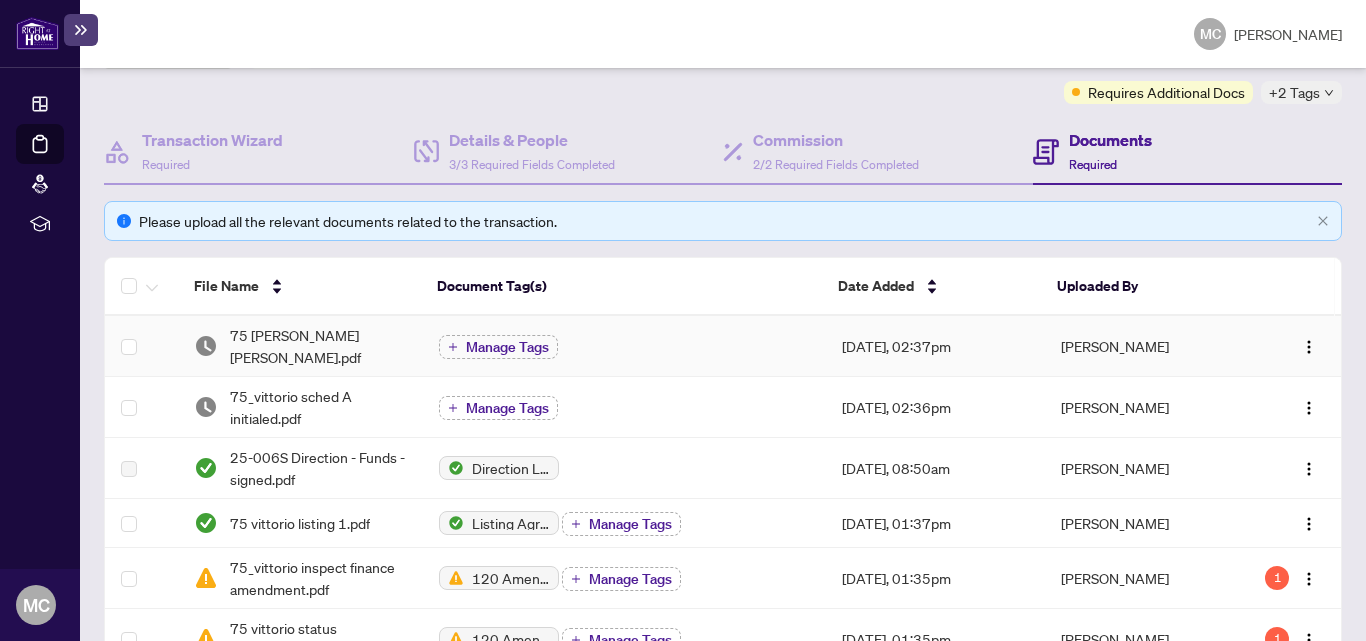 scroll, scrollTop: 658, scrollLeft: 0, axis: vertical 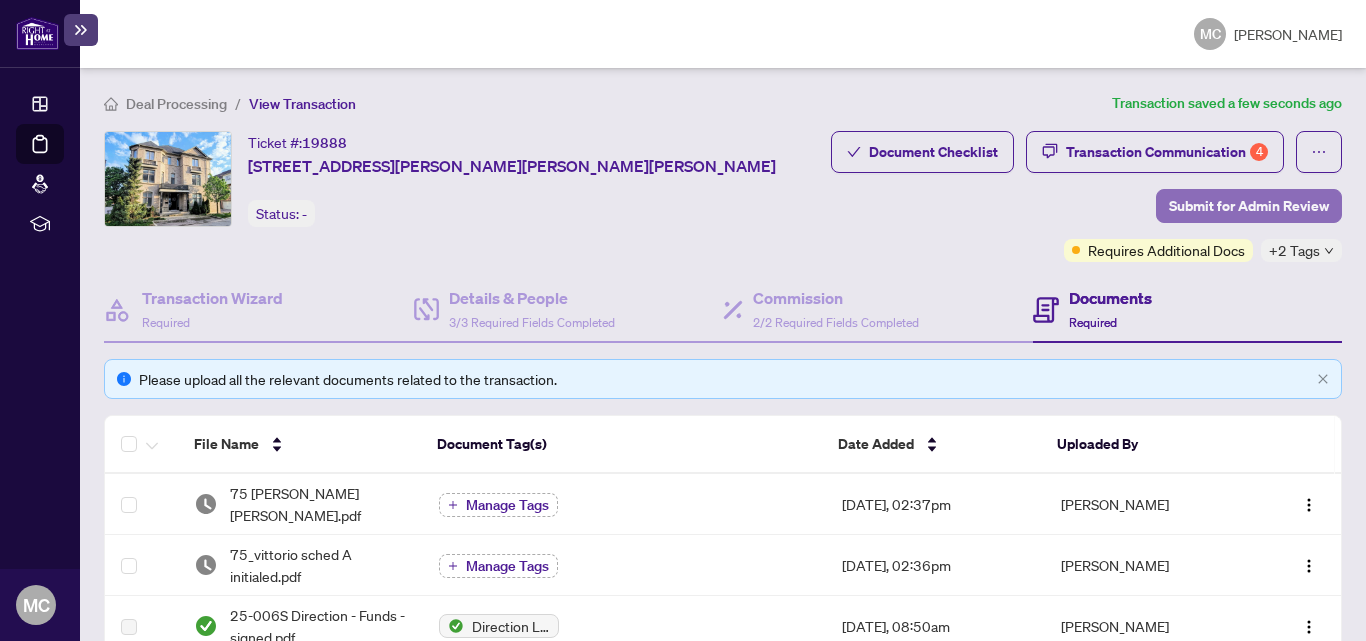 click on "Submit for Admin Review" at bounding box center [1249, 206] 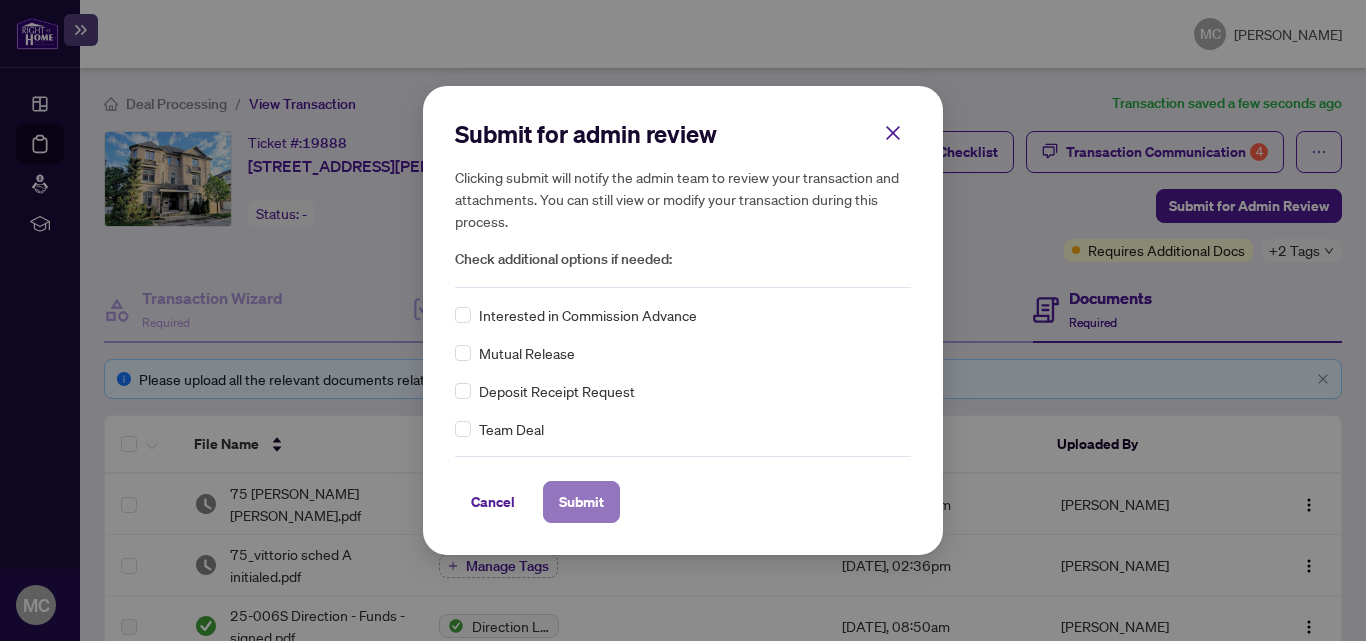 click on "Submit" at bounding box center [581, 502] 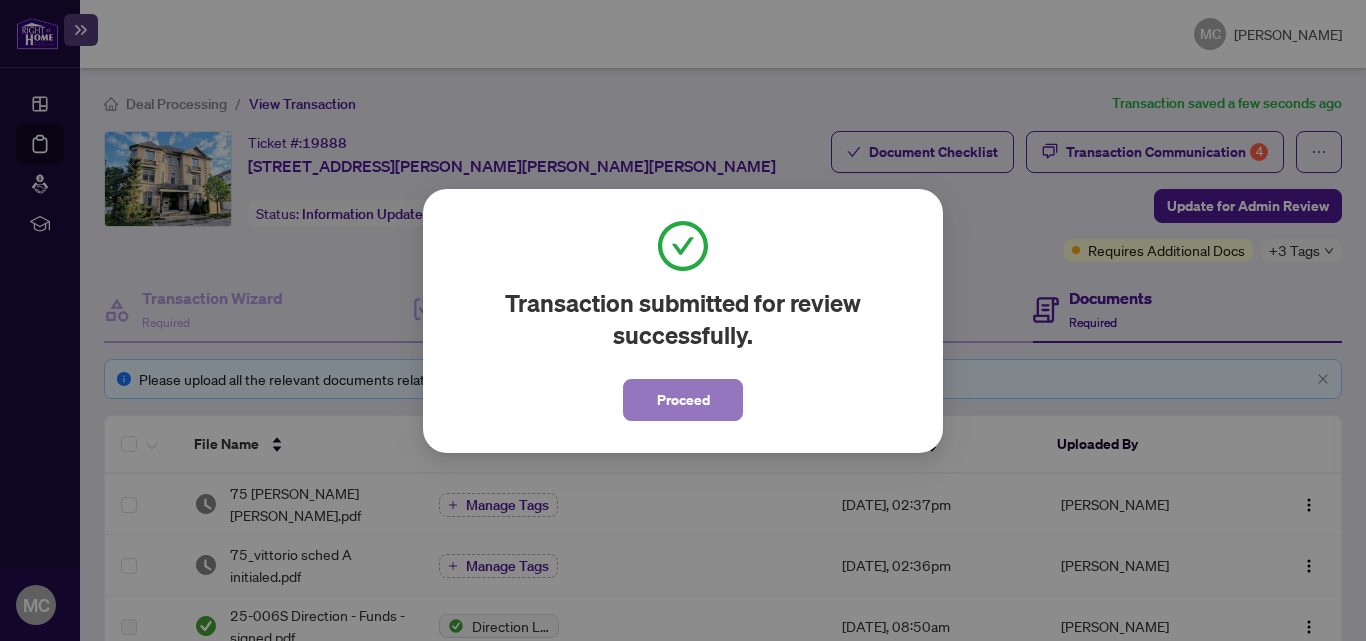 click on "Proceed" at bounding box center (683, 400) 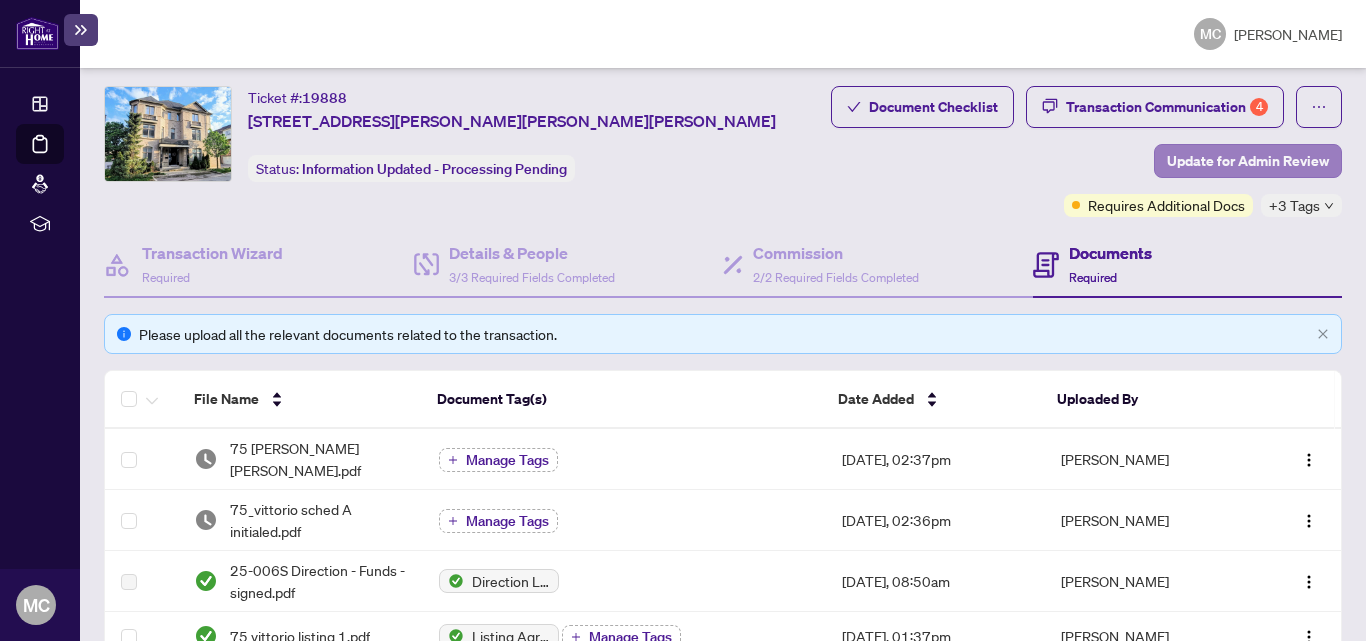 scroll, scrollTop: 0, scrollLeft: 0, axis: both 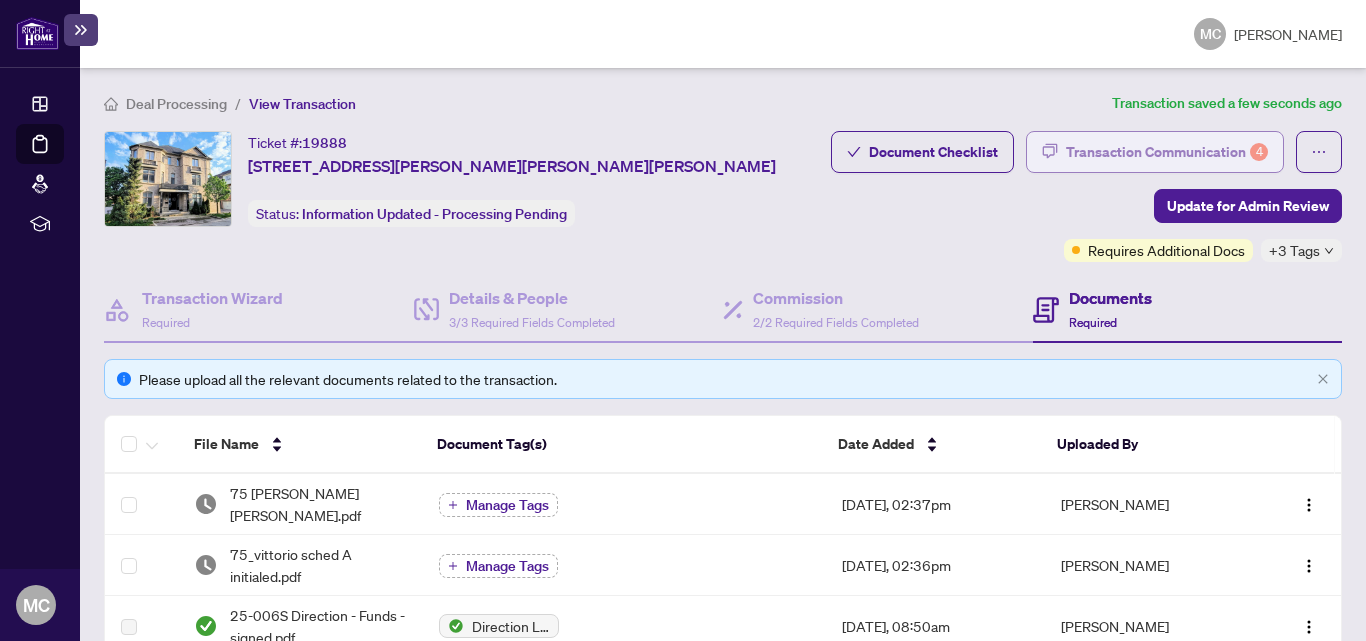click on "Transaction Communication 4" at bounding box center (1167, 152) 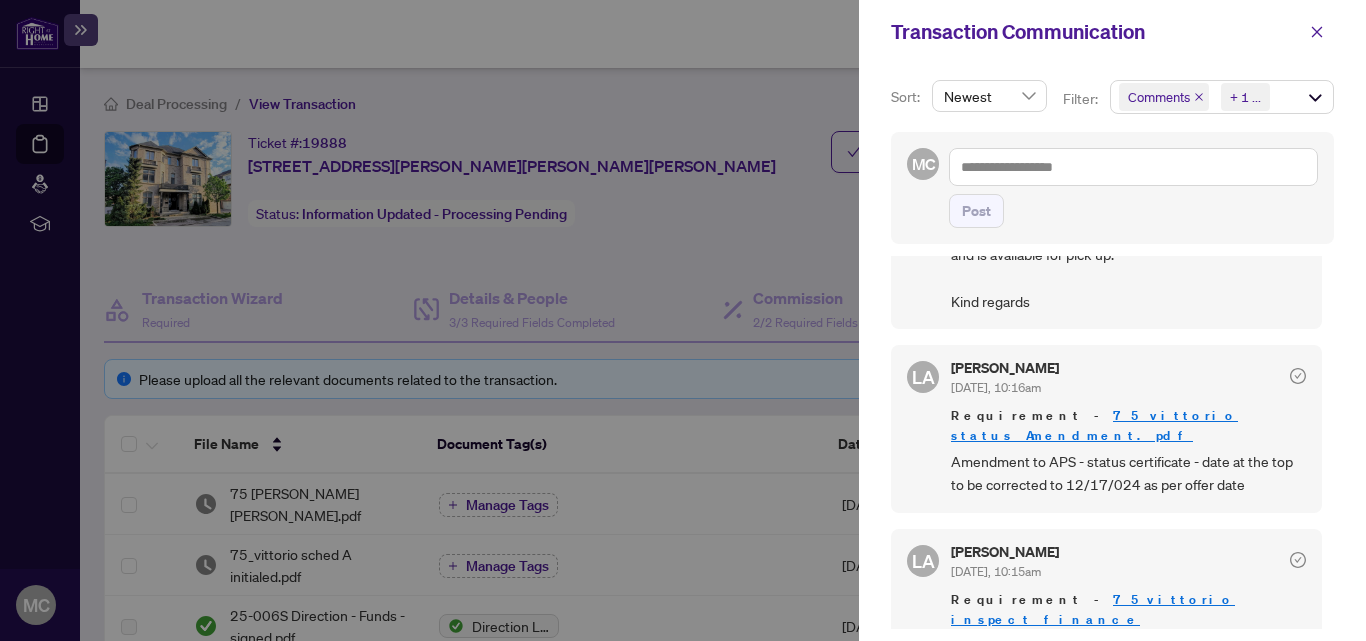 scroll, scrollTop: 0, scrollLeft: 0, axis: both 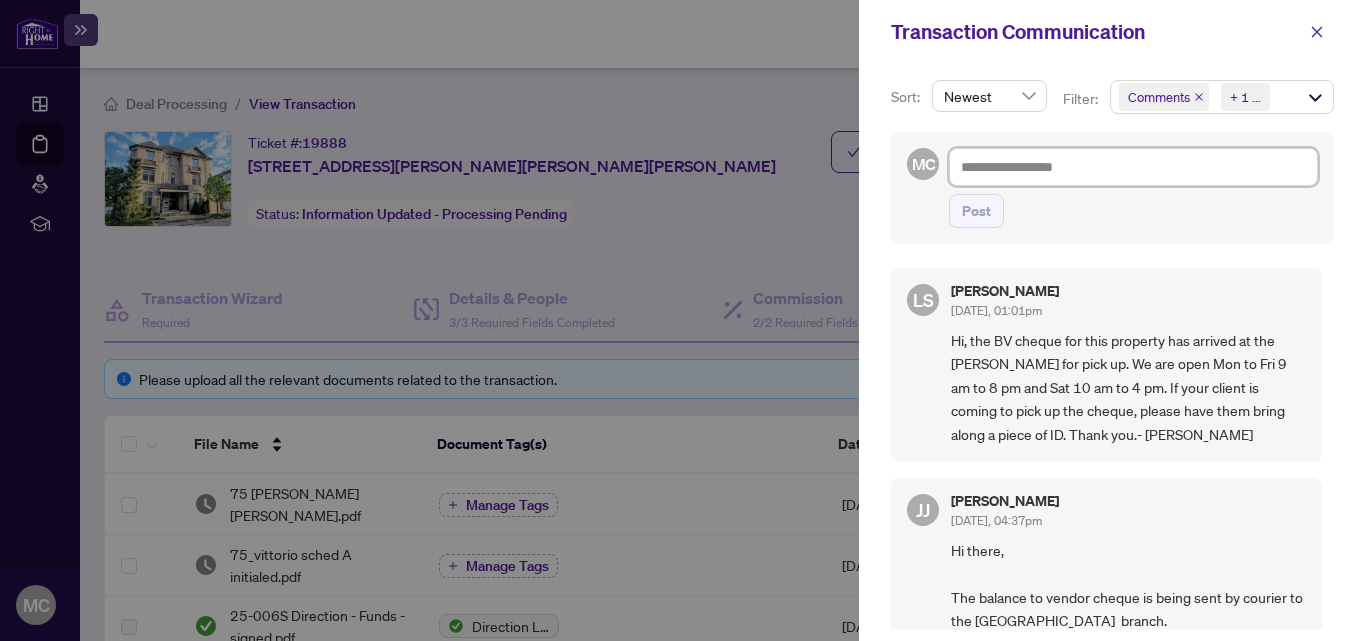 click at bounding box center (1133, 167) 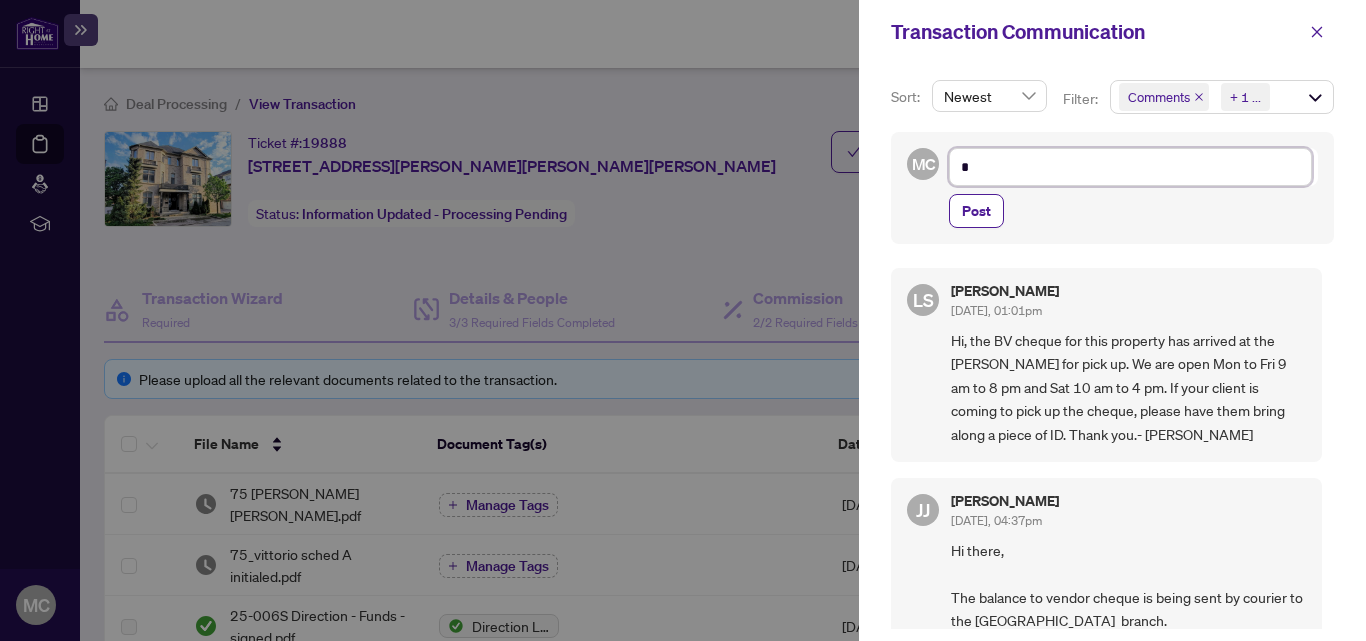 type on "**" 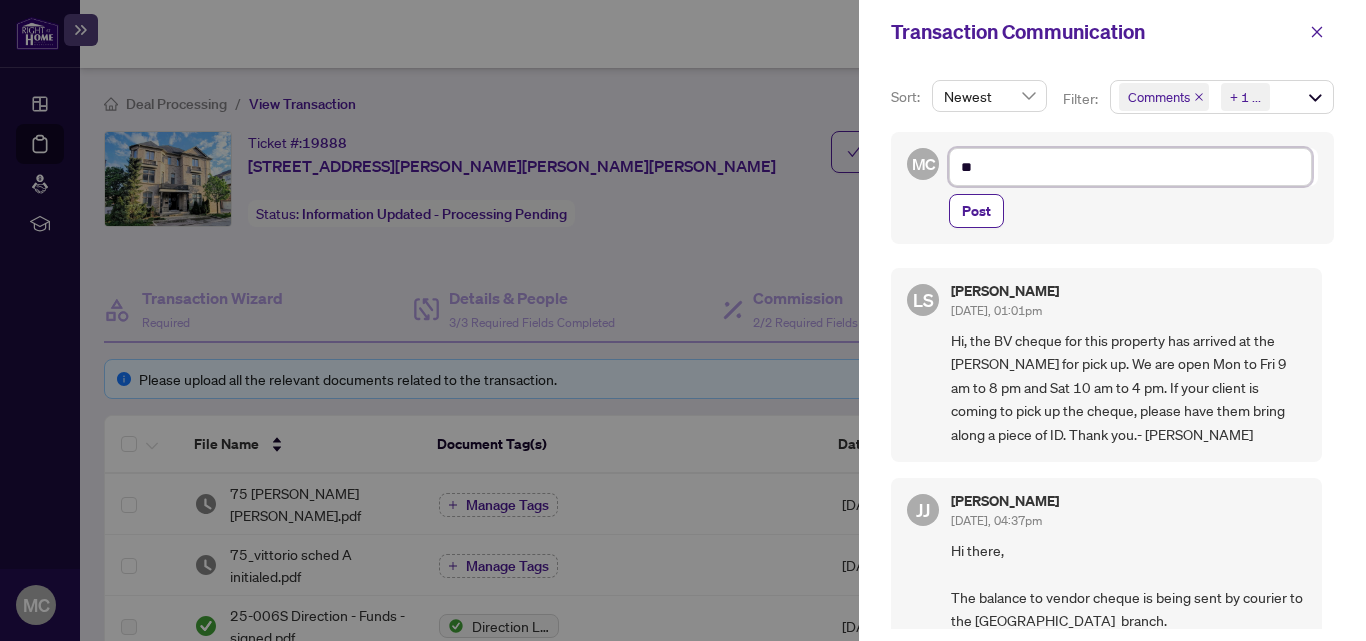 type on "***" 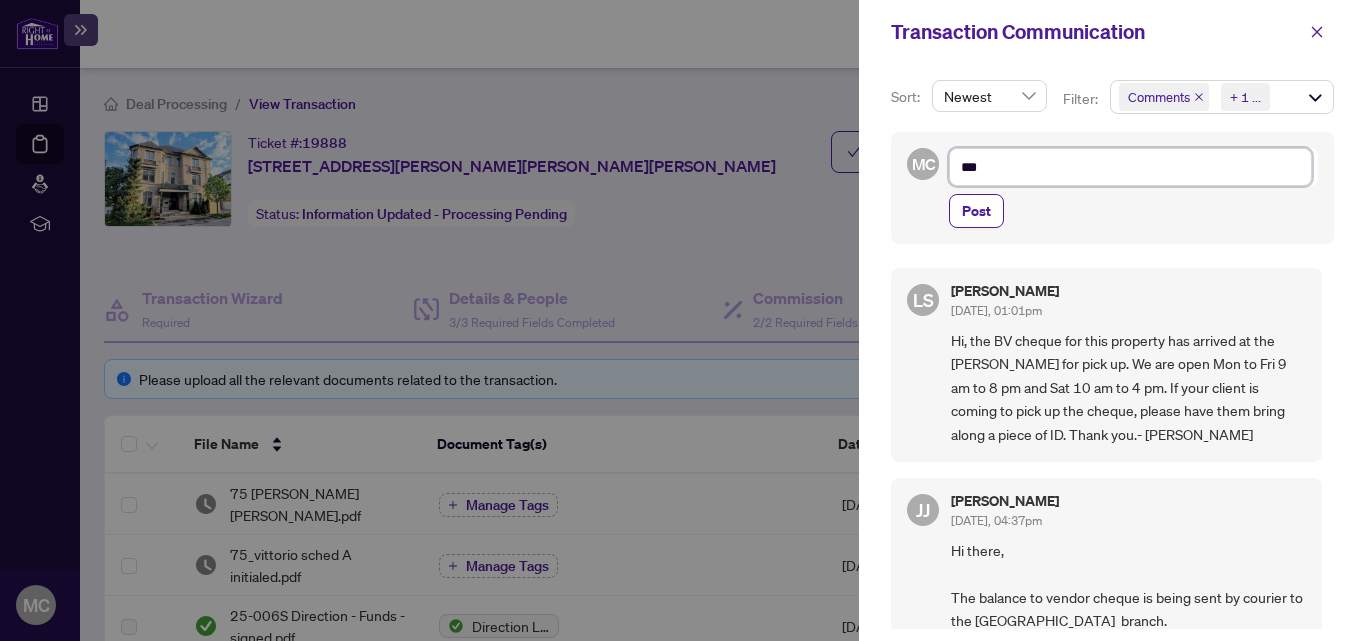 type on "****" 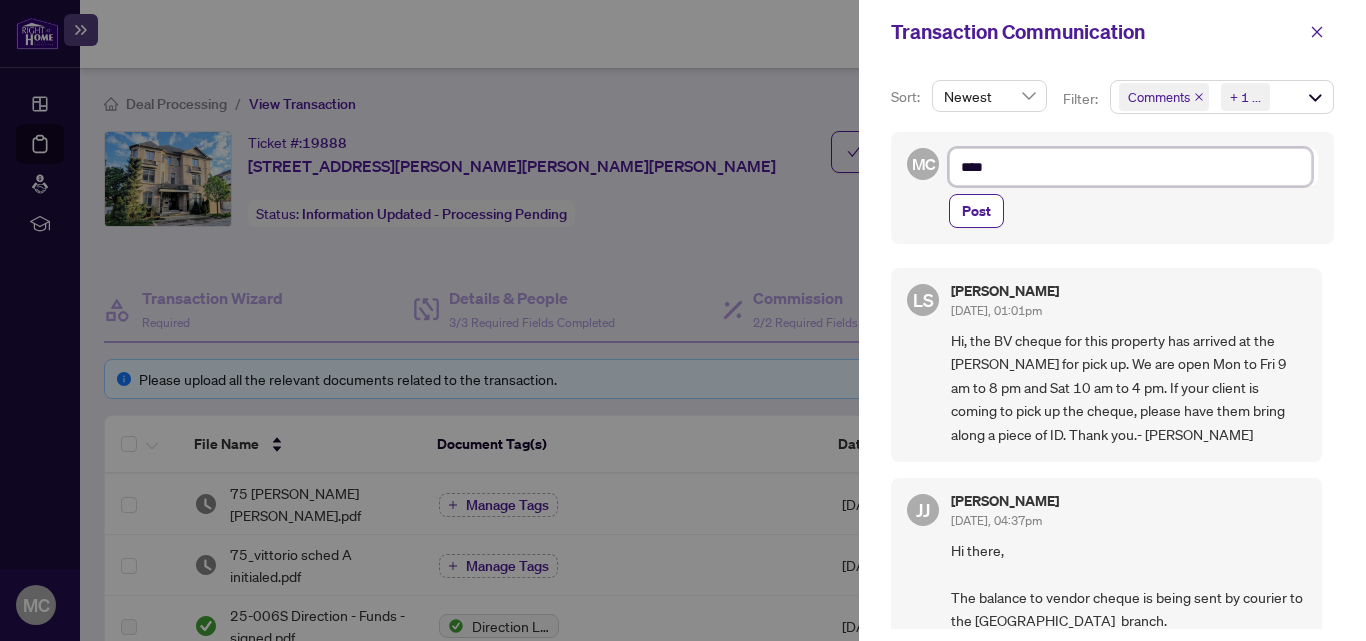 type on "*****" 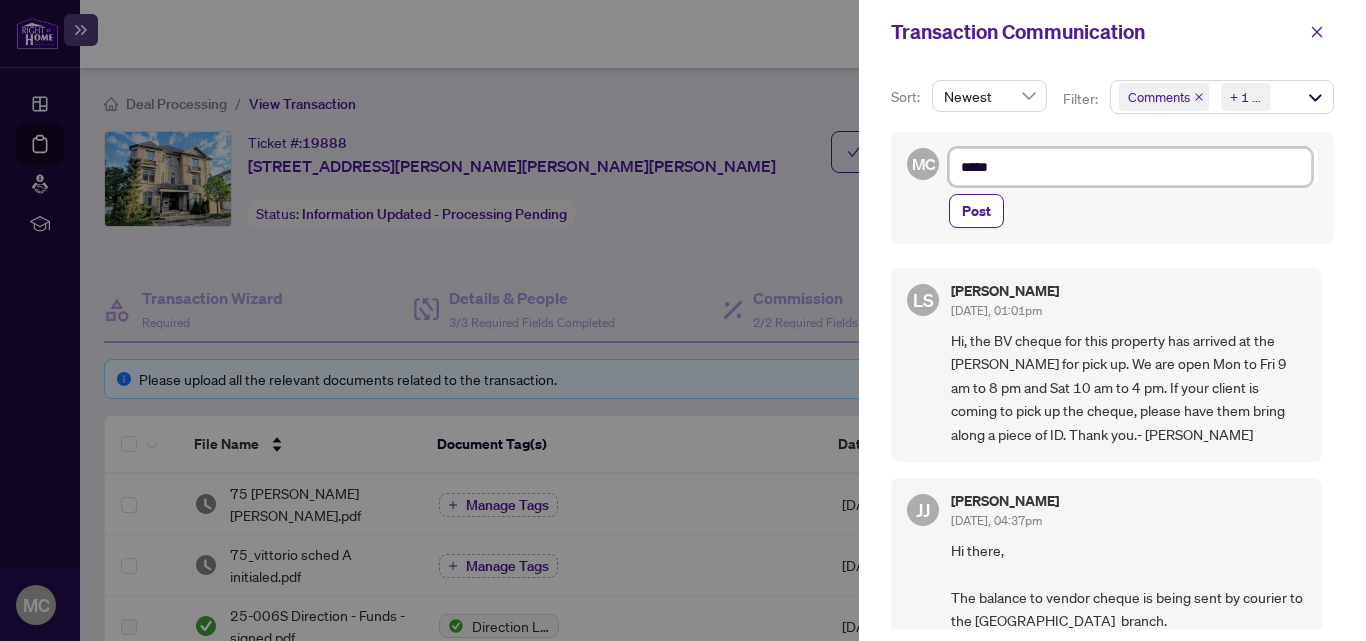 type on "******" 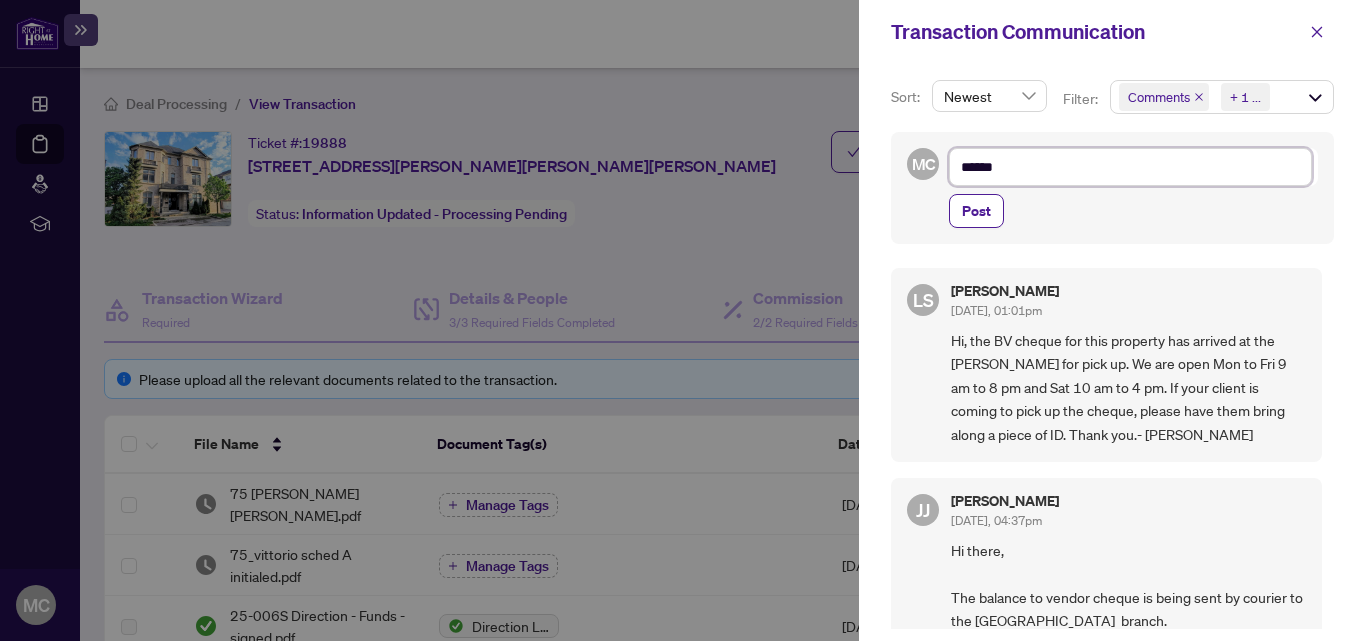 type on "******" 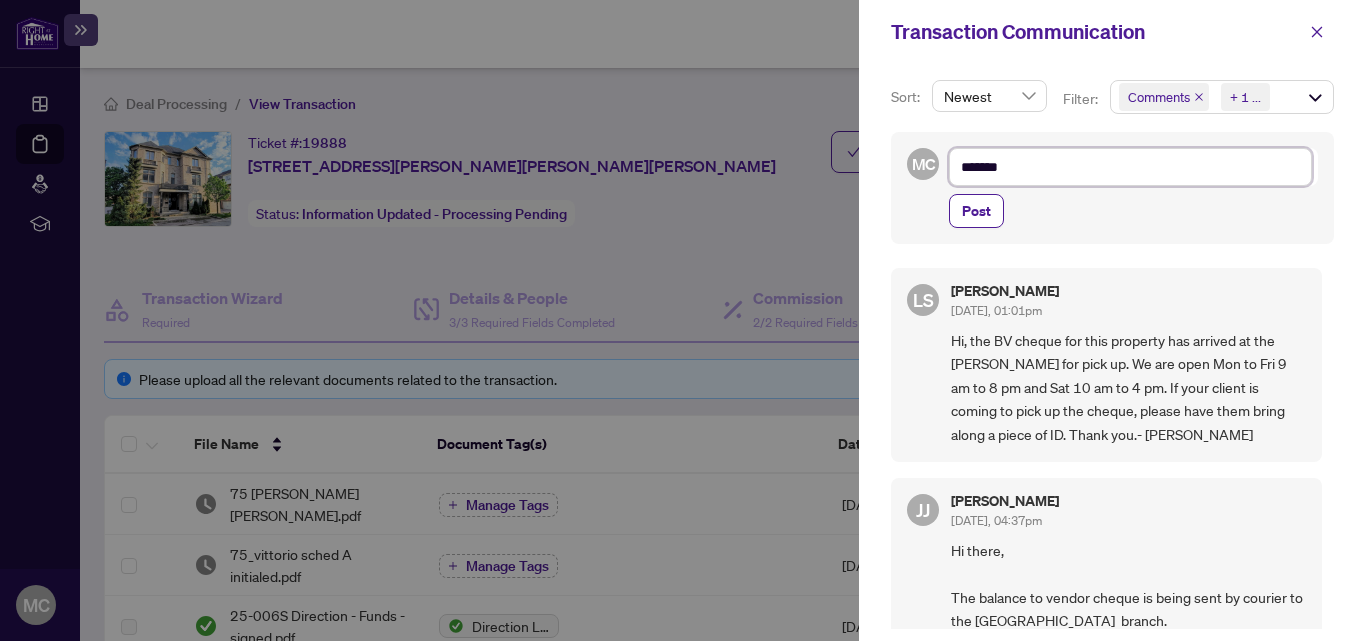 type on "********" 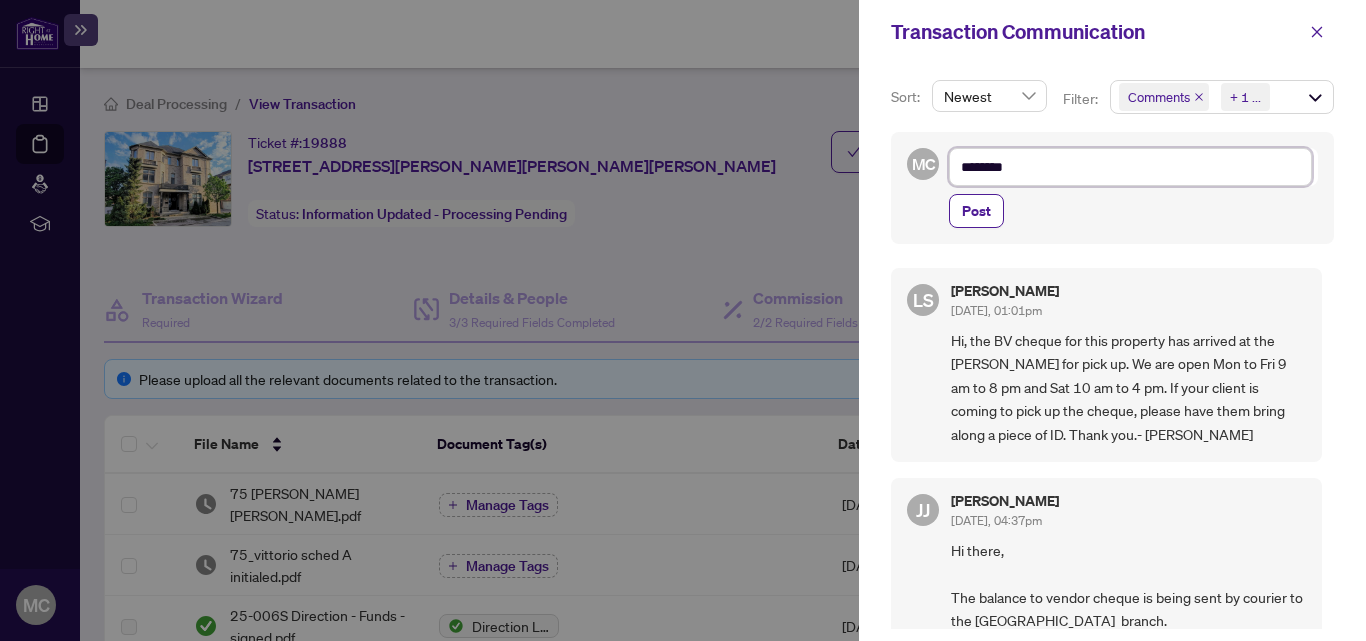 type on "*********" 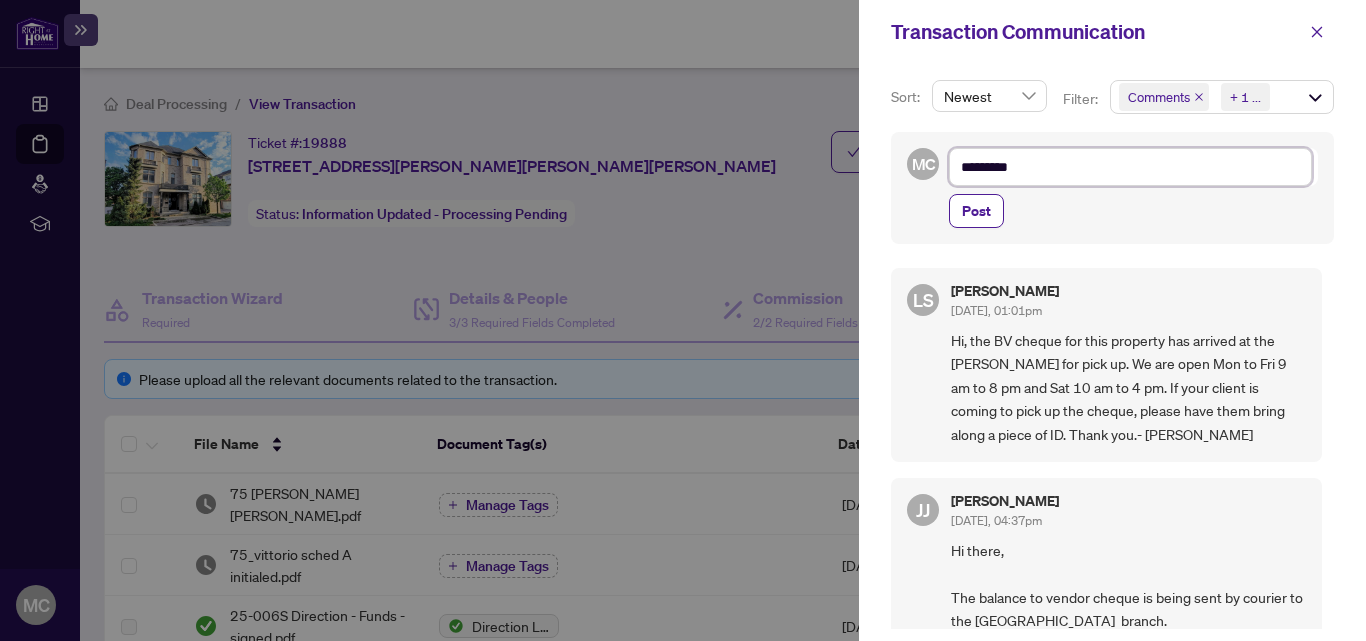type on "**********" 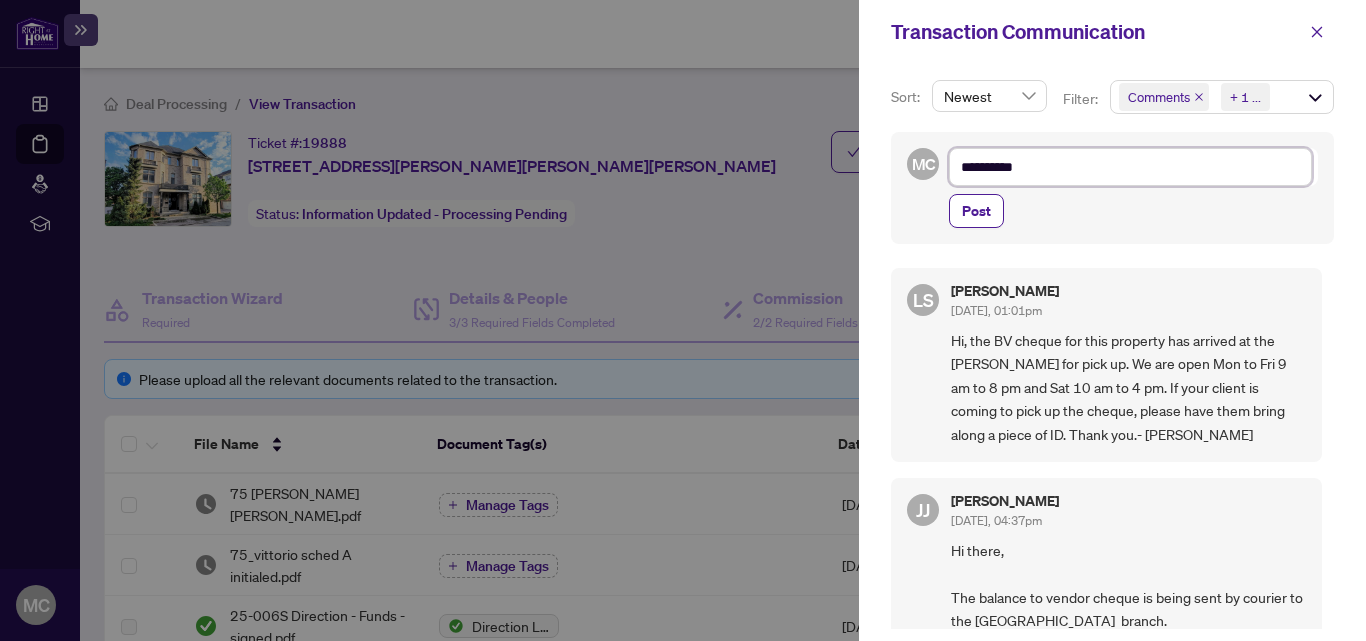 type on "**********" 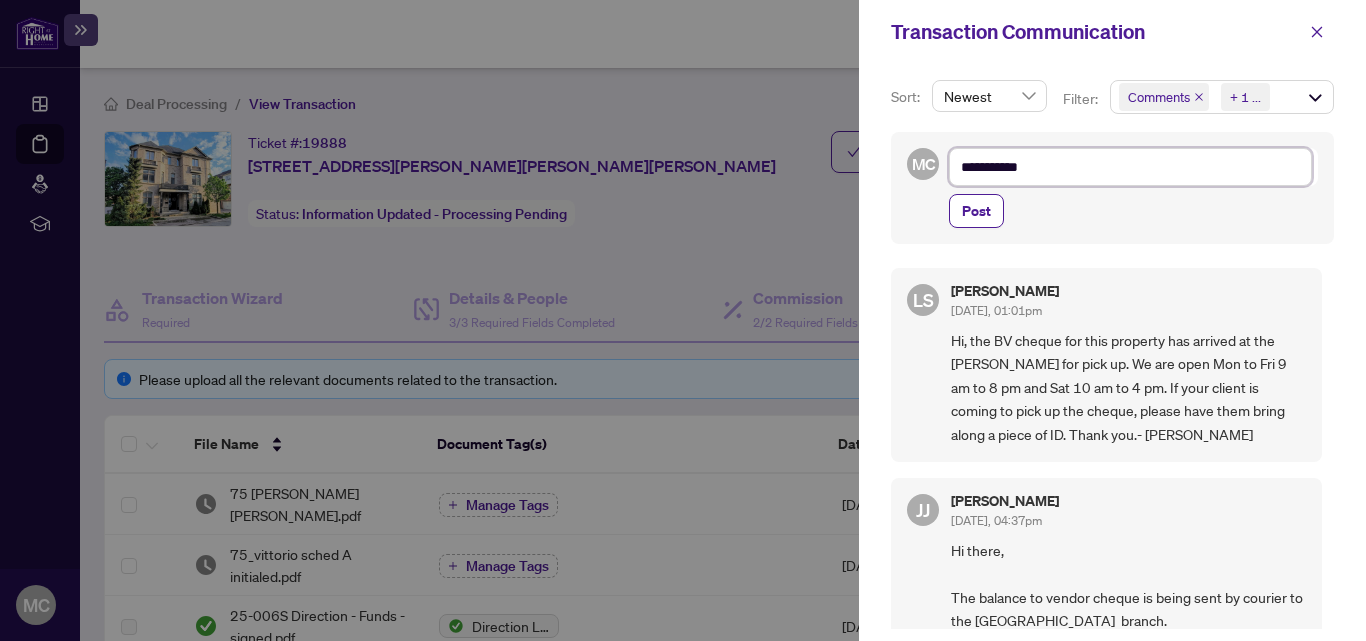 type on "**********" 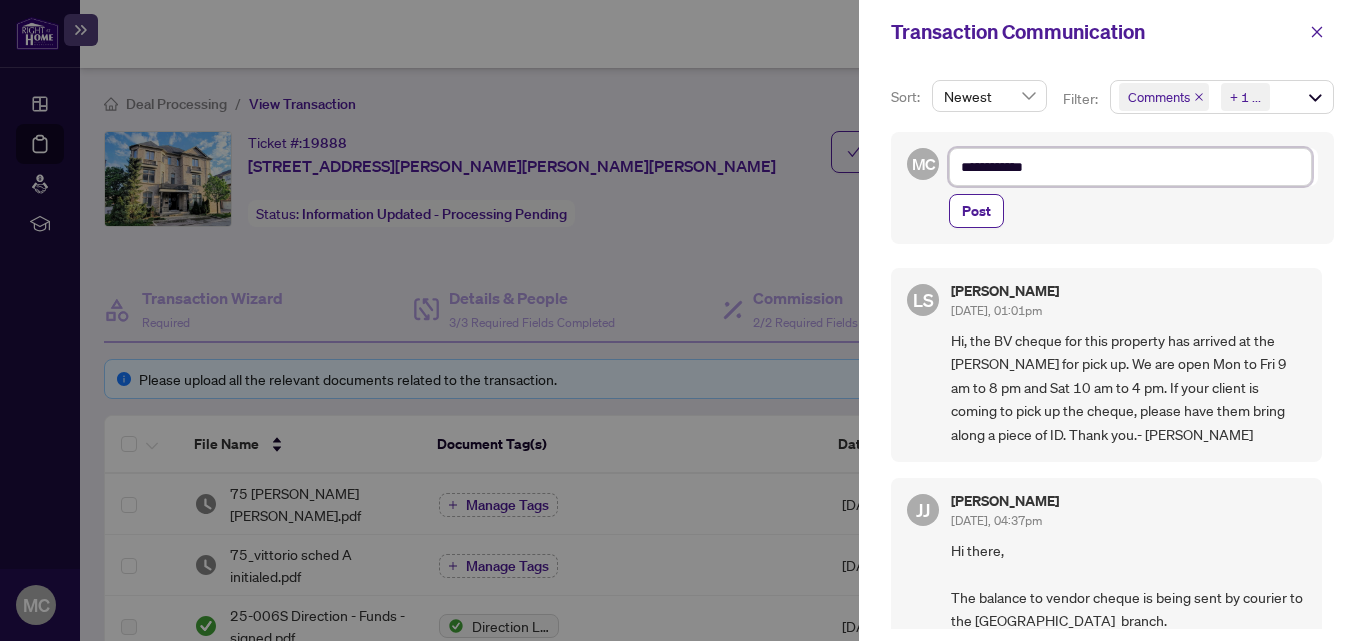 type on "**********" 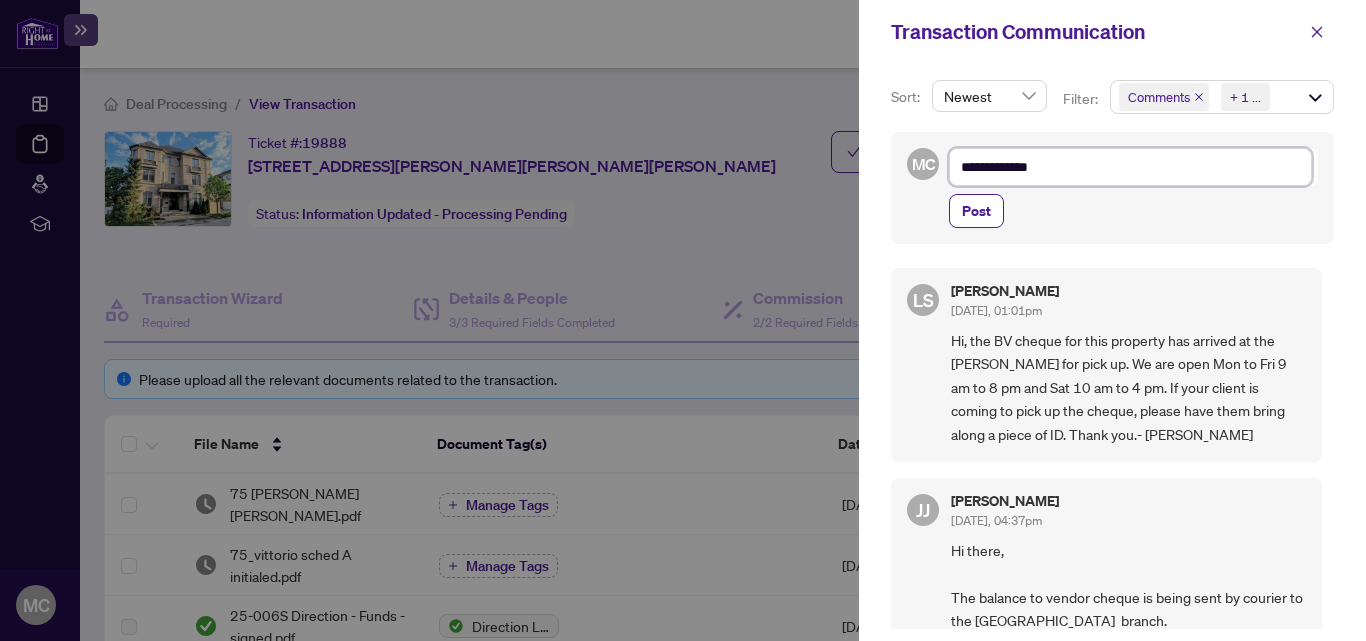 type on "**********" 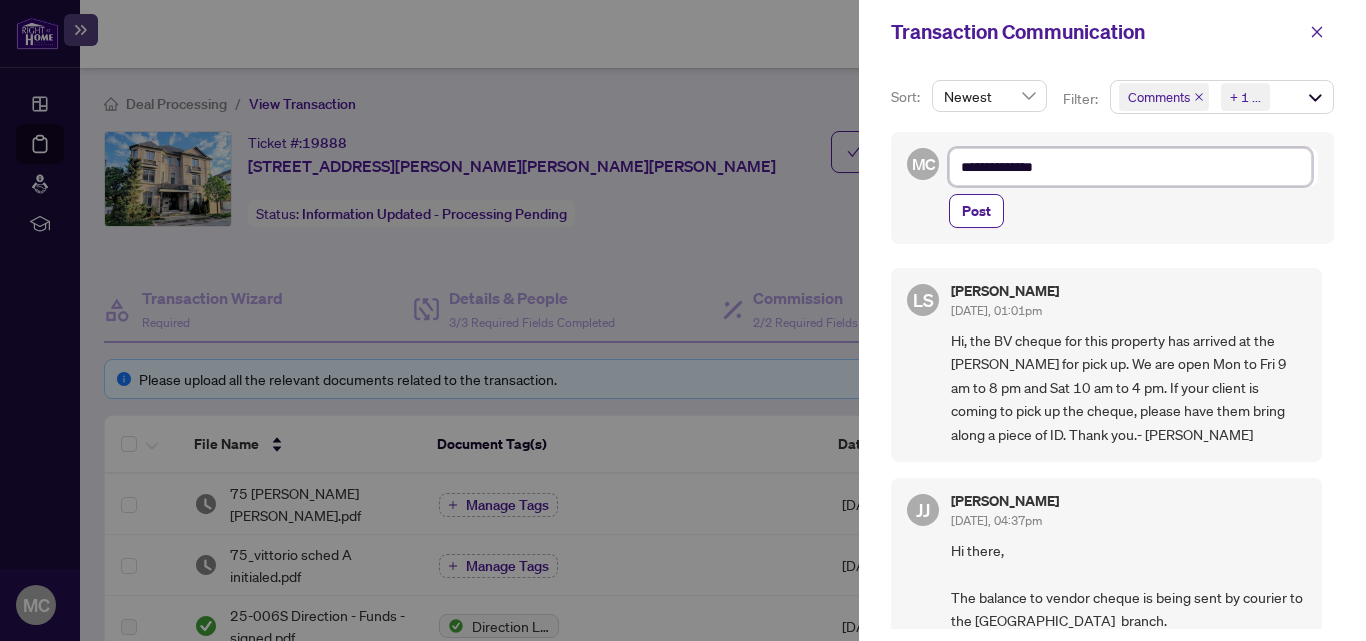 type on "**********" 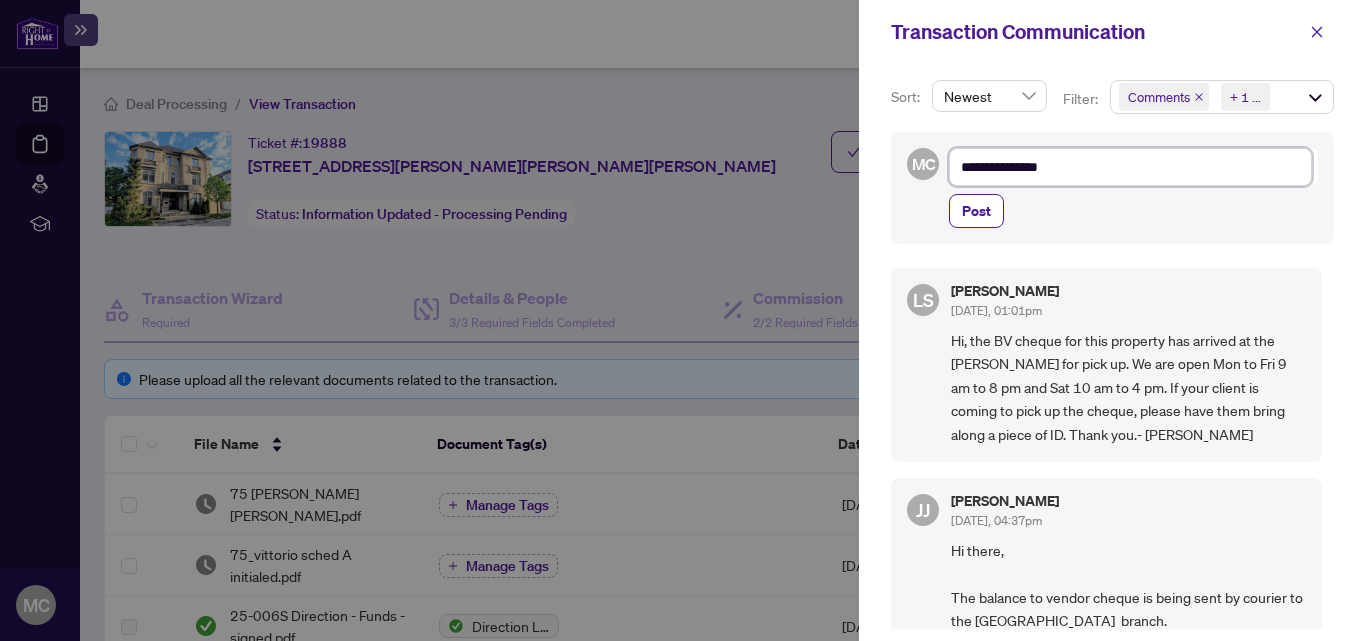 type on "**********" 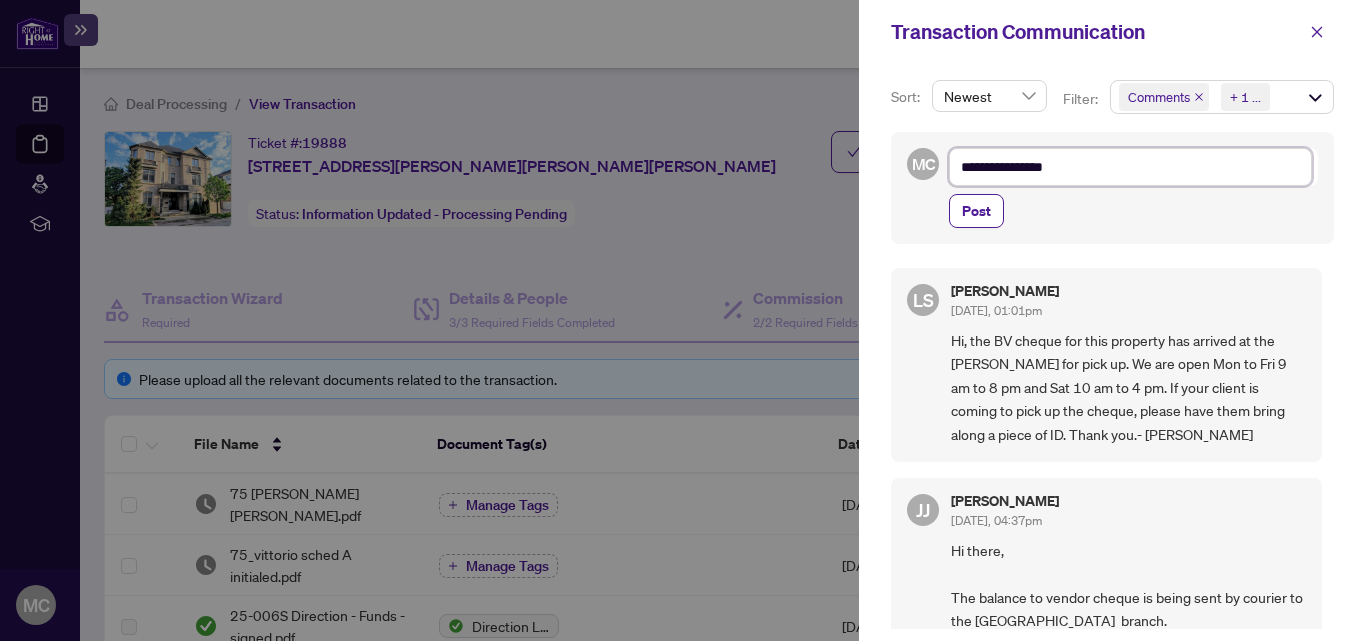 type on "**********" 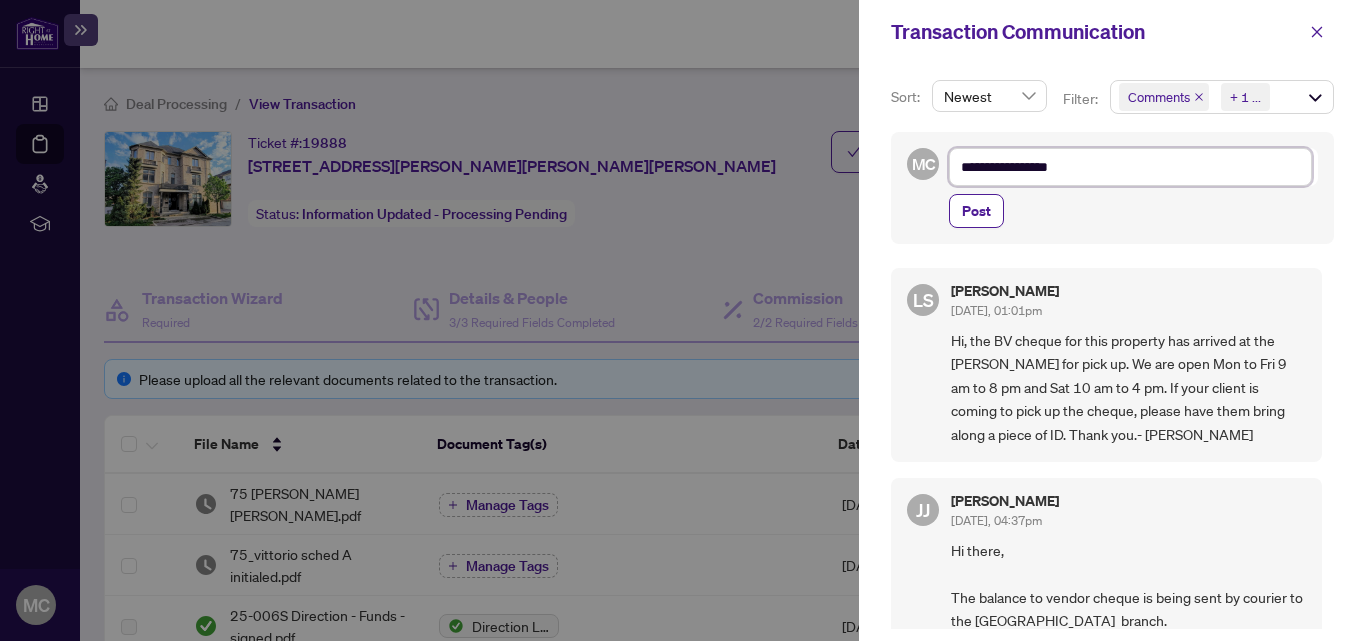 type on "**********" 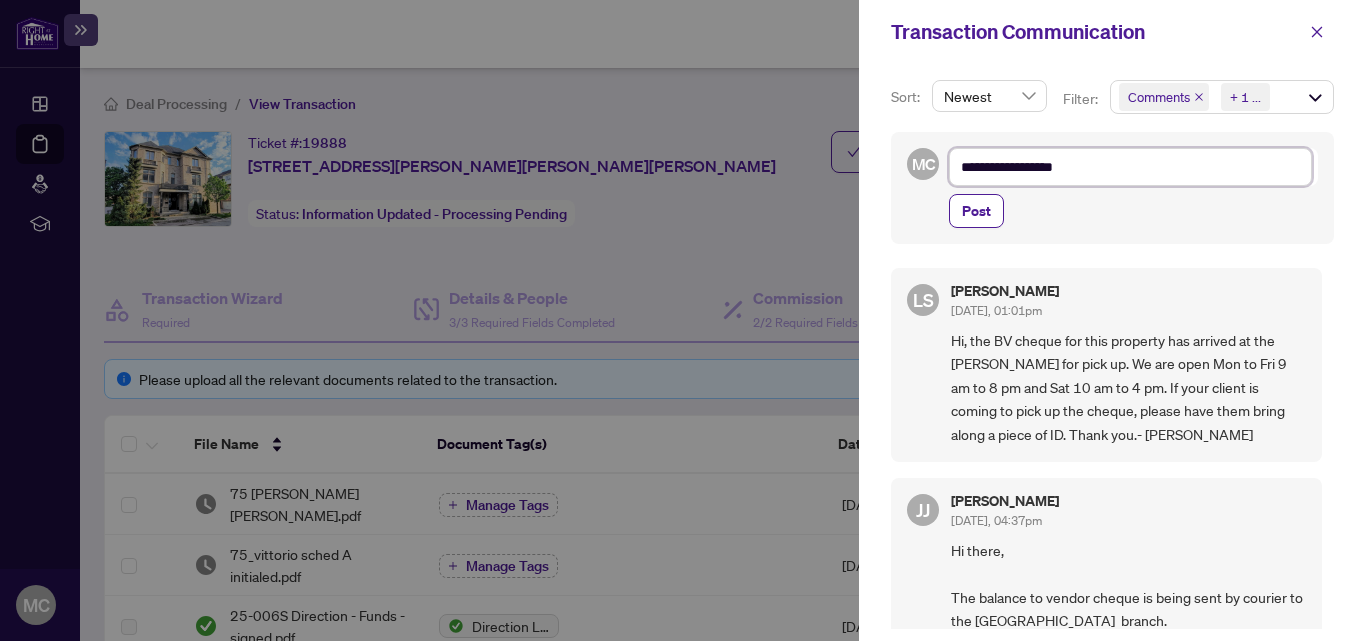 type on "**********" 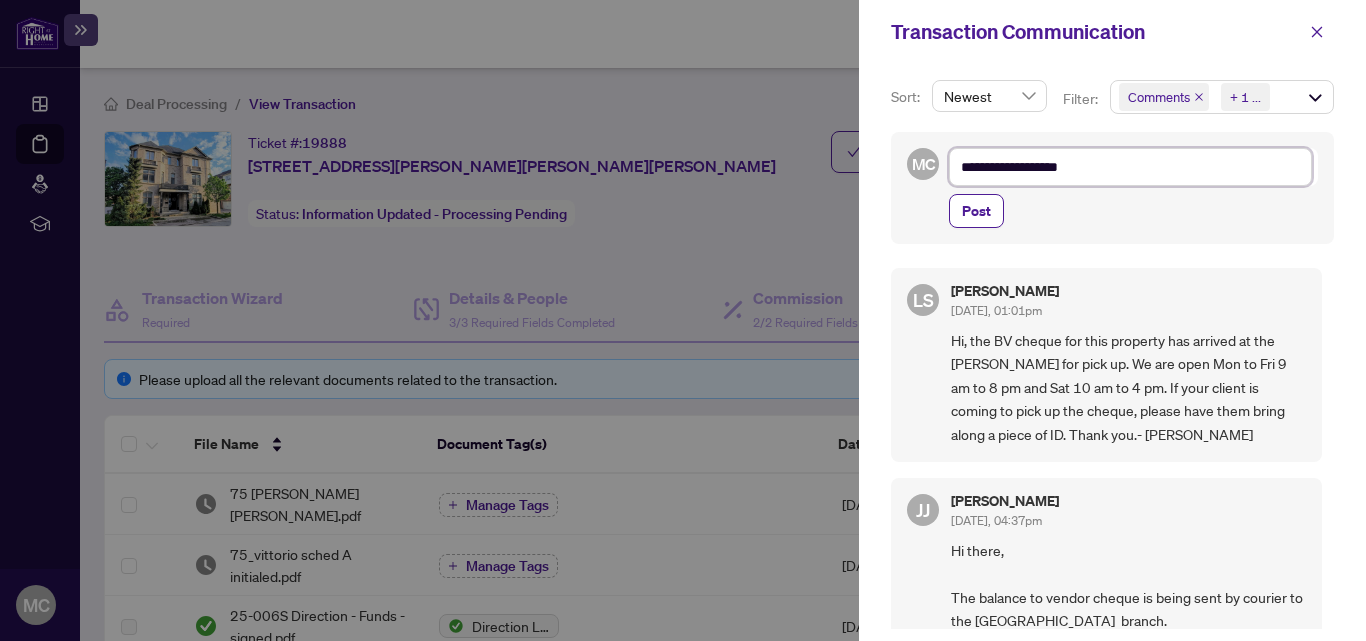type on "**********" 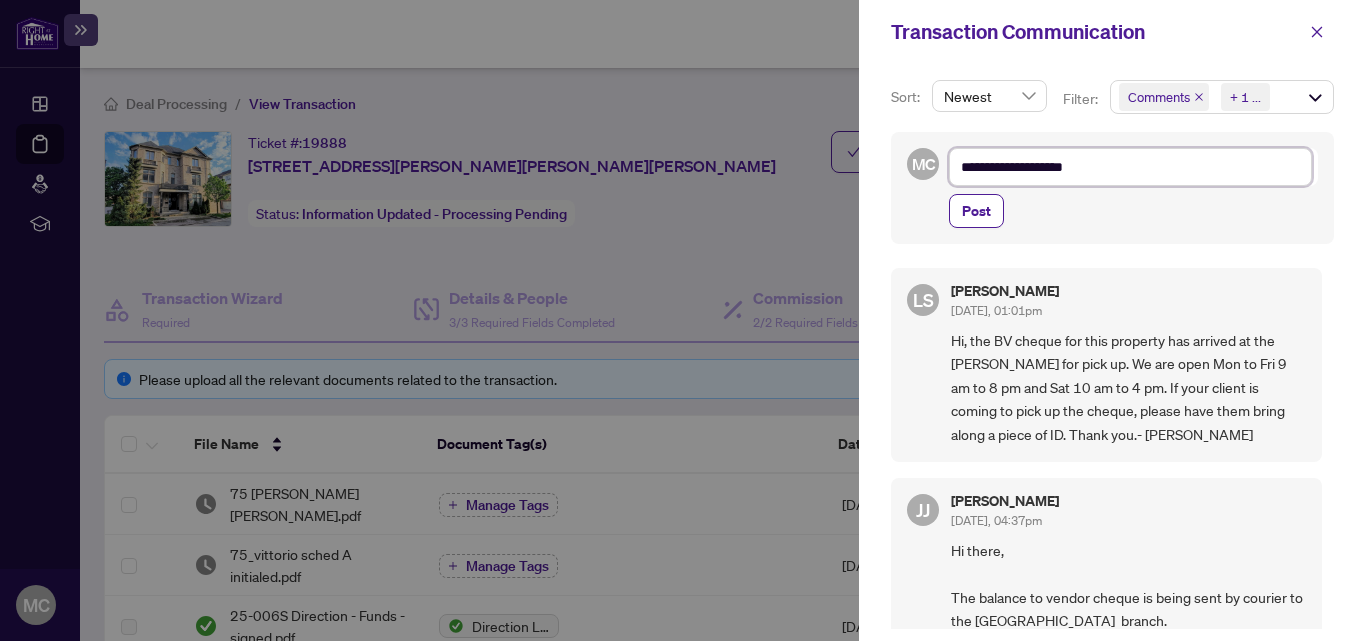 type on "**********" 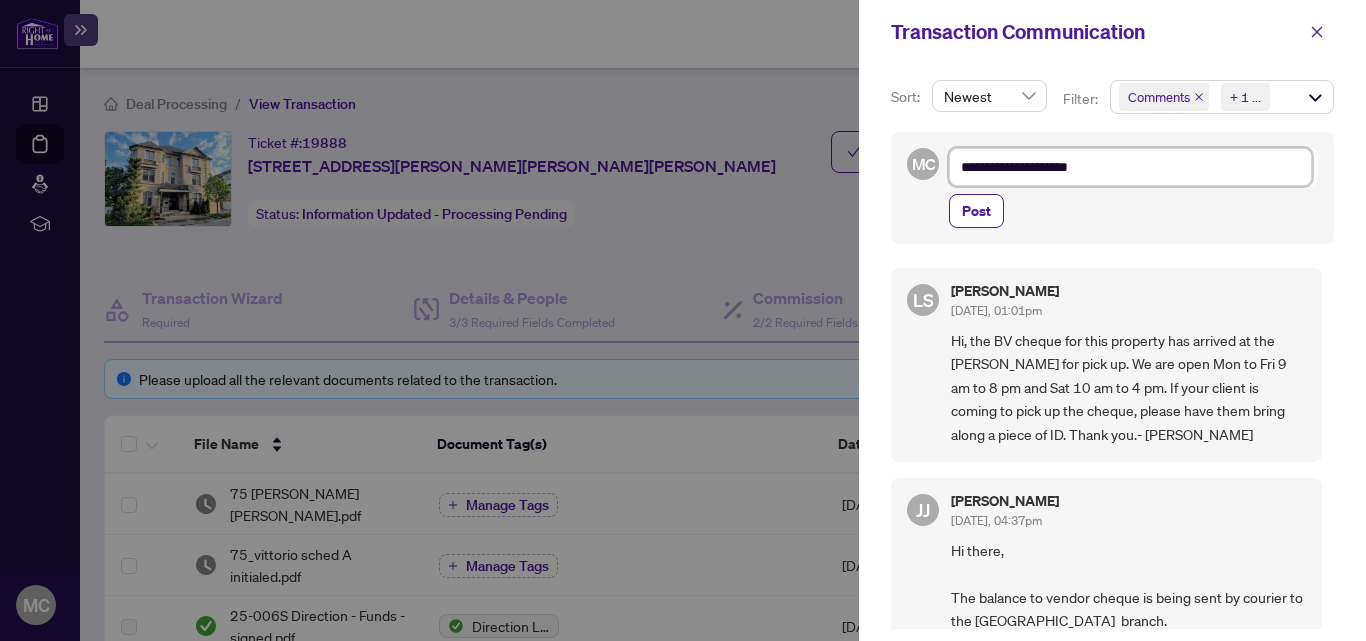 type on "**********" 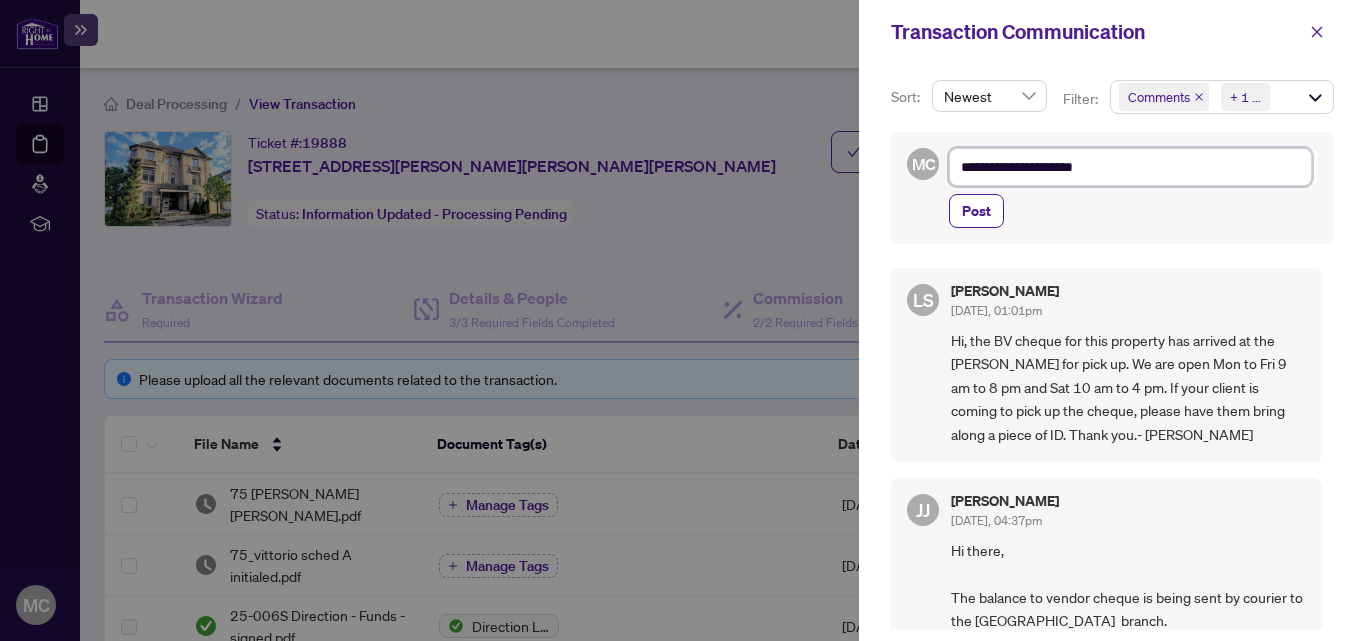 type on "**********" 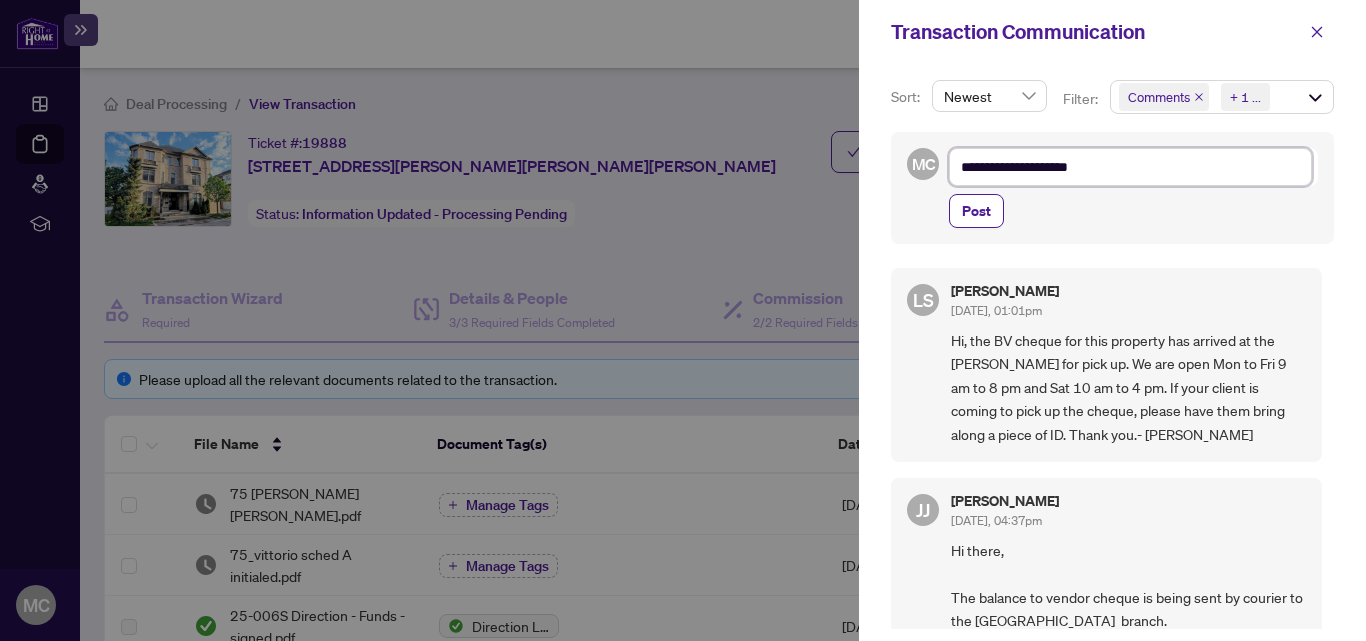 type on "**********" 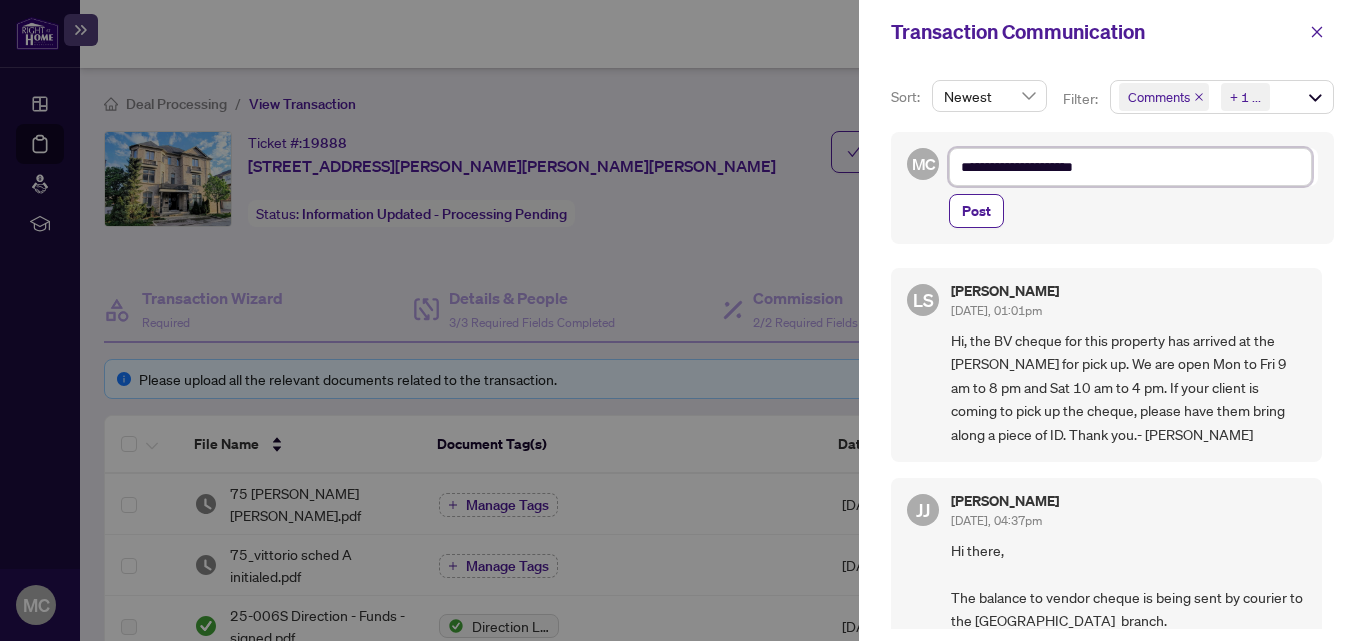 type on "**********" 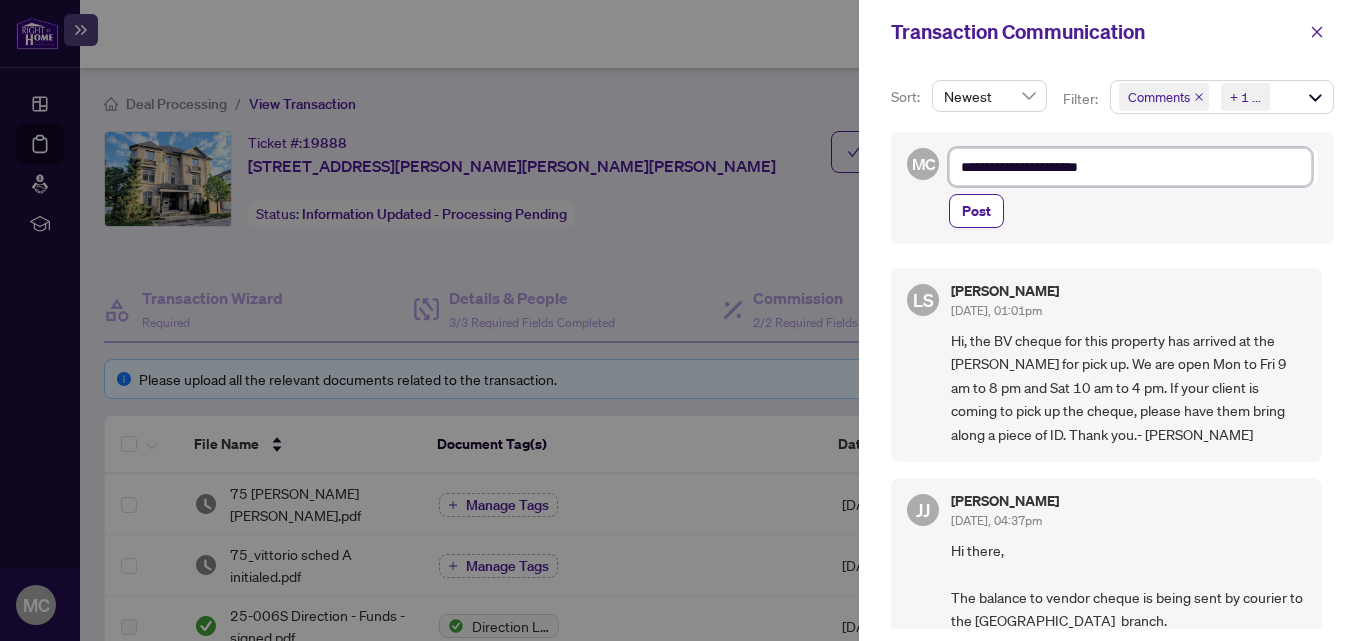 type on "**********" 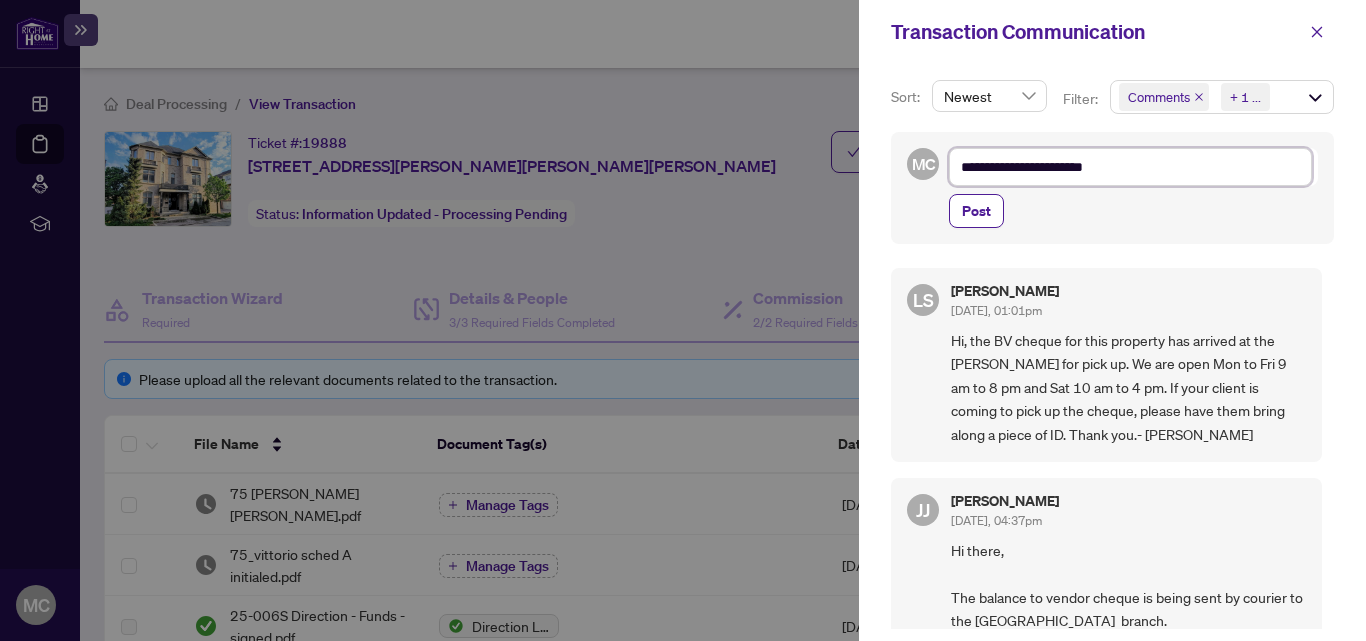 type on "**********" 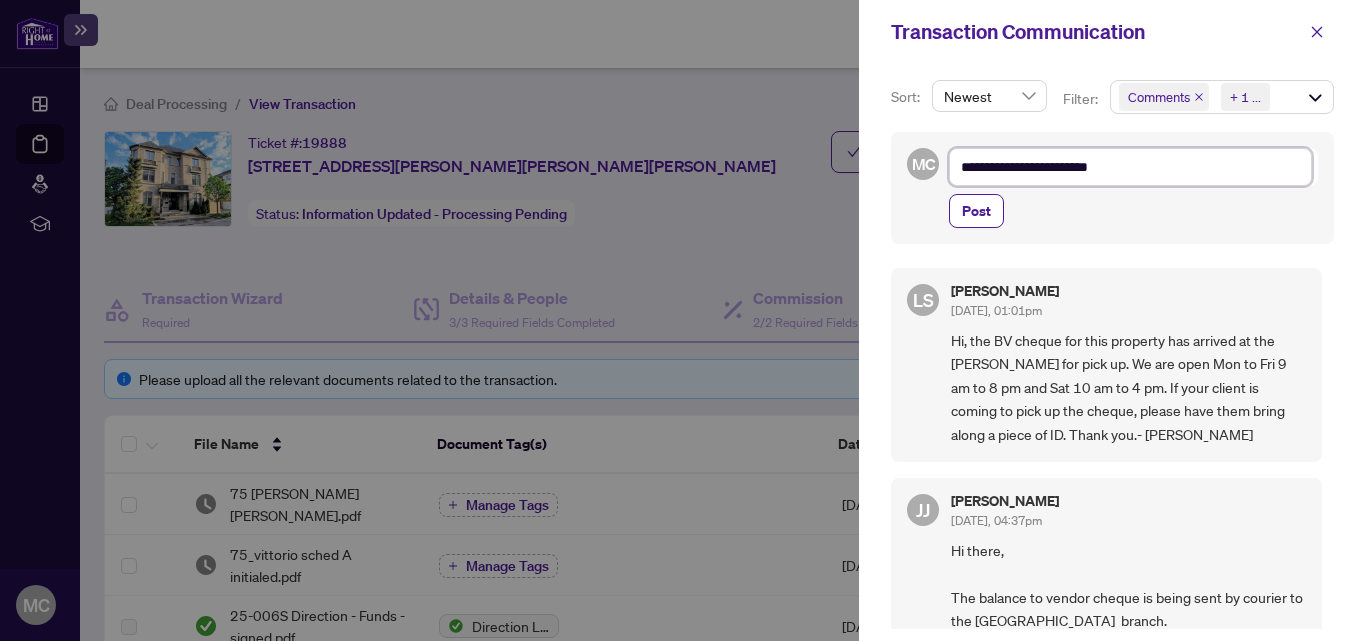 type on "**********" 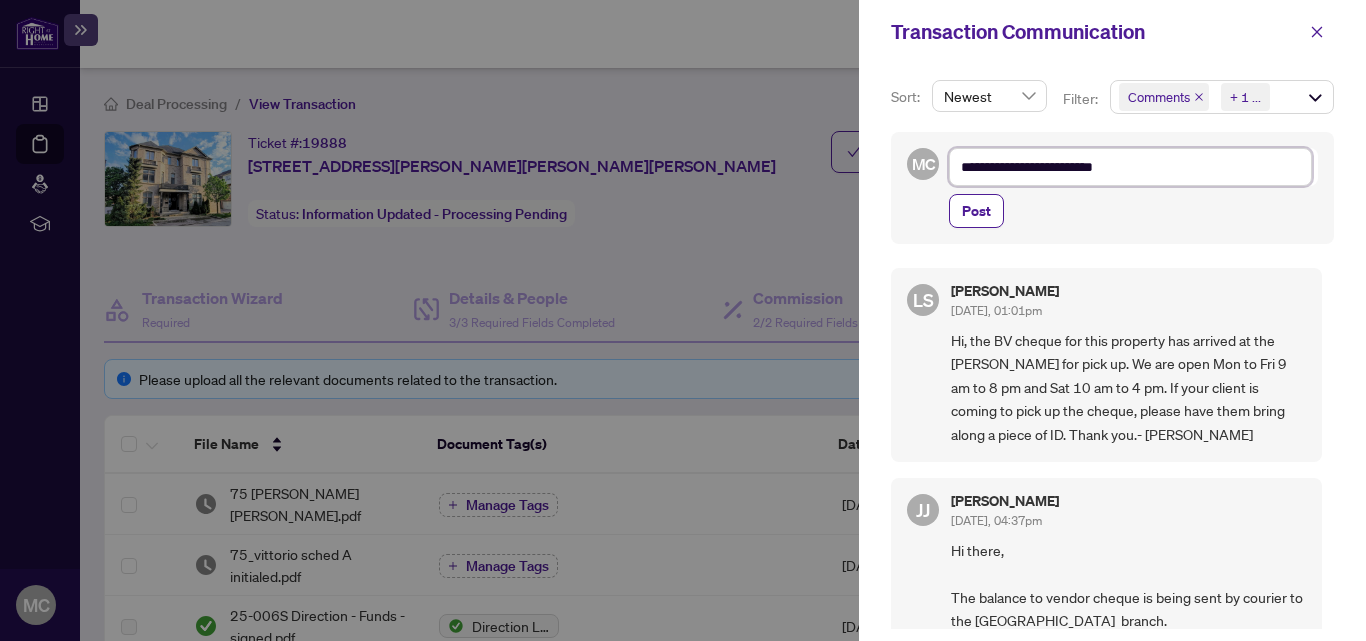 type on "**********" 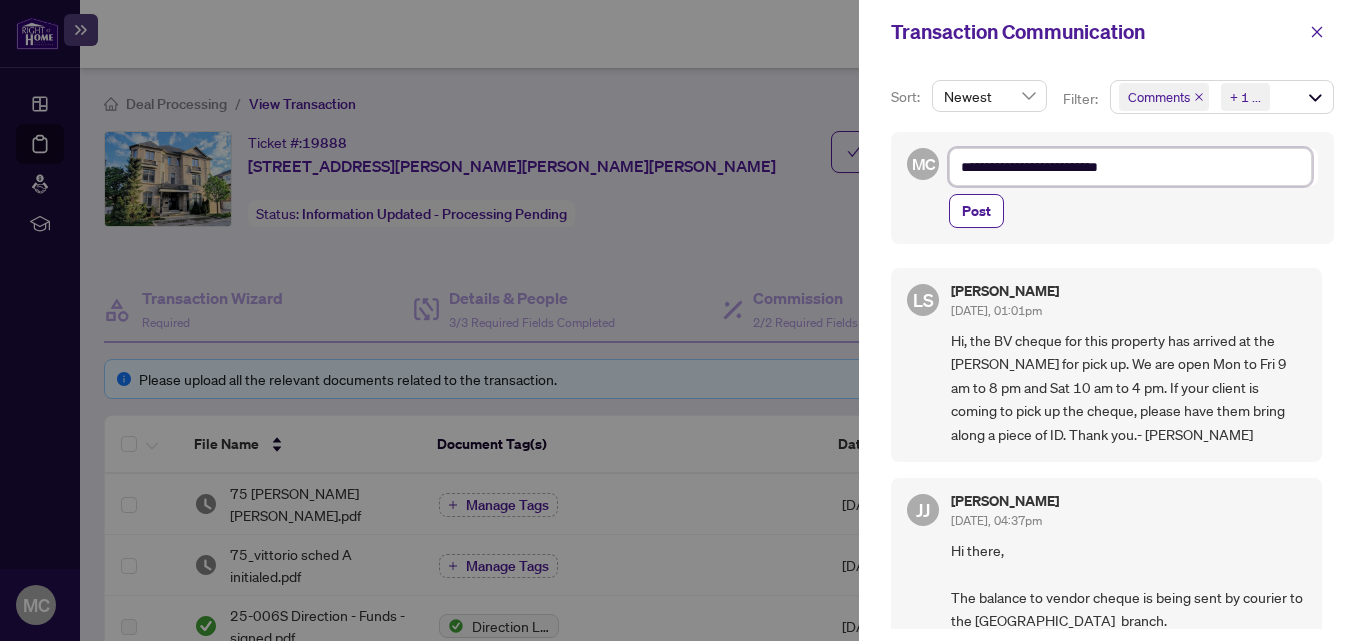 type on "**********" 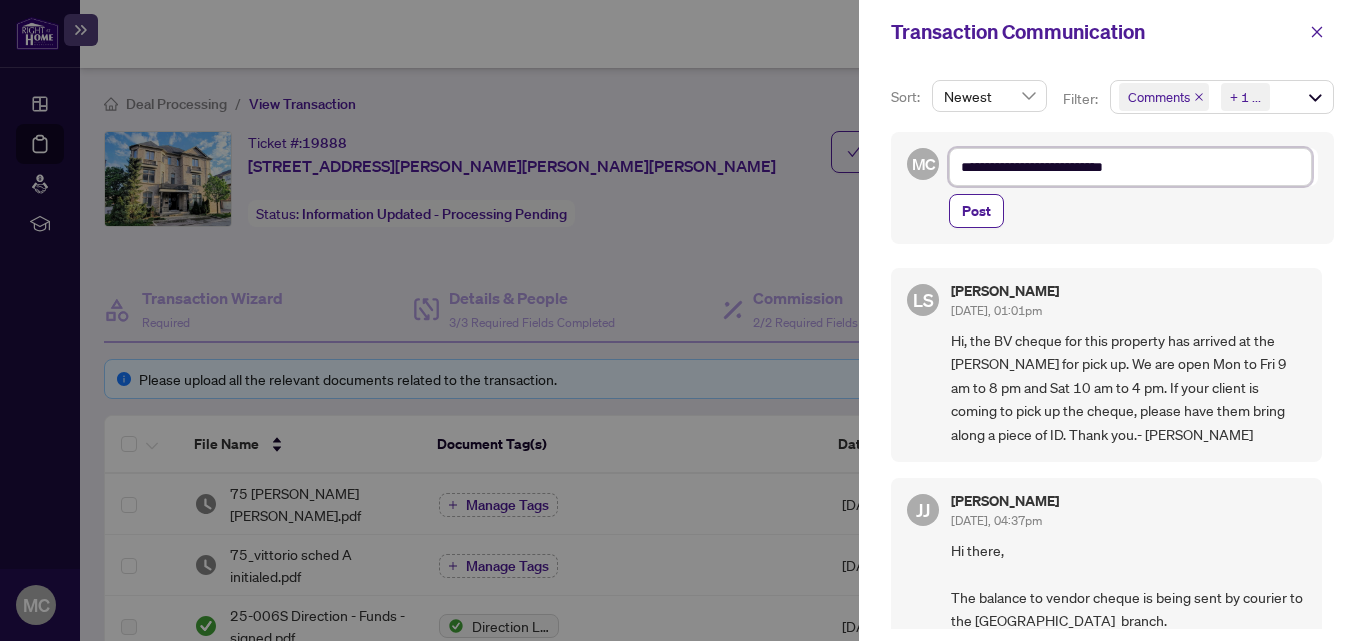 type on "**********" 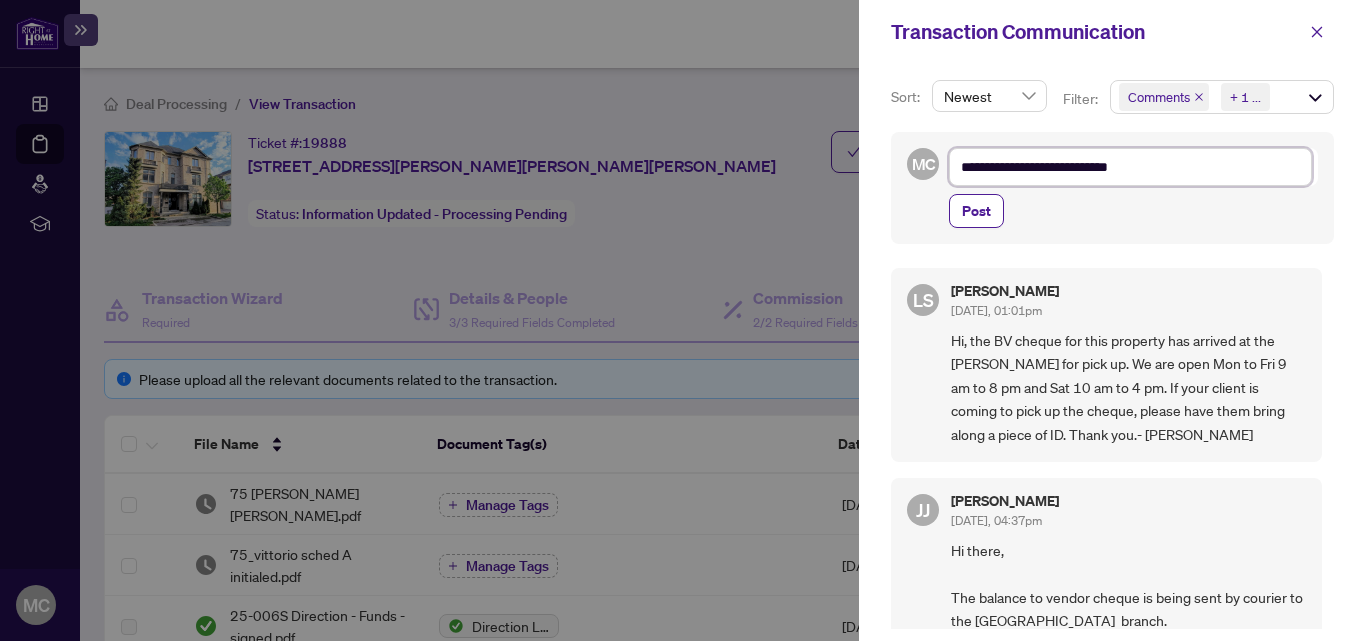 type on "**********" 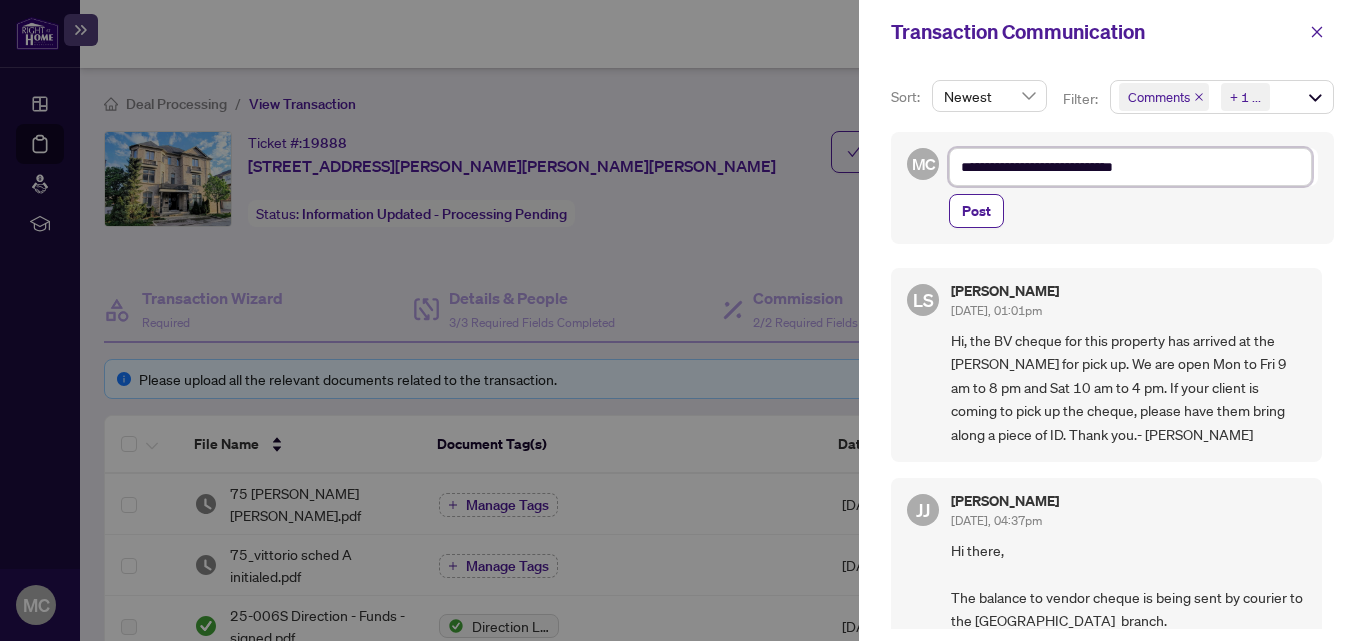type on "**********" 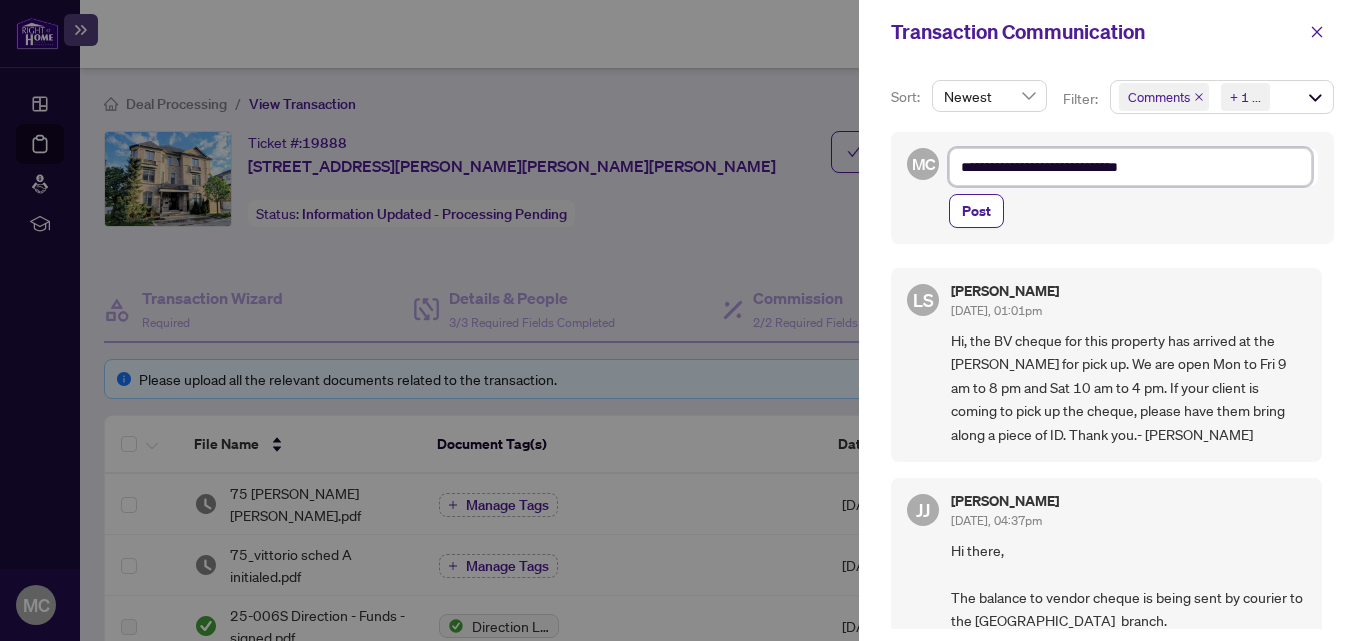 type on "**********" 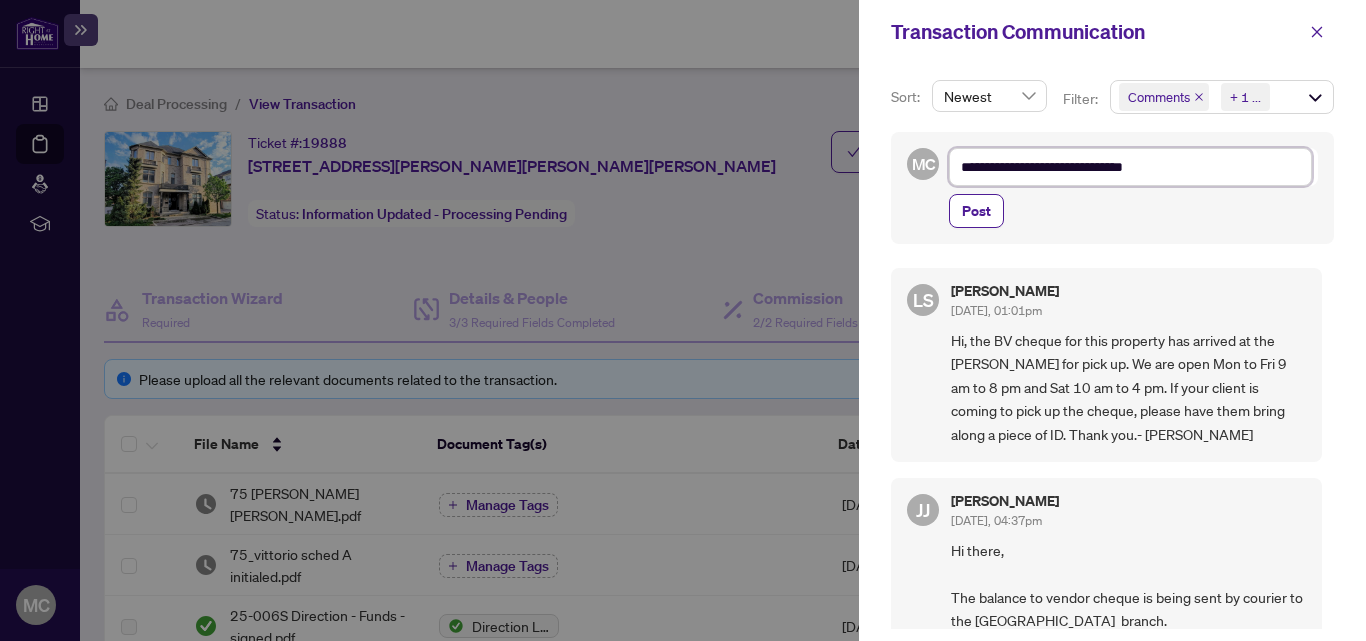 type on "**********" 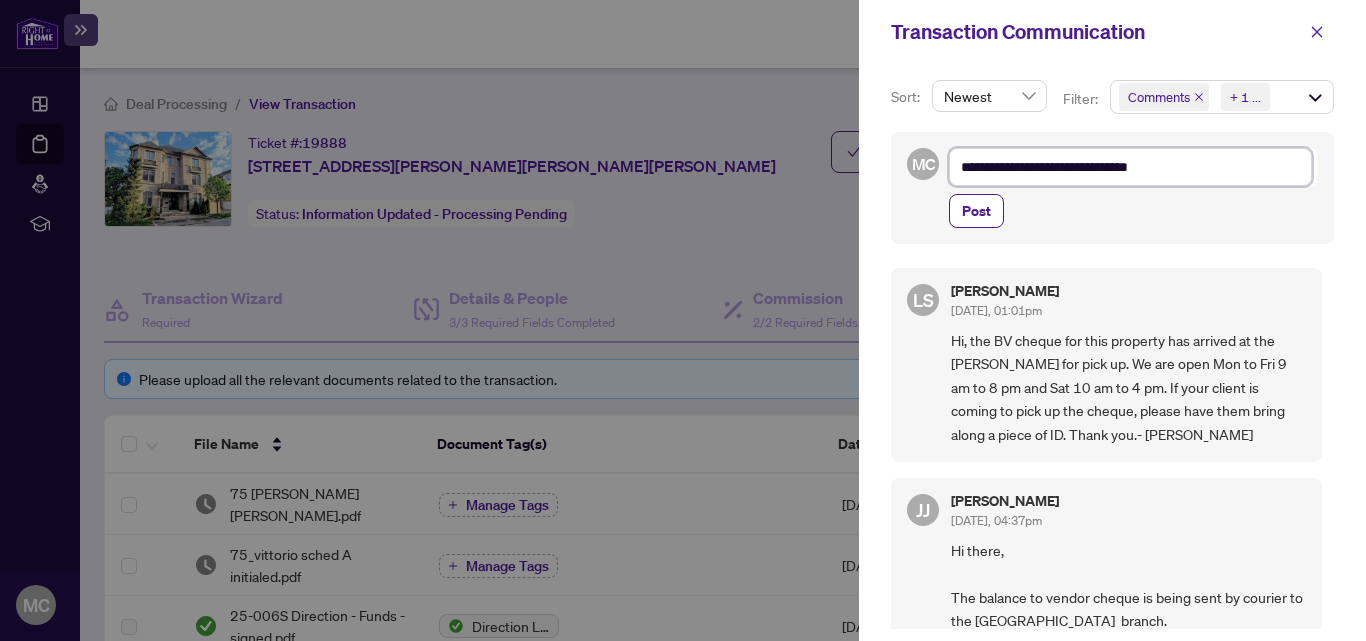 type on "**********" 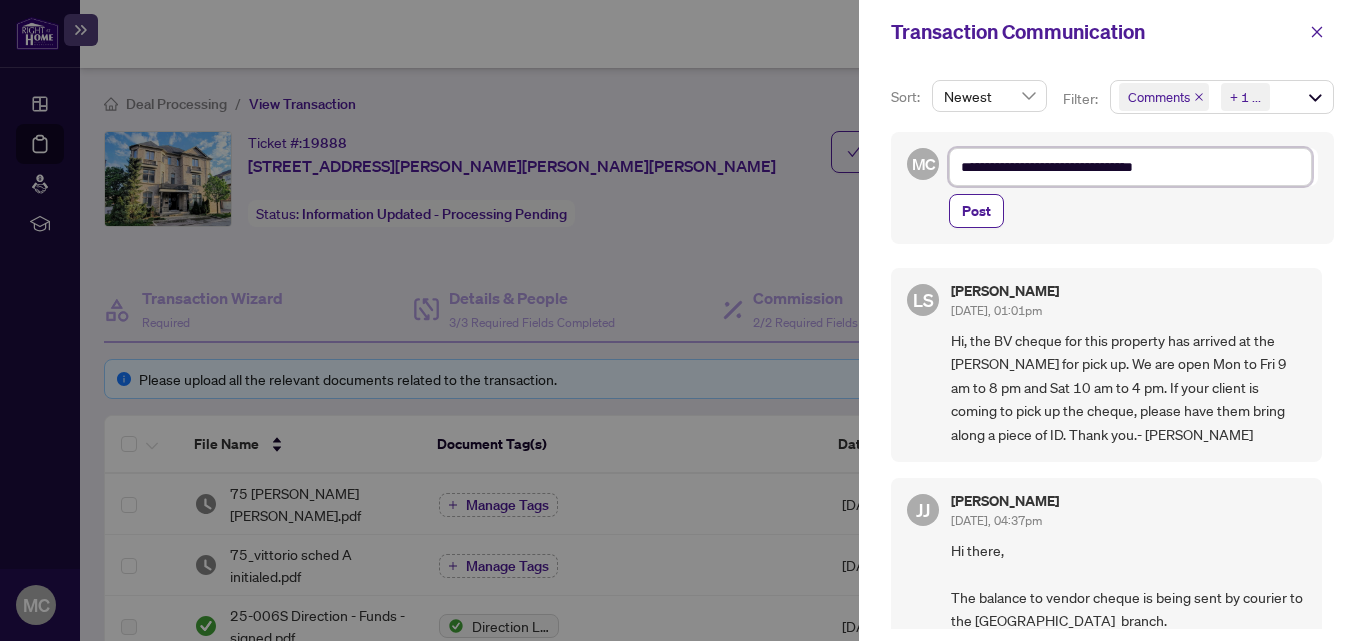 type on "**********" 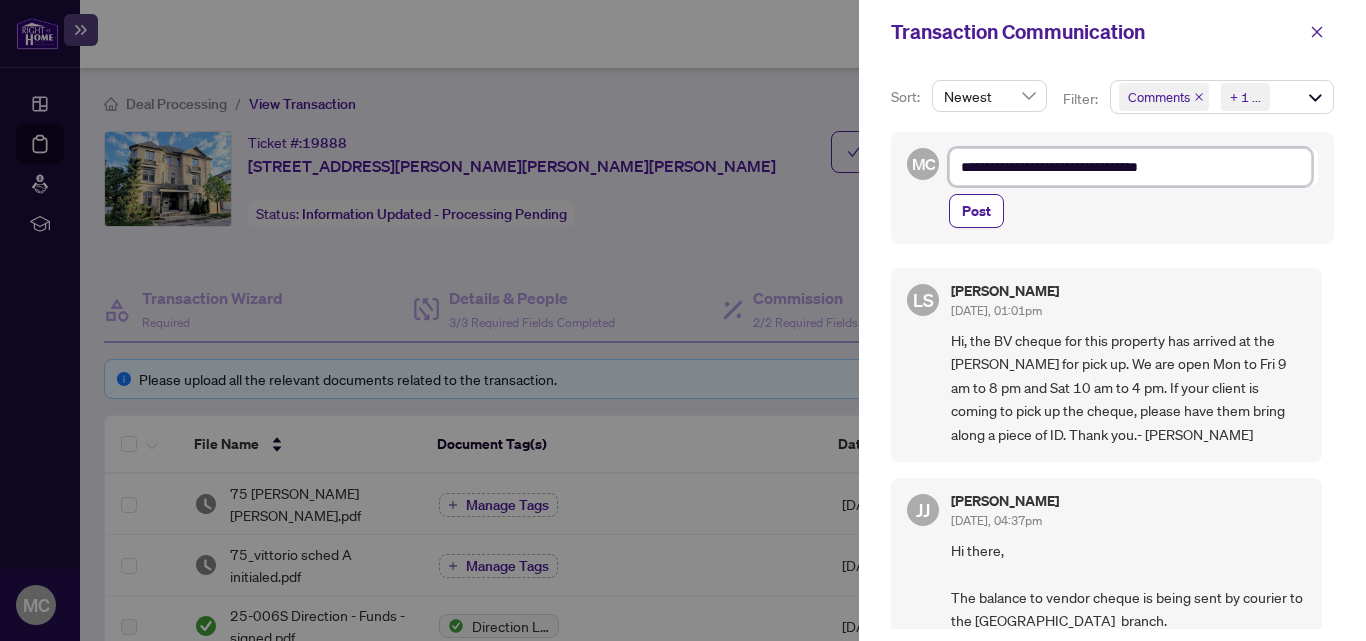type on "**********" 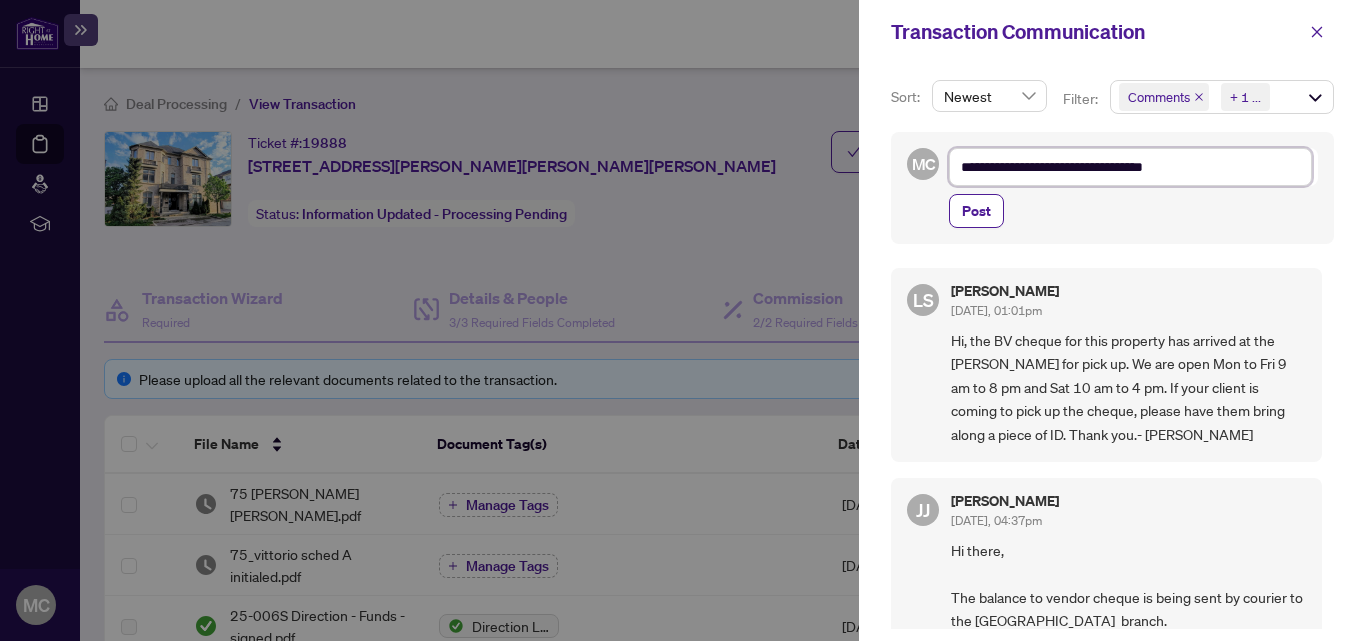 type on "**********" 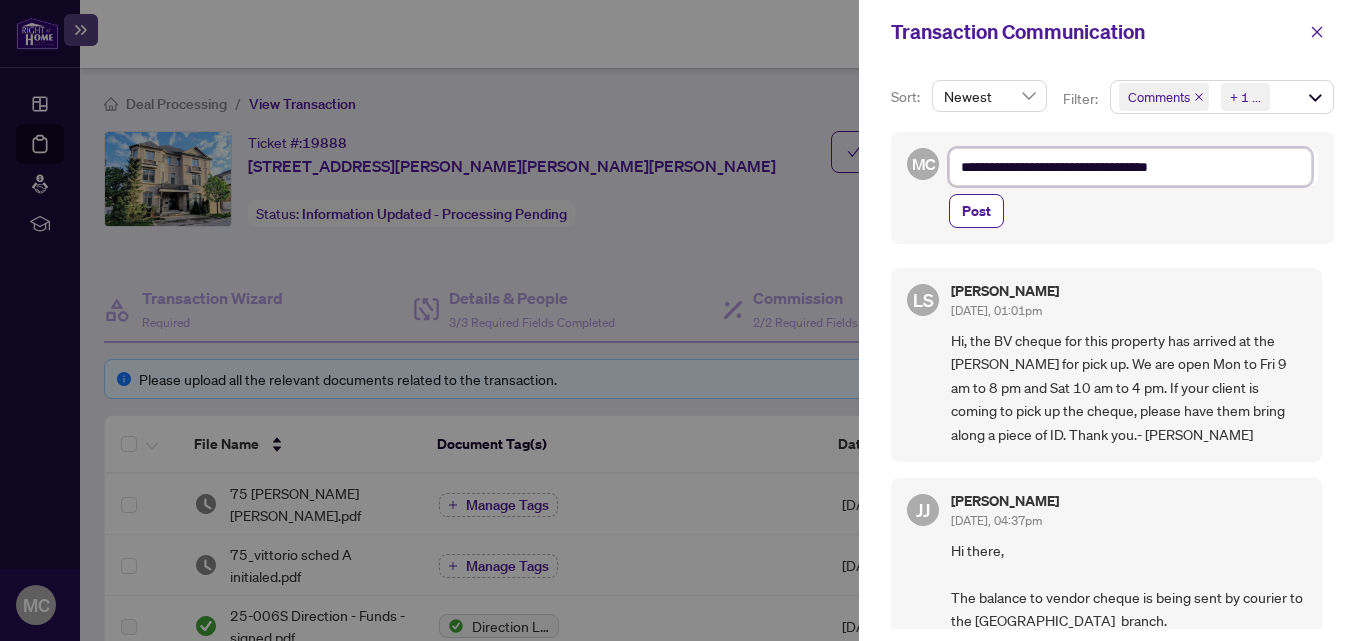 type on "**********" 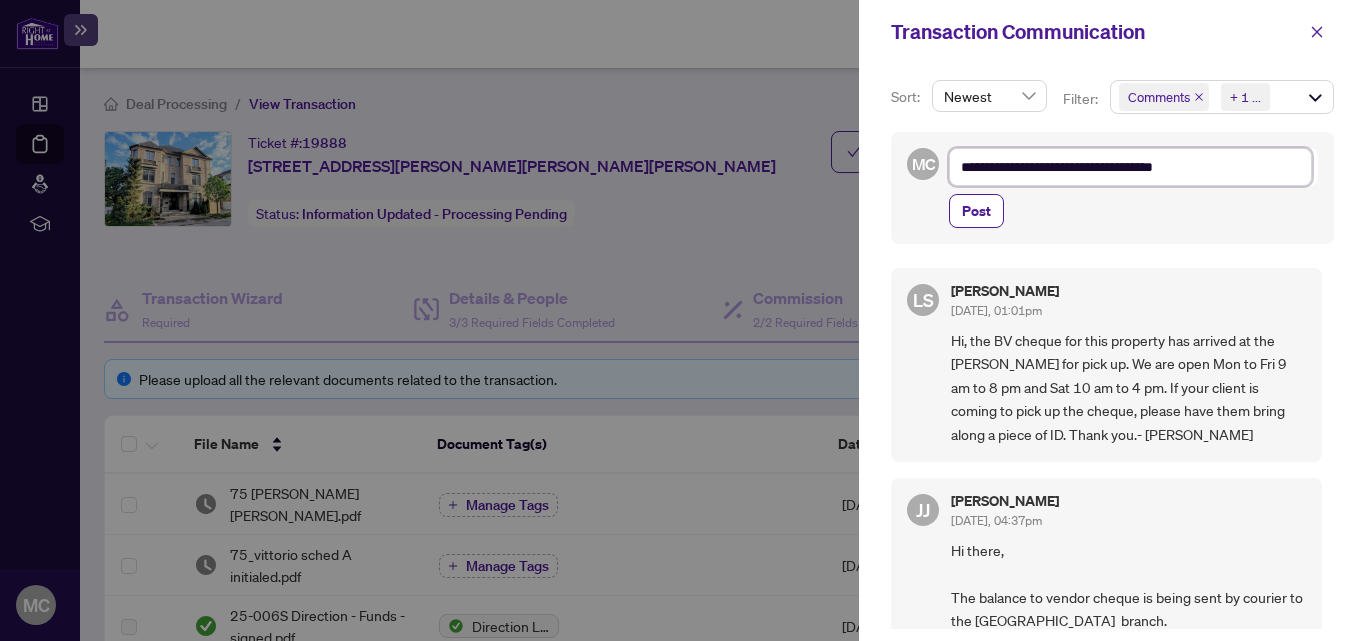 type on "**********" 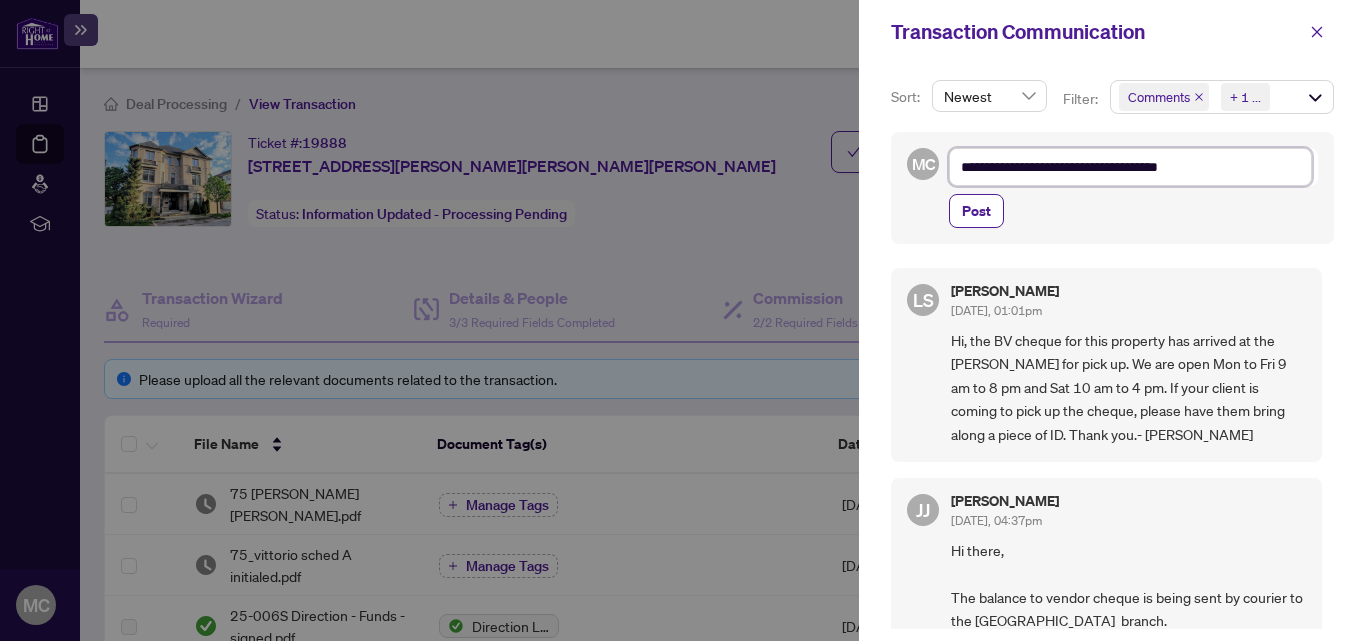 type on "**********" 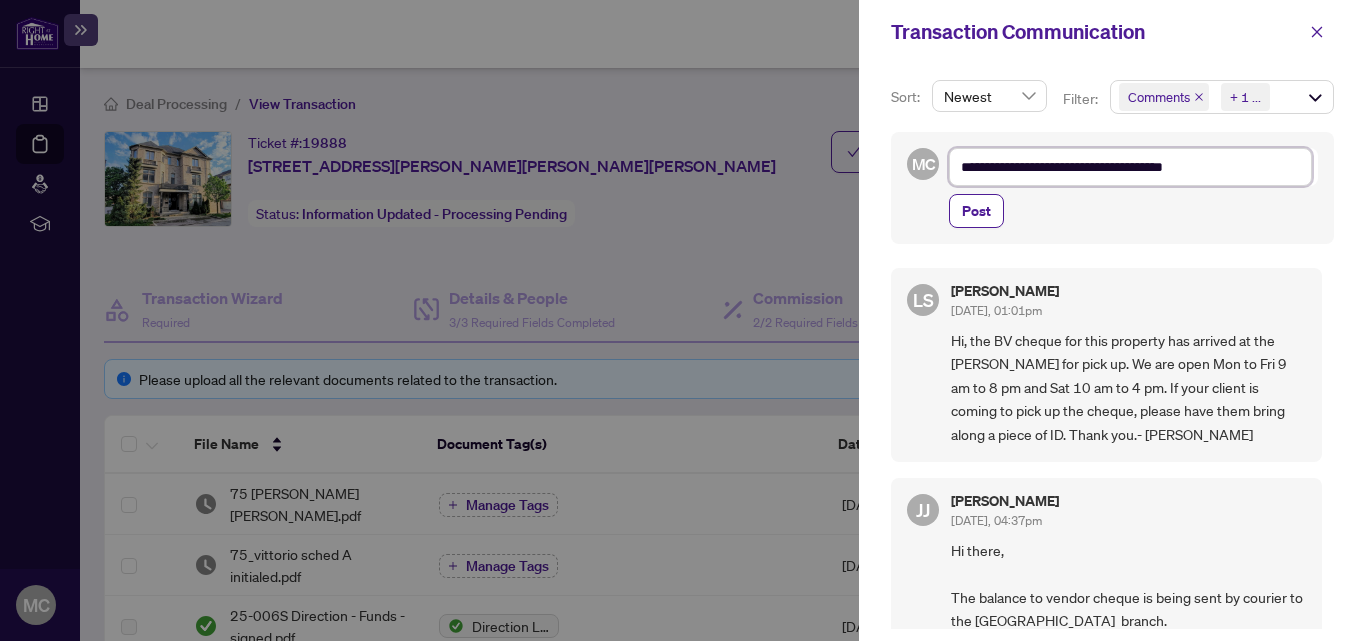 type on "**********" 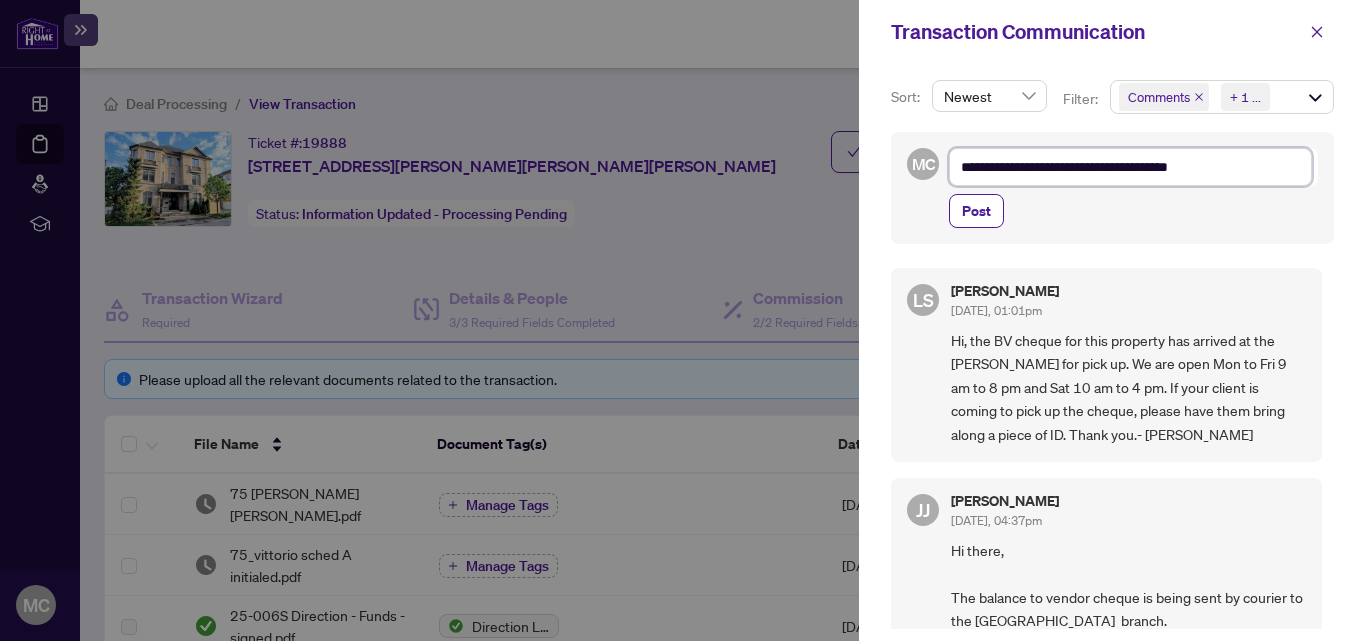 type on "**********" 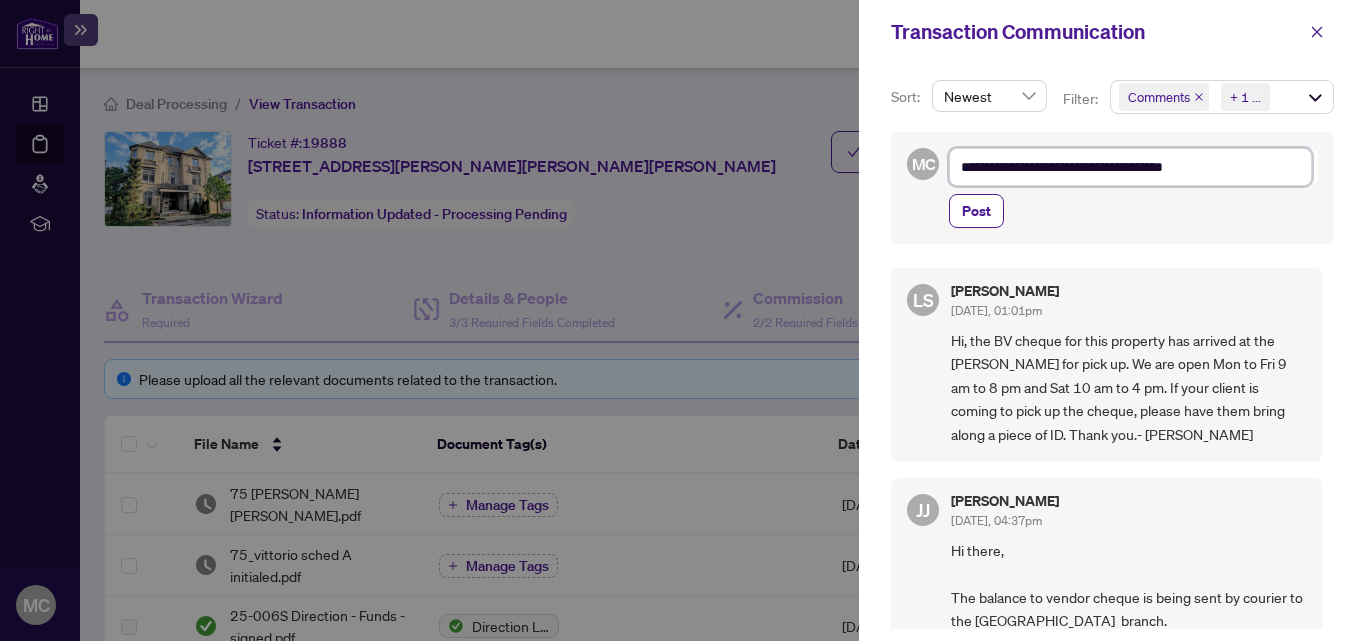type on "**********" 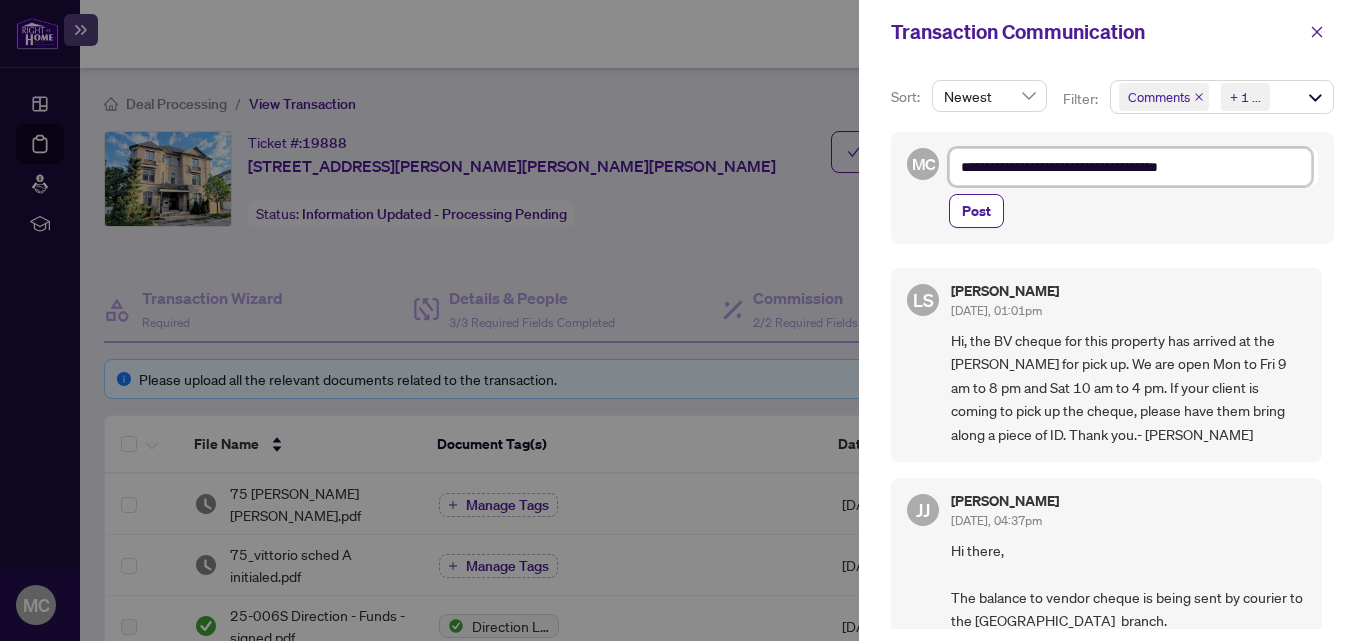 type on "**********" 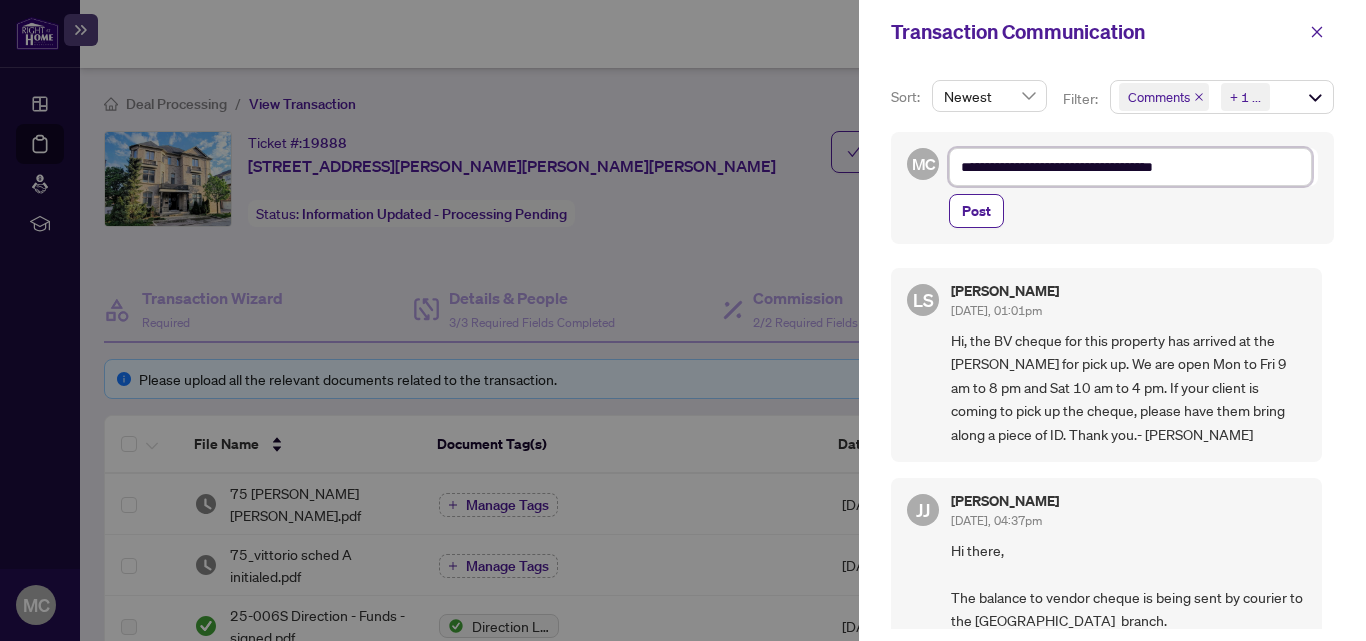 type on "**********" 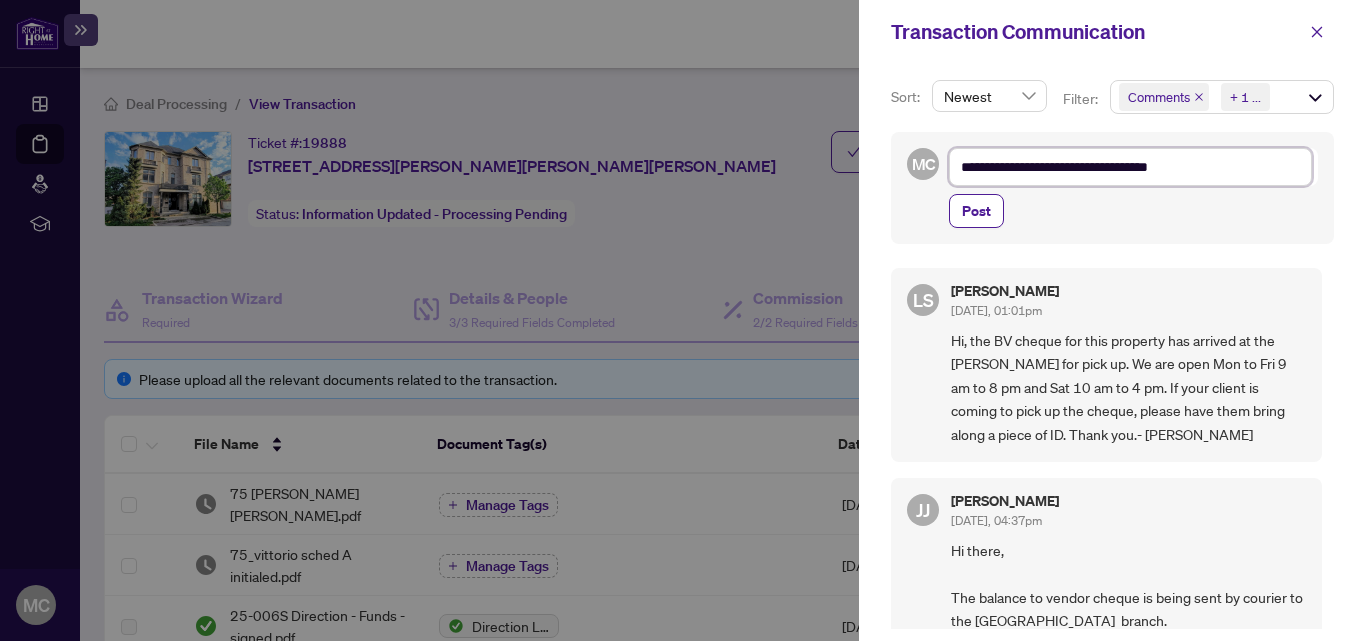 type on "**********" 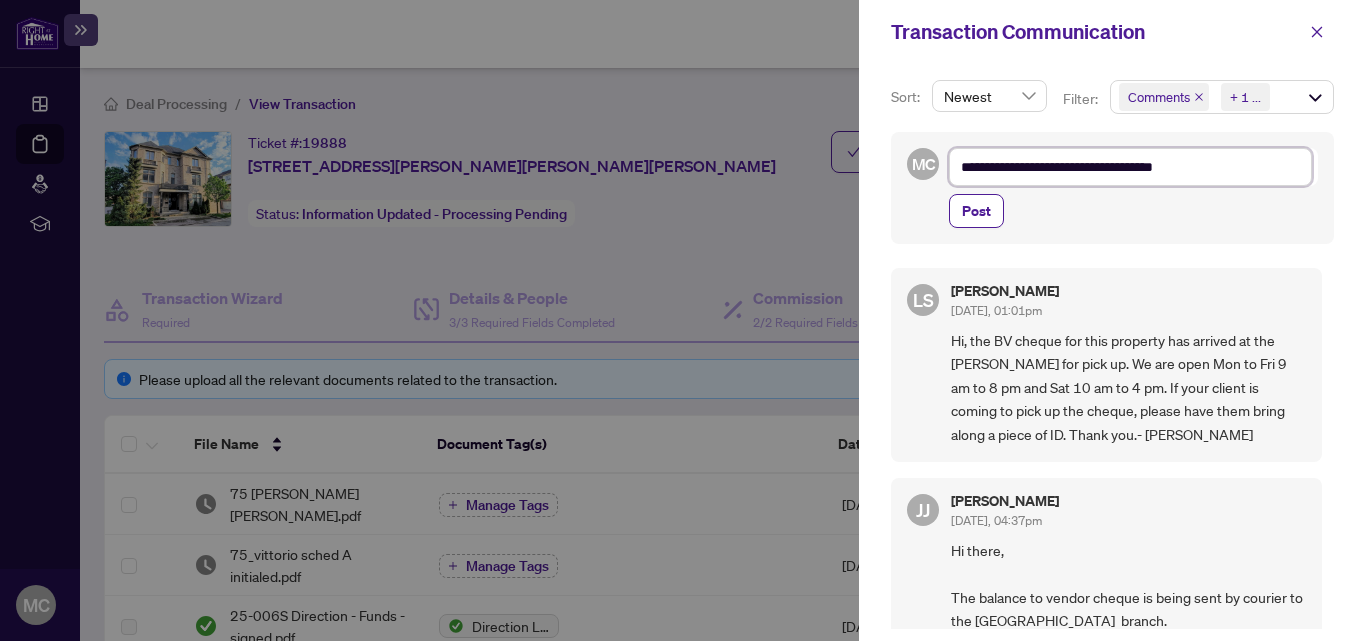type on "**********" 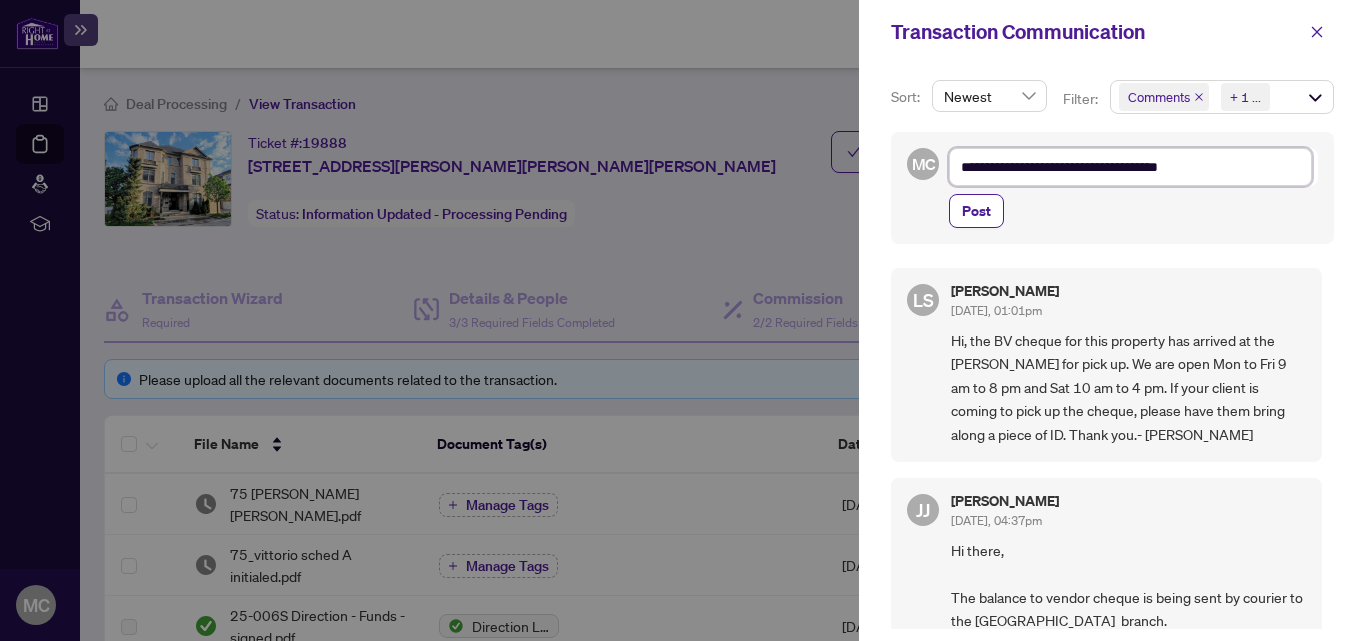 type on "**********" 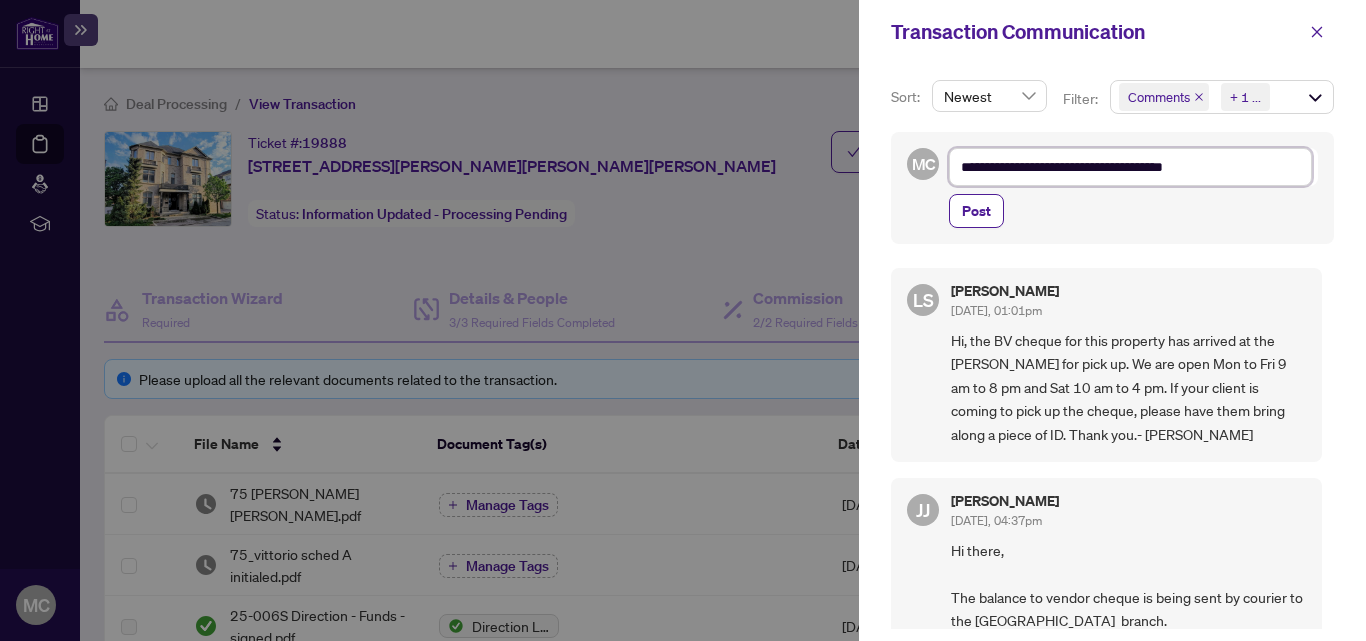 type on "**********" 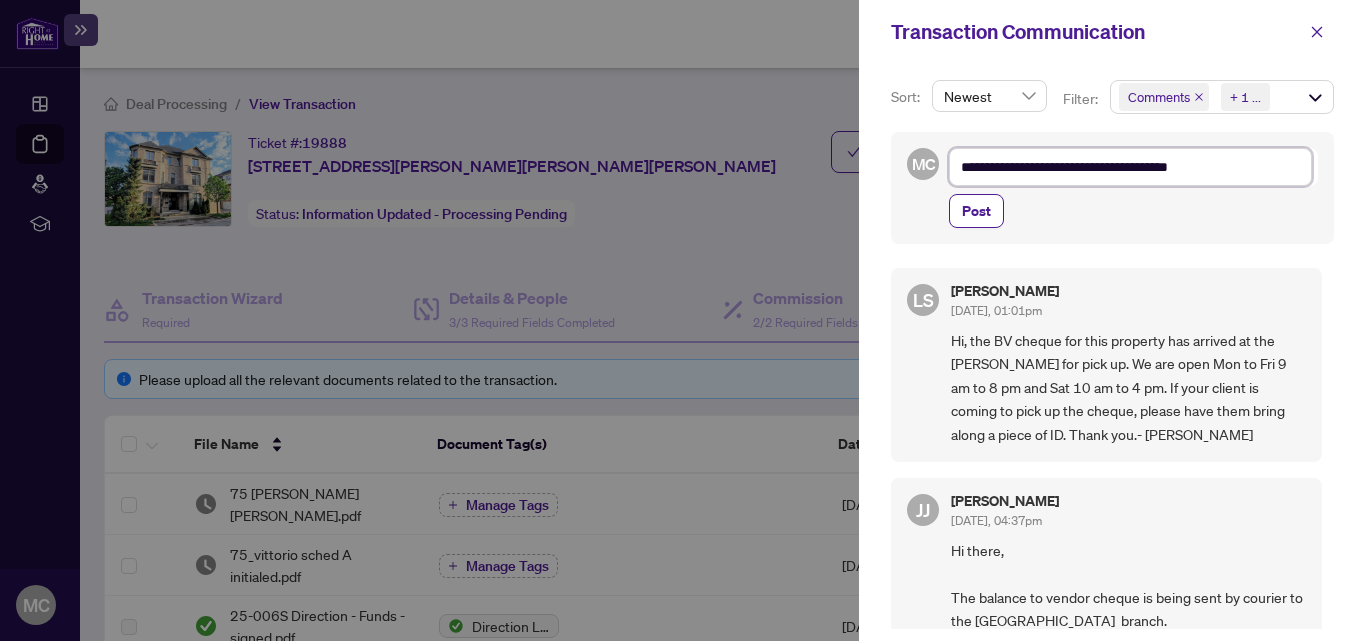 type on "**********" 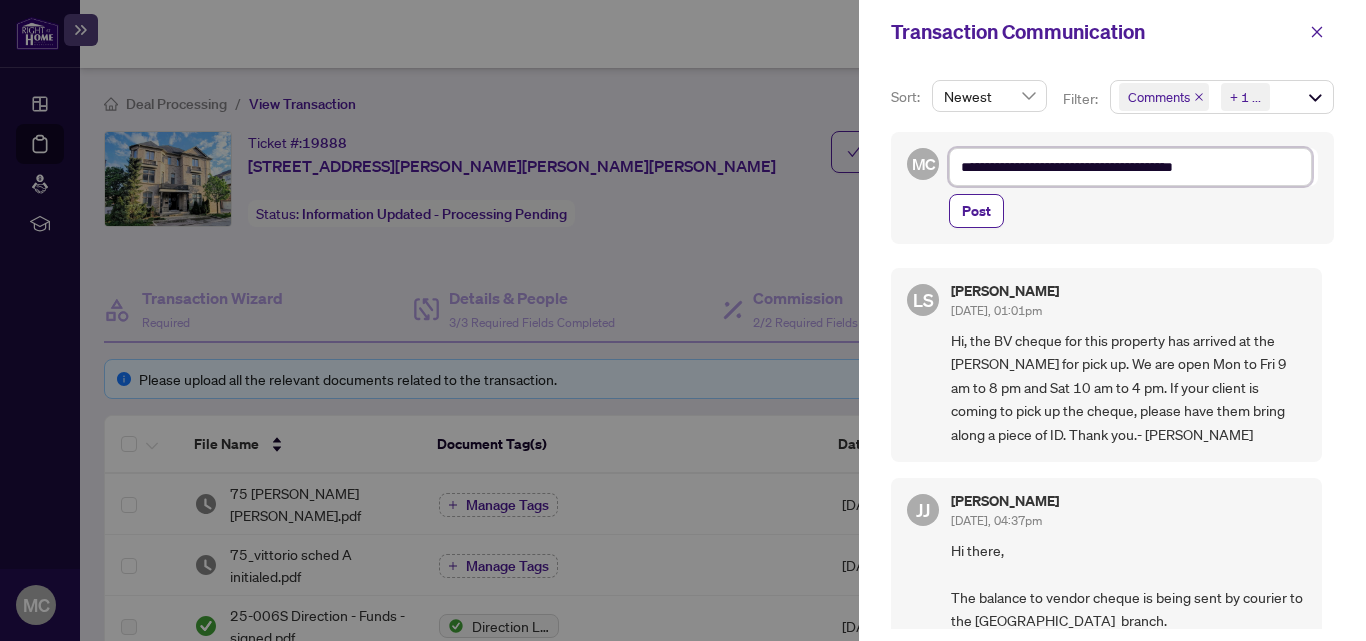 type on "**********" 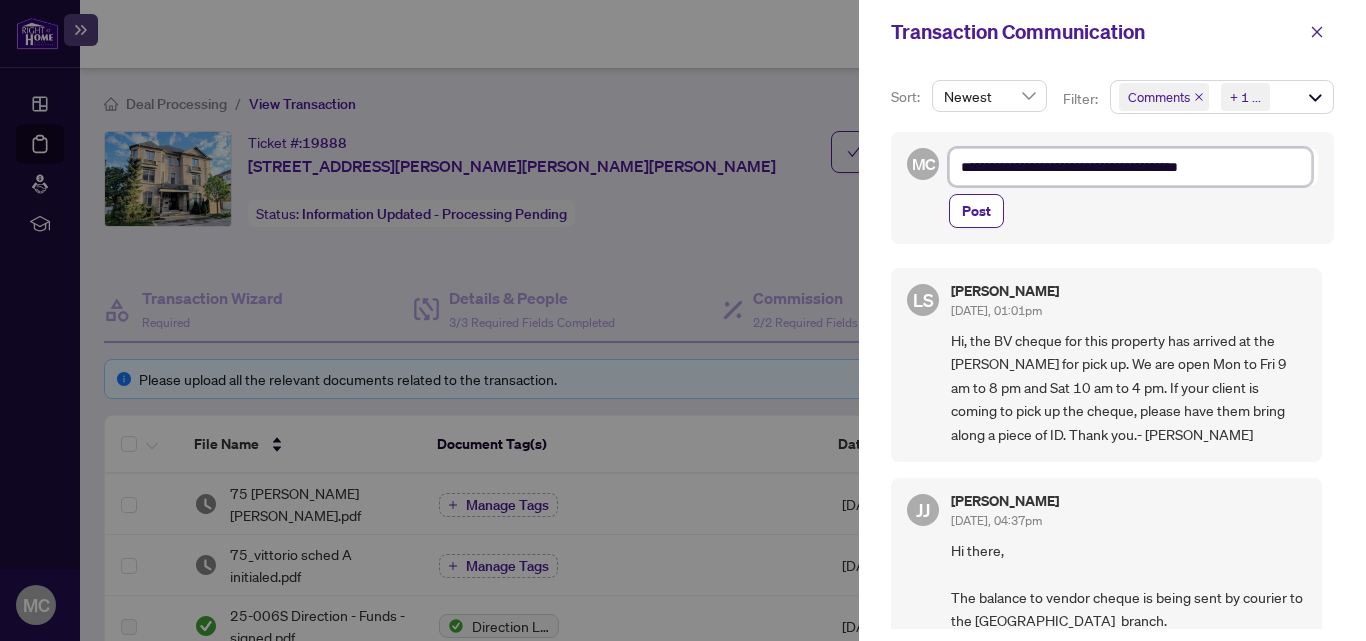 type on "**********" 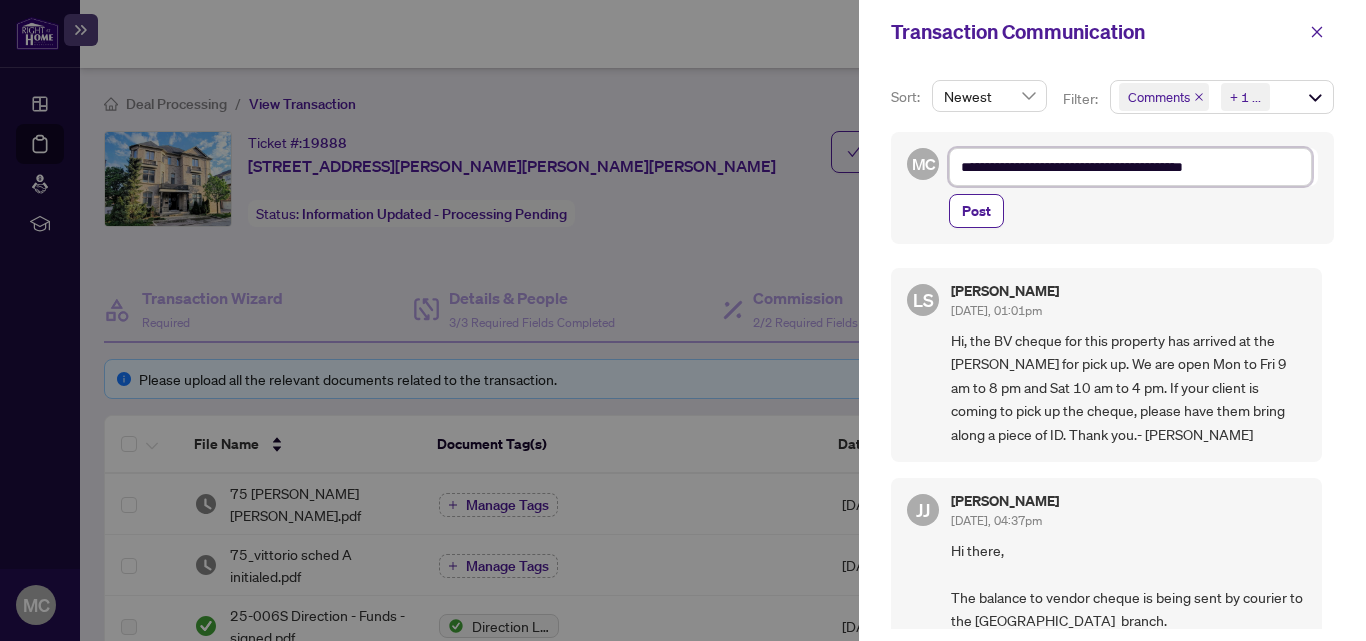 type on "**********" 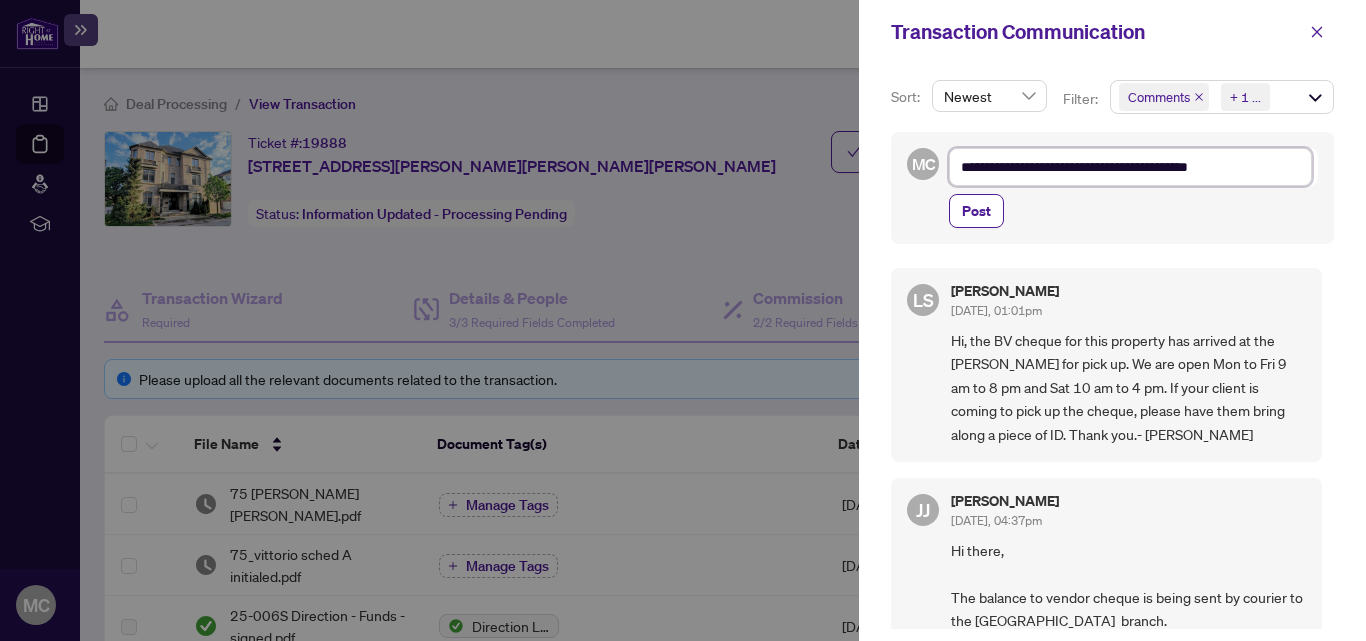 type on "**********" 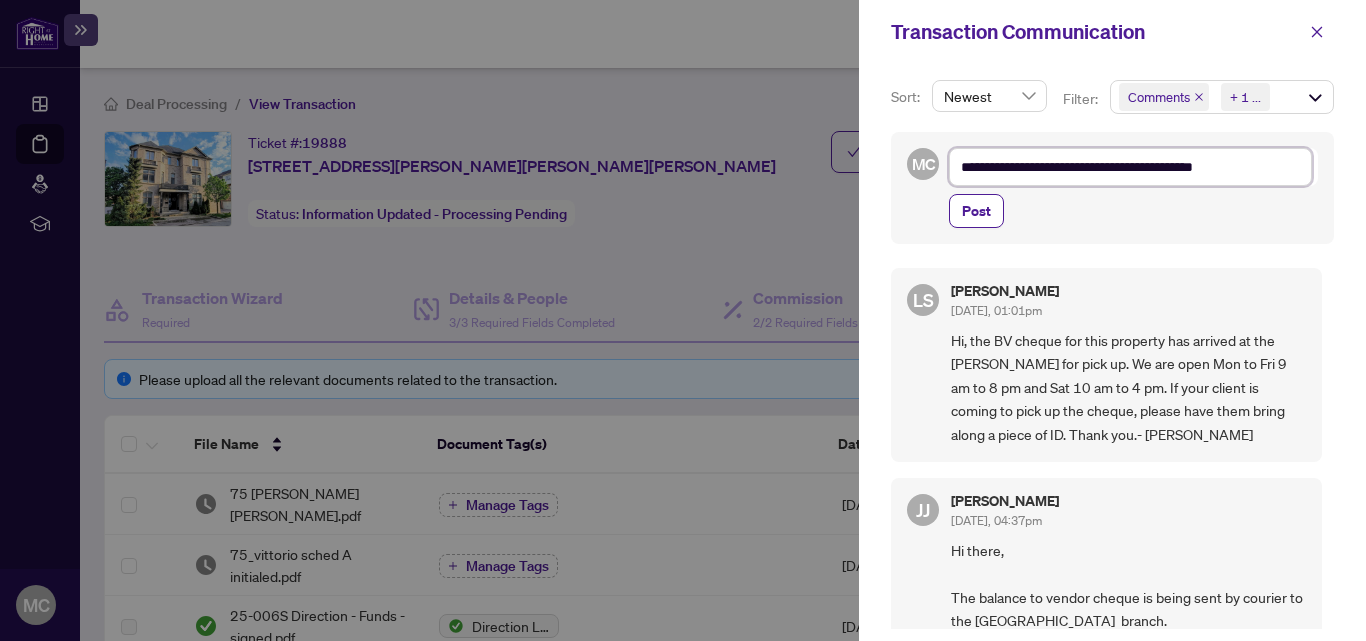 type on "**********" 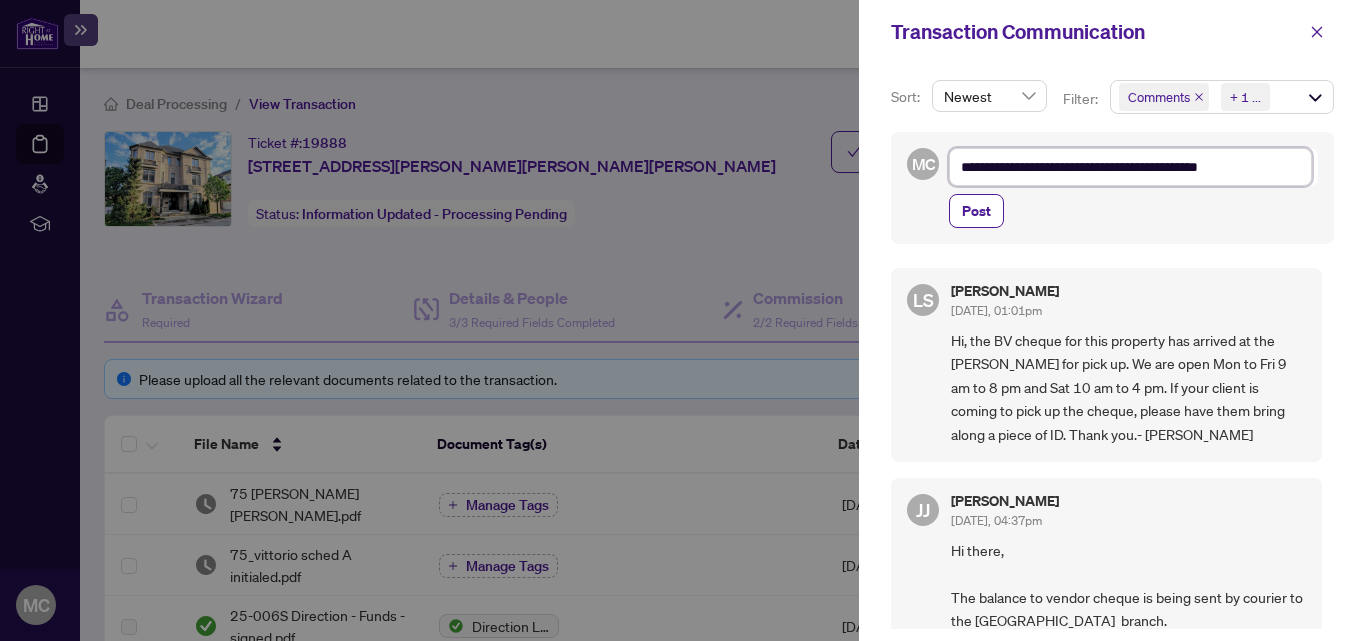 type on "**********" 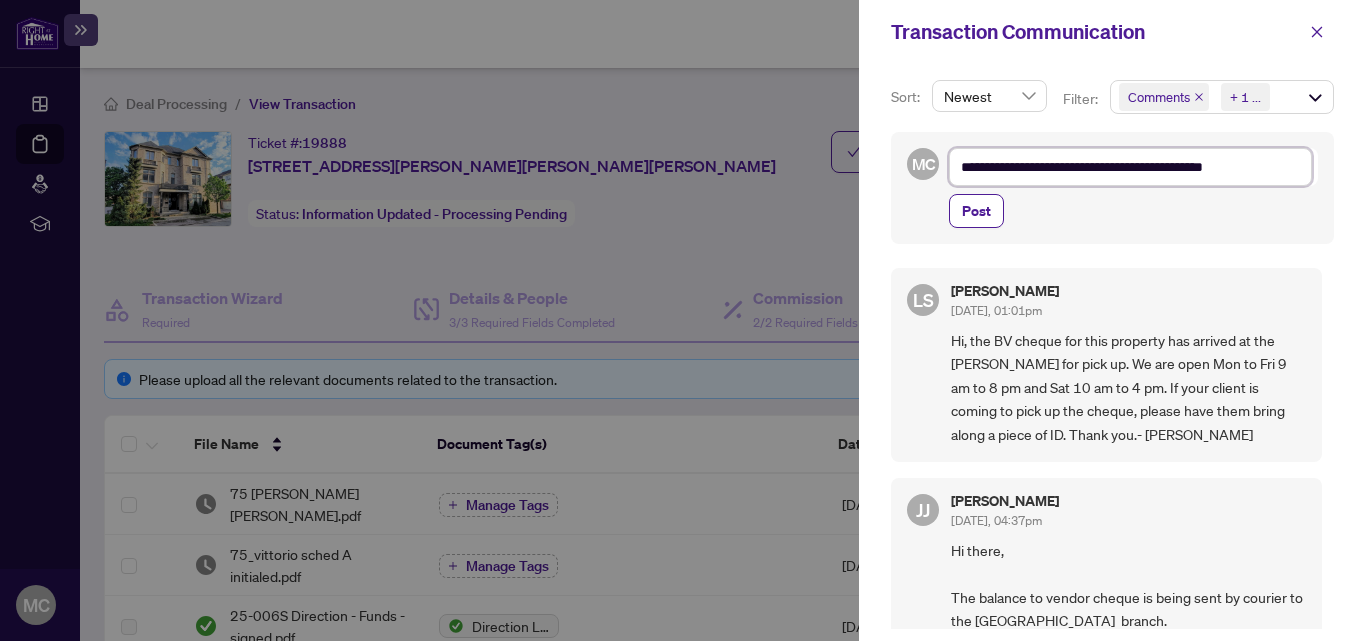 type on "**********" 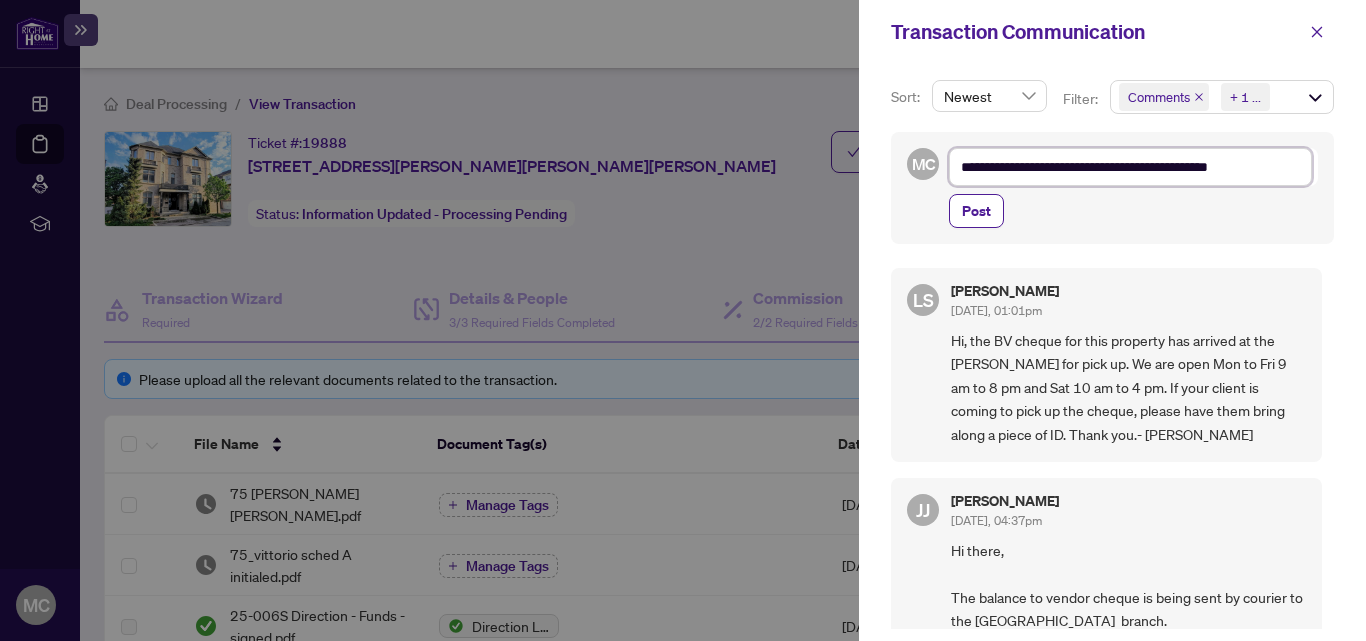 type on "**********" 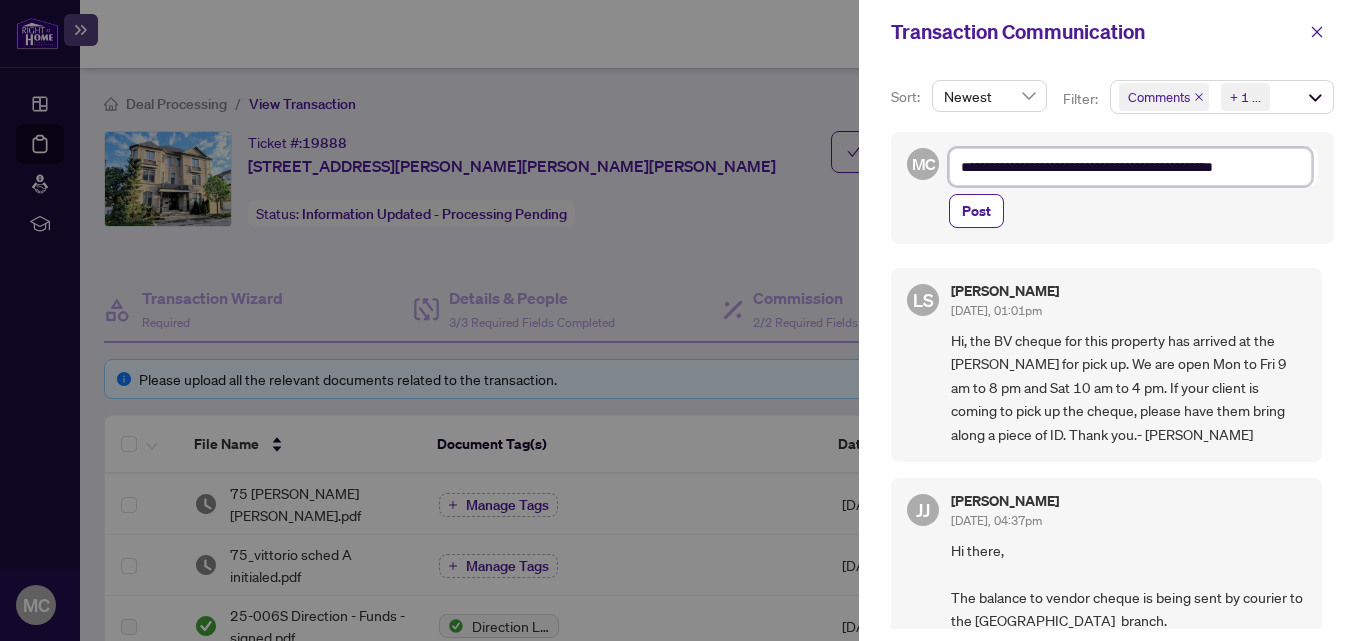 type on "**********" 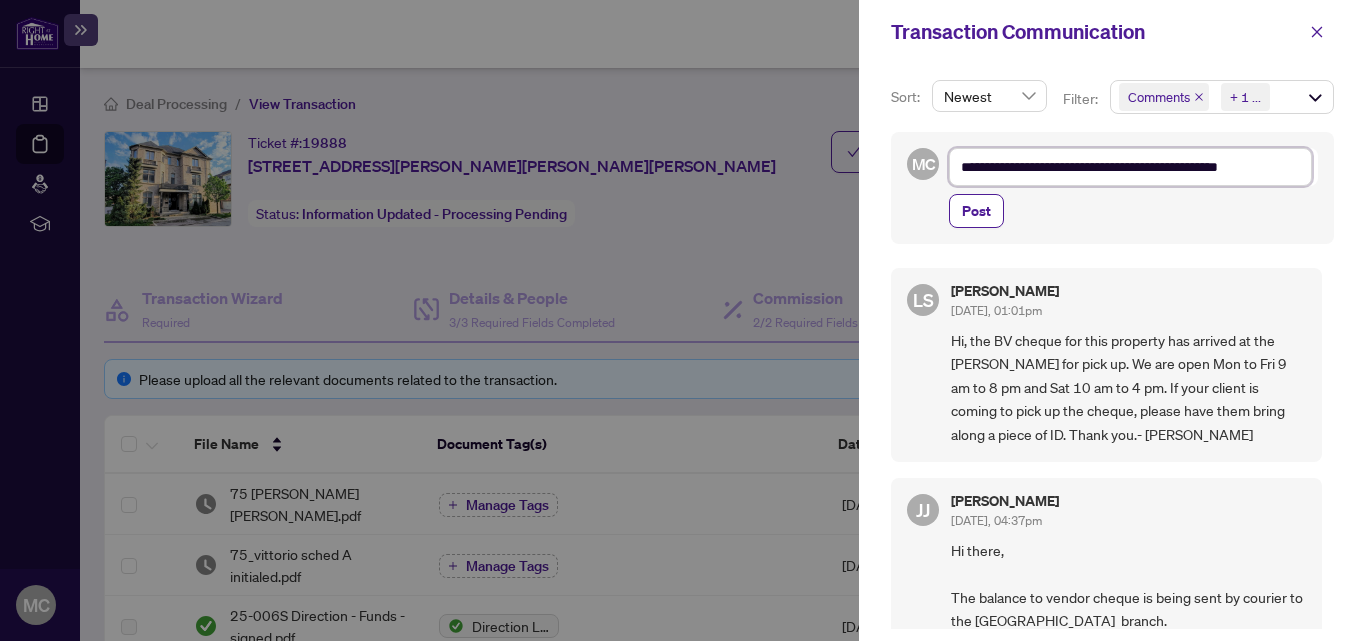 type on "**********" 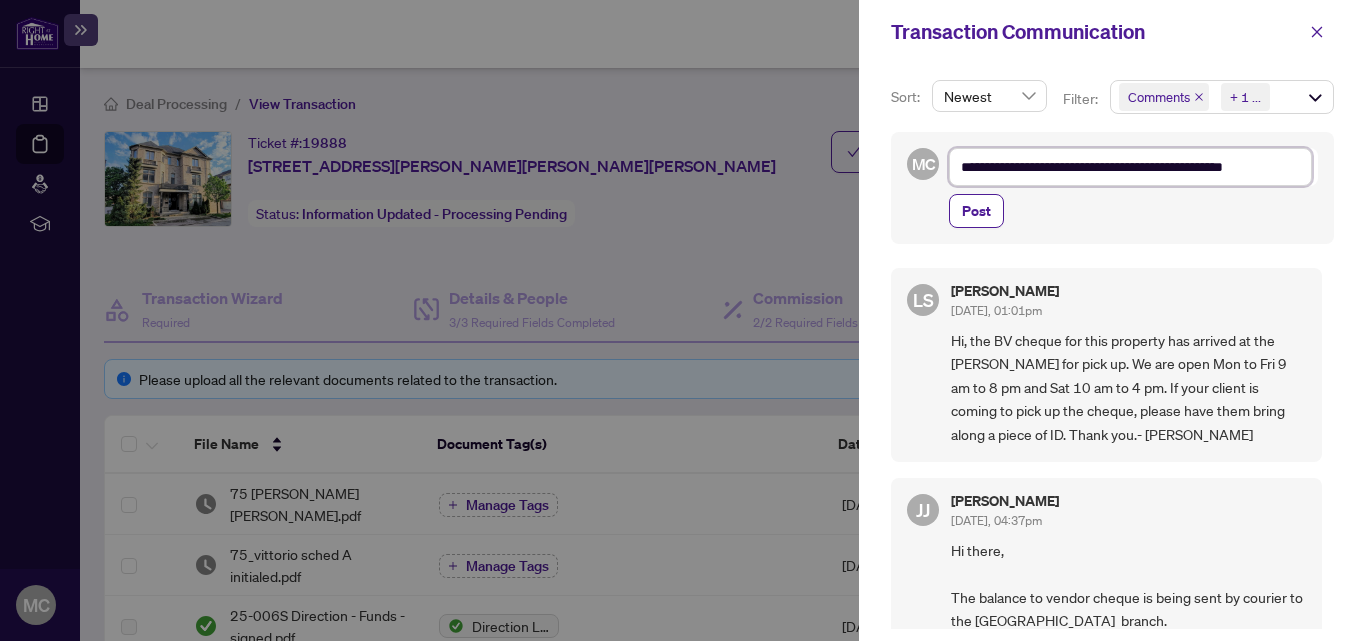 type on "**********" 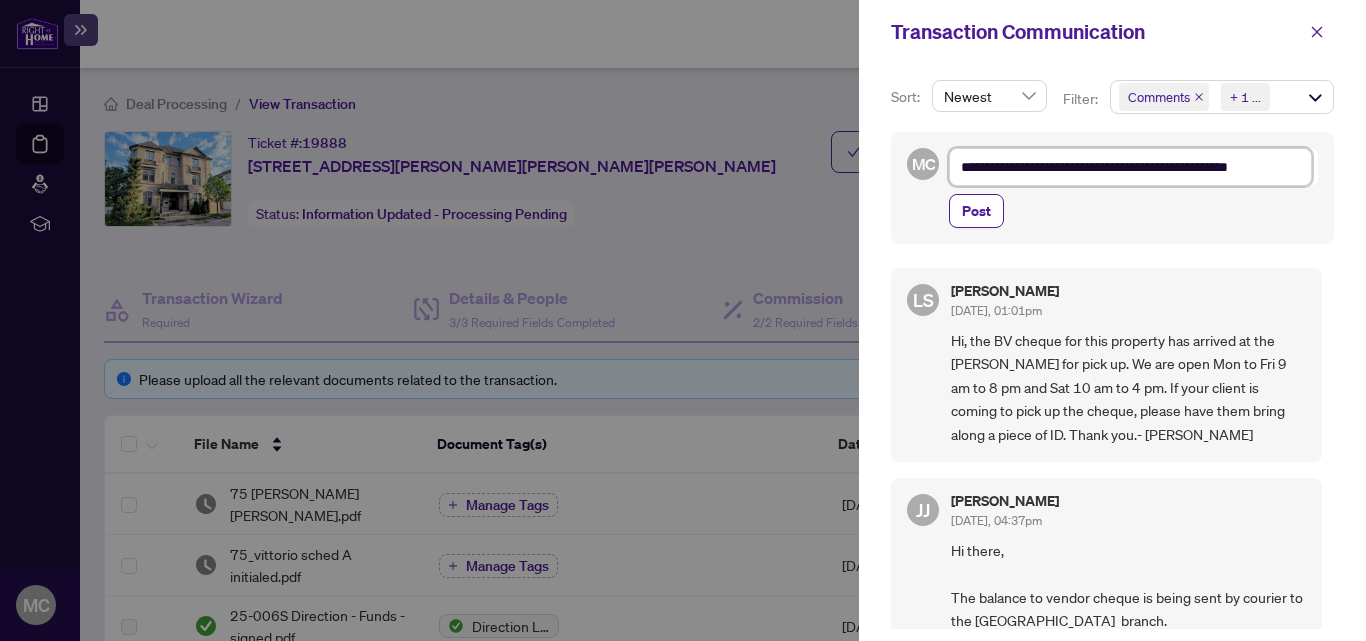 type on "**********" 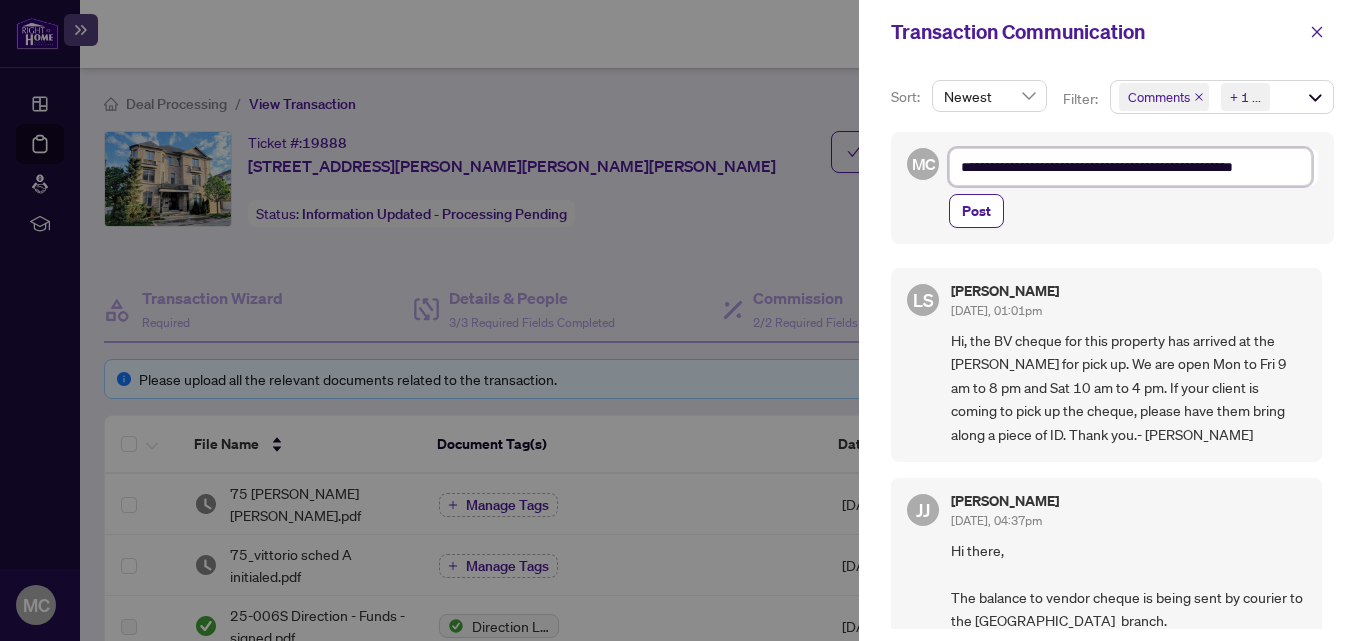 type on "**********" 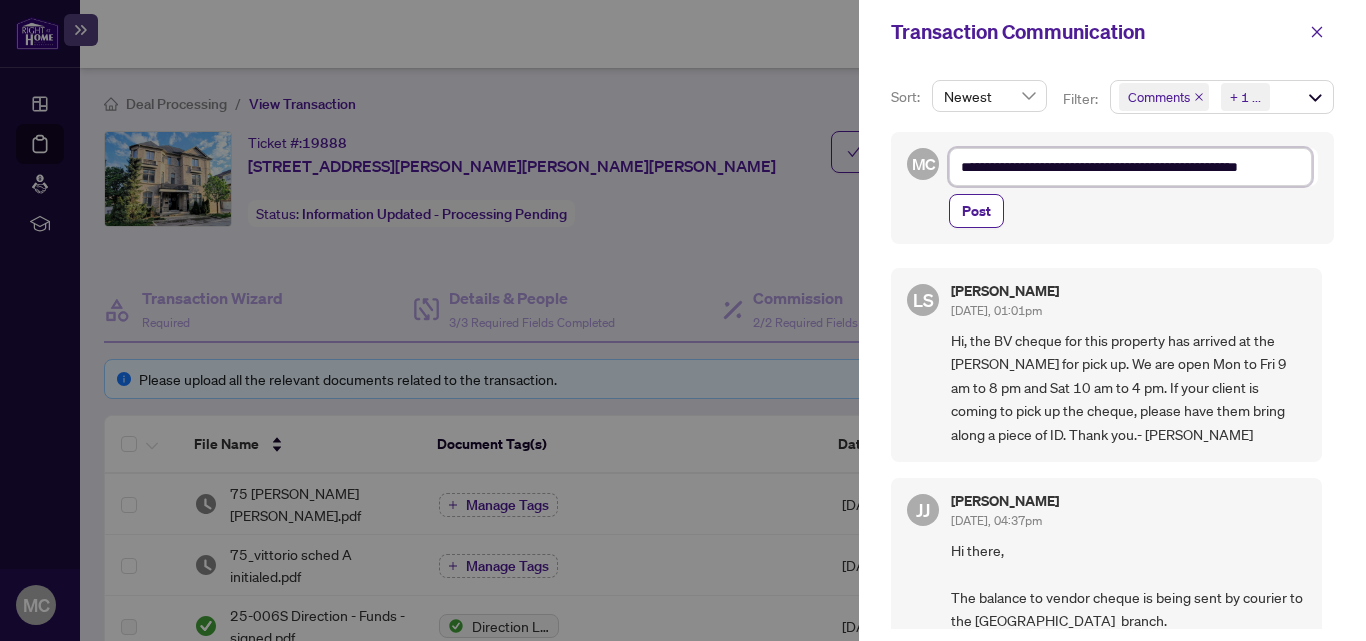 type on "**********" 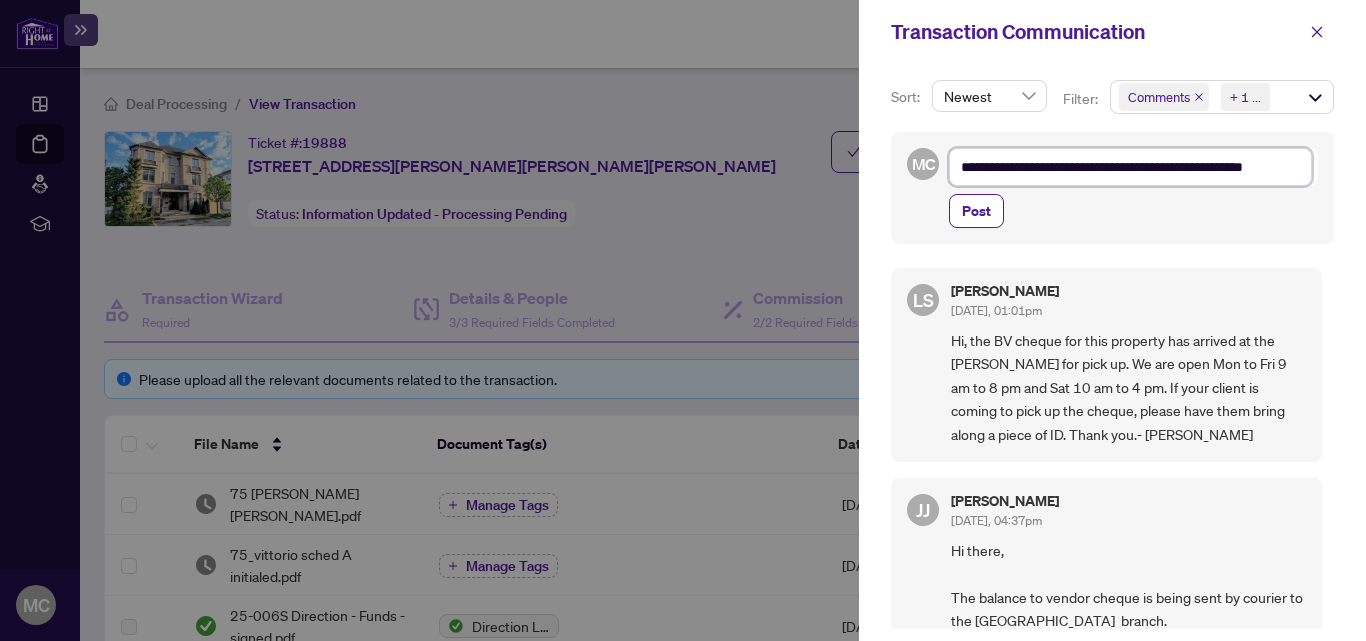 type on "**********" 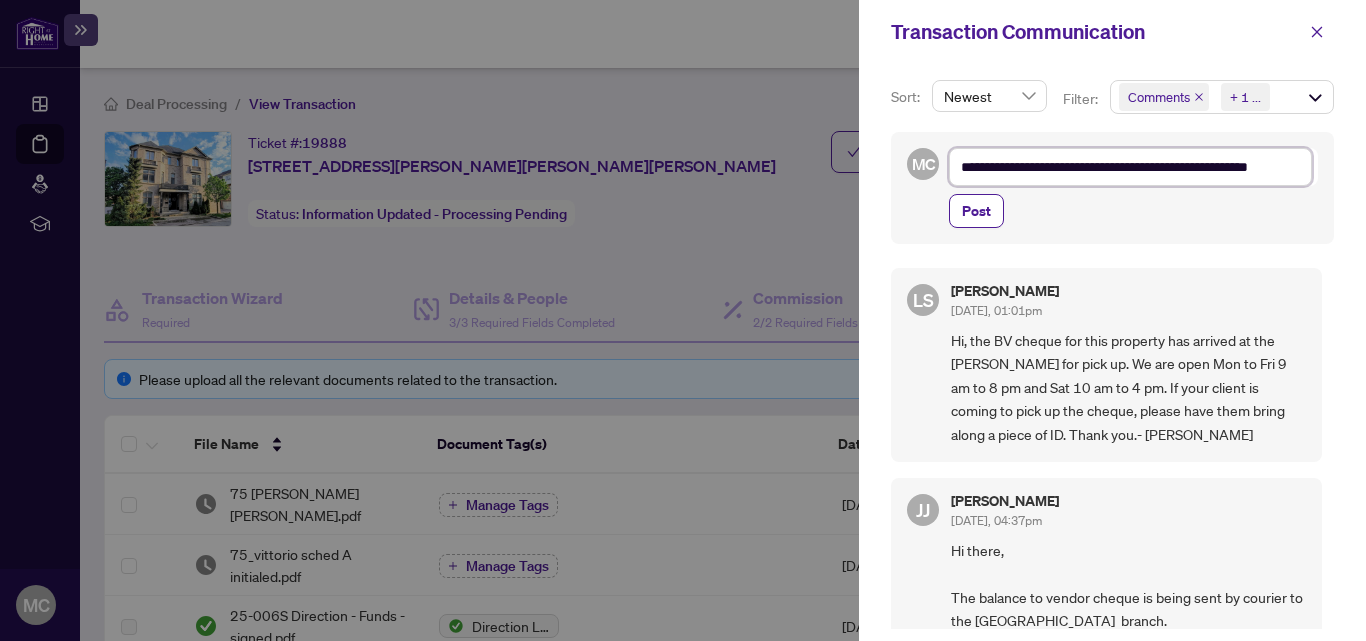type on "**********" 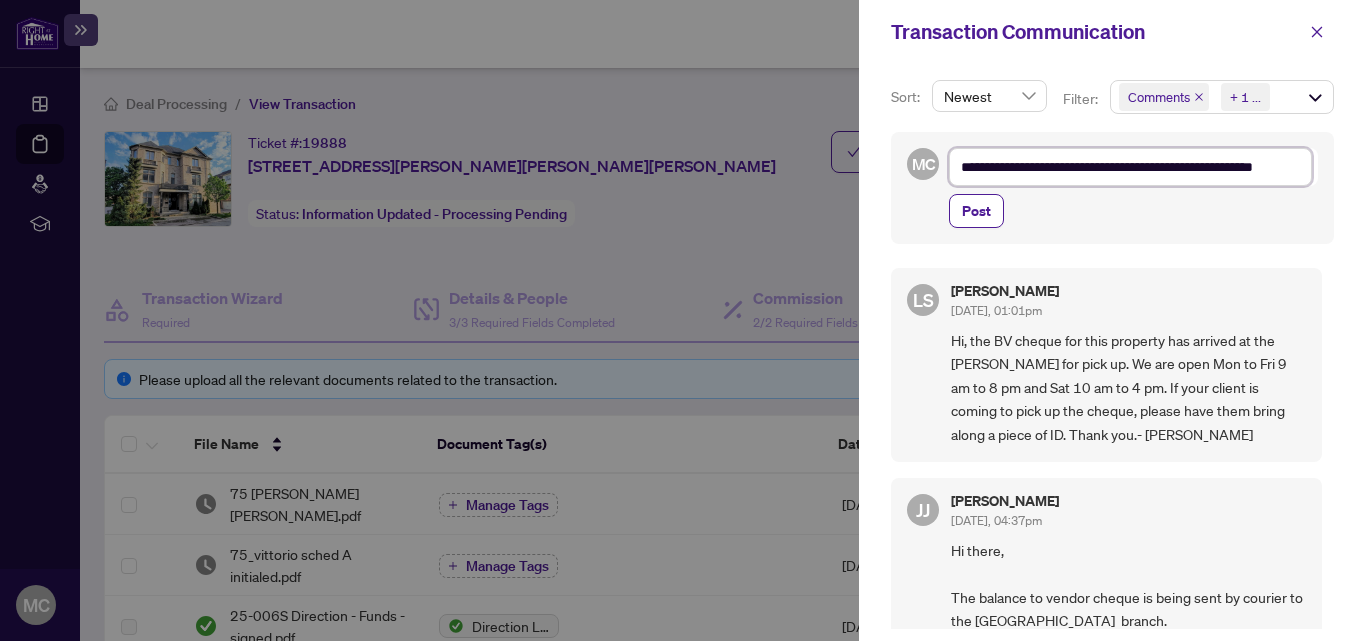type on "**********" 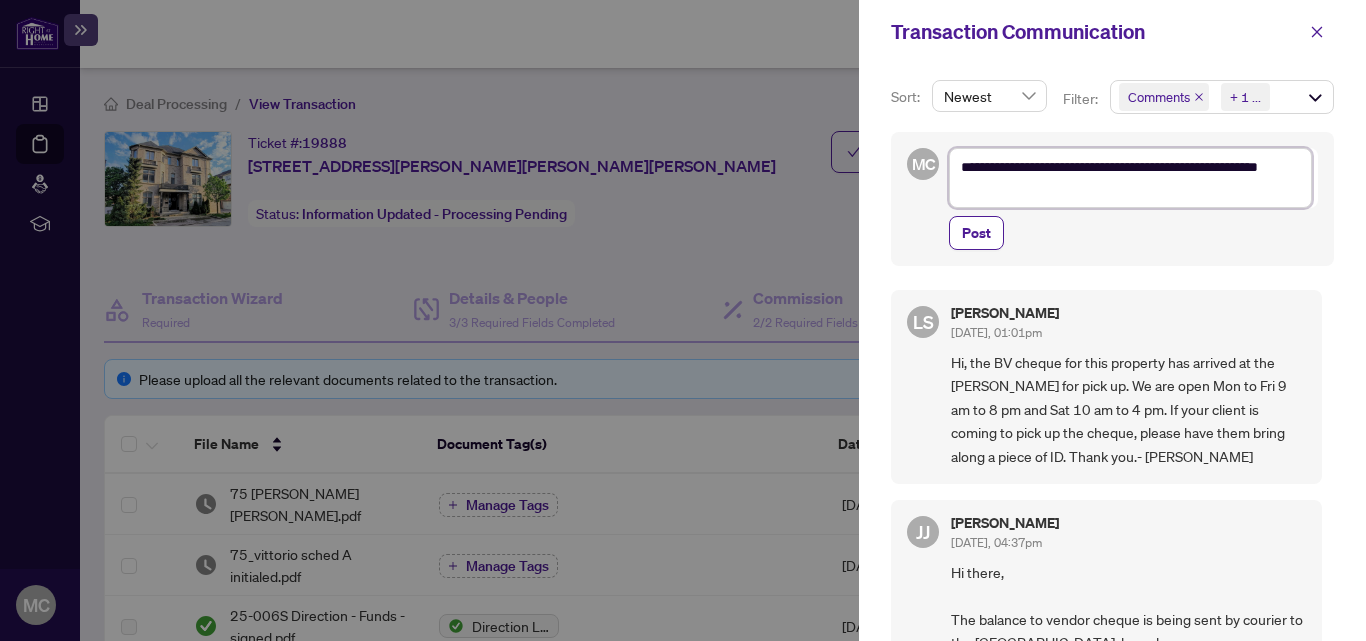 type on "**********" 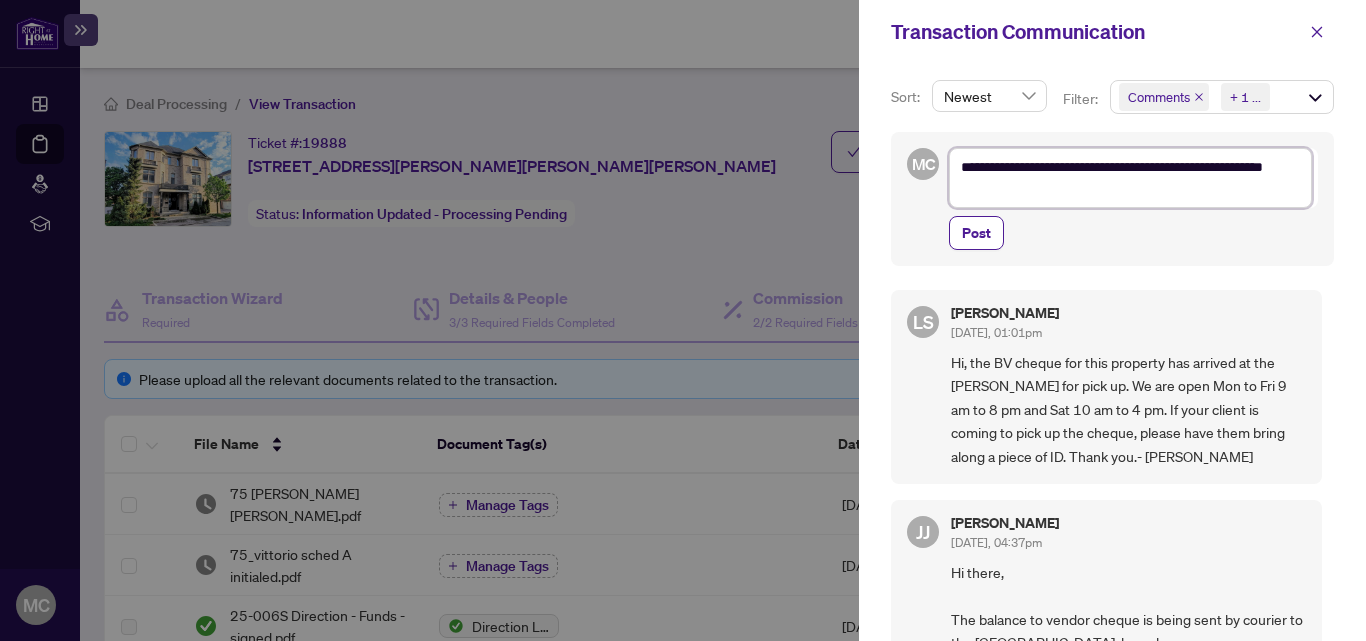 type on "**********" 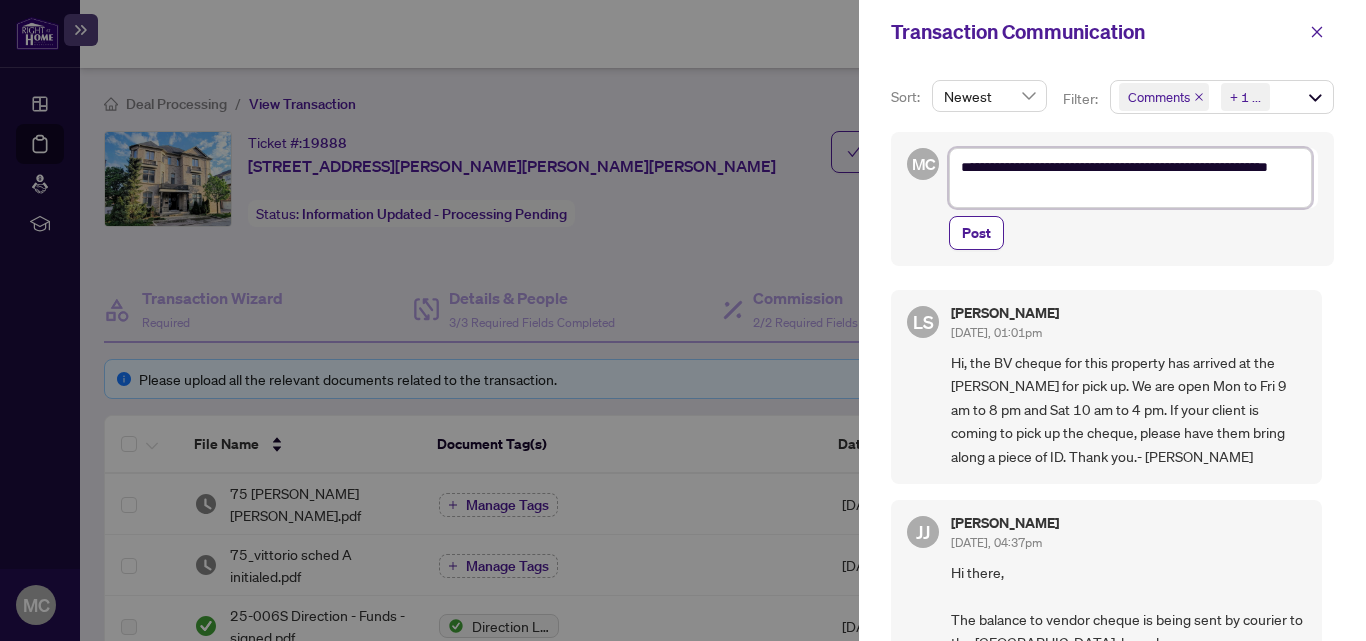 type on "**********" 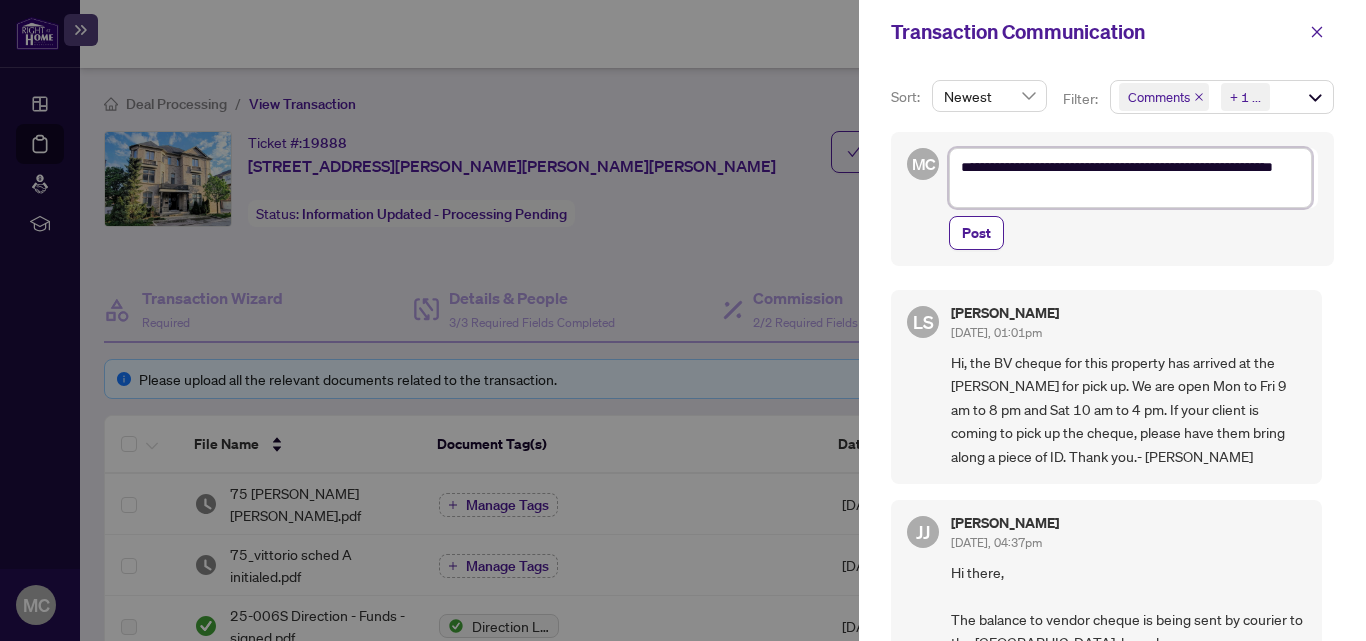 type on "**********" 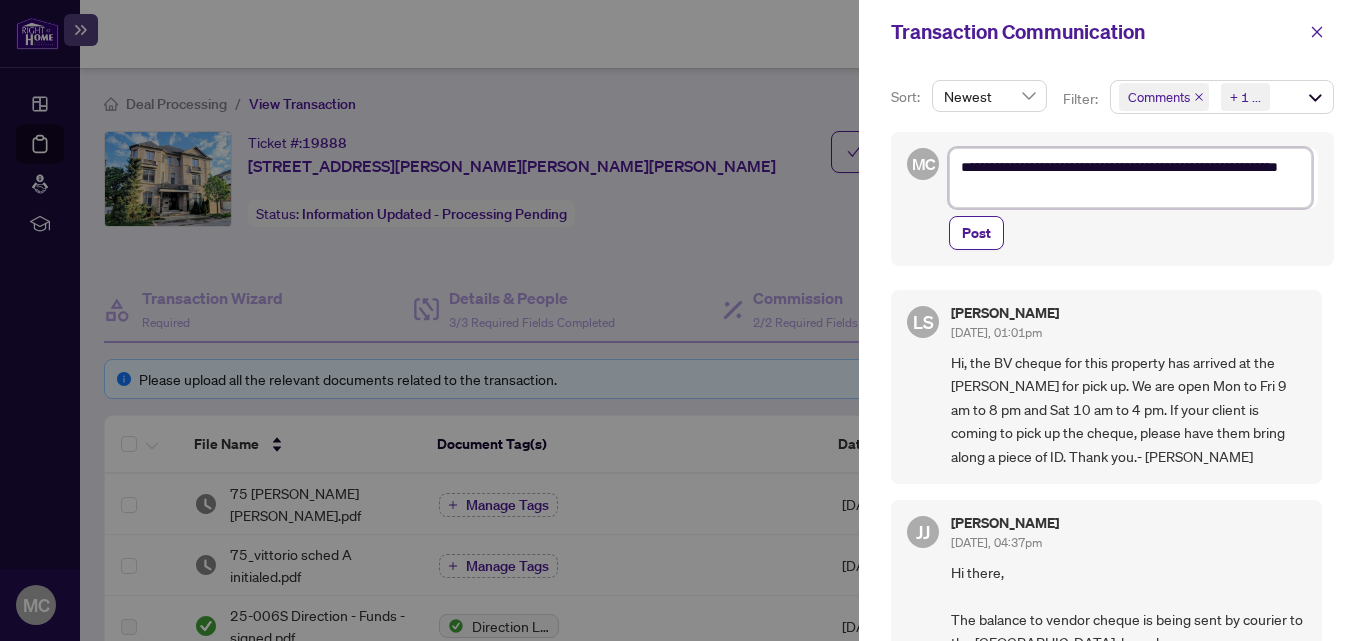 type on "**********" 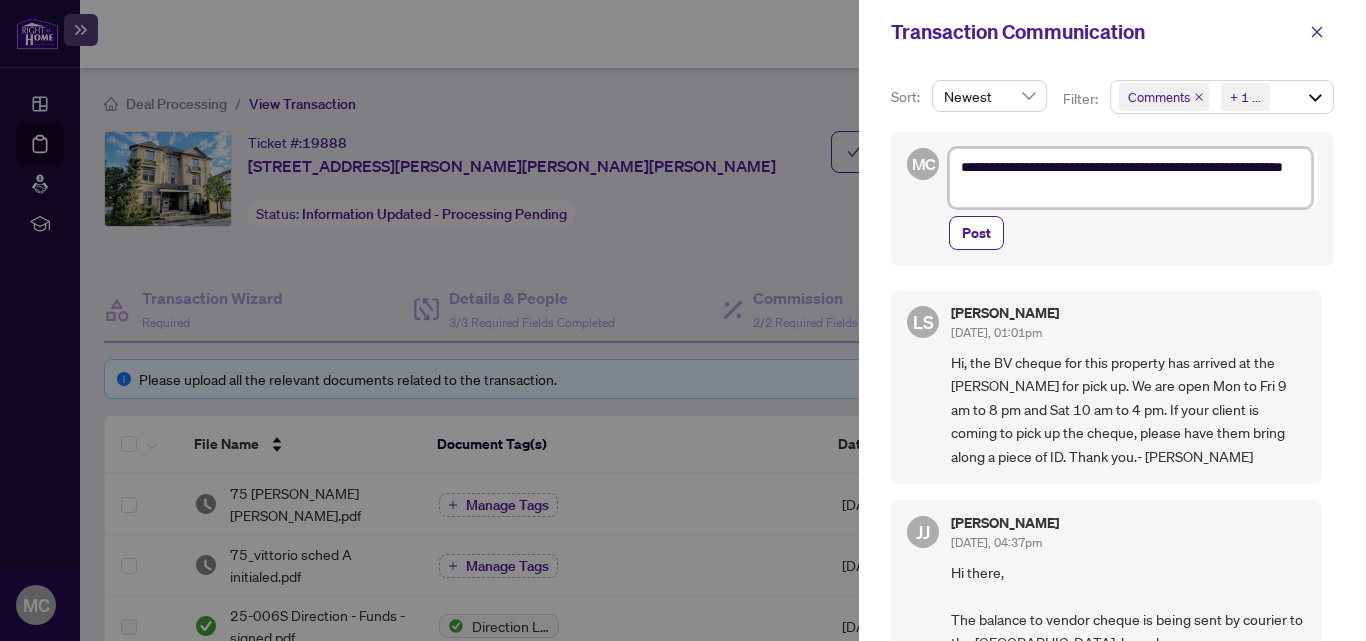 type on "**********" 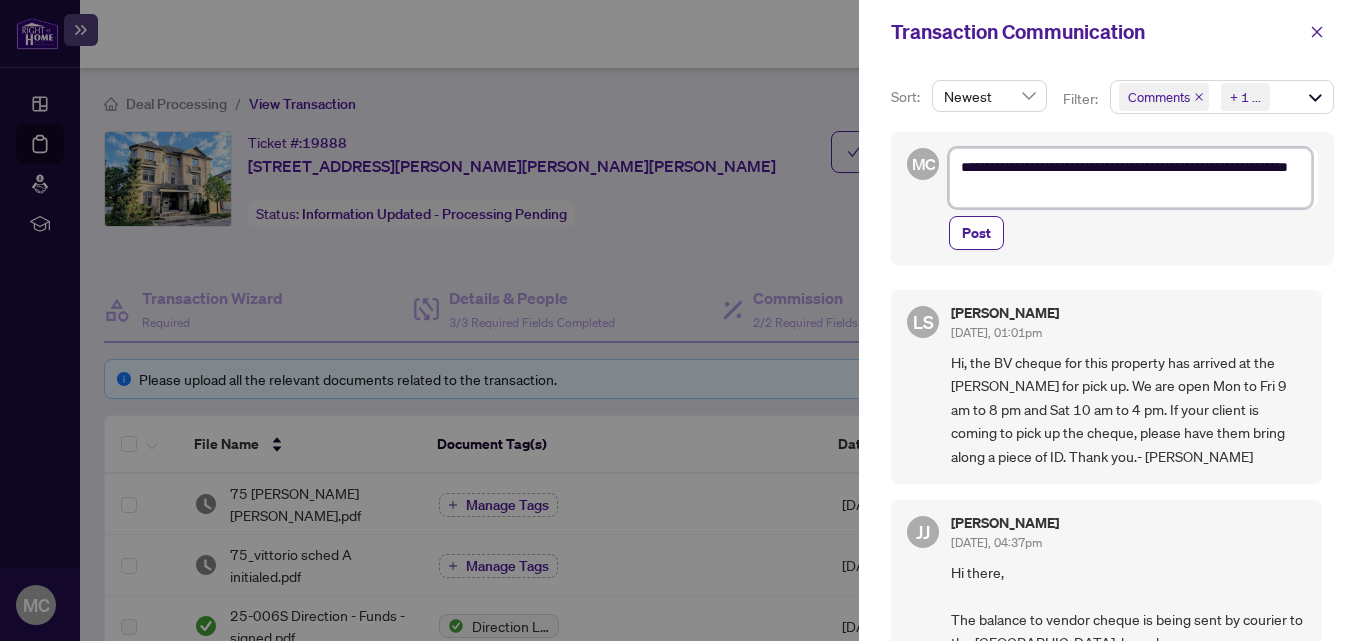 type on "**********" 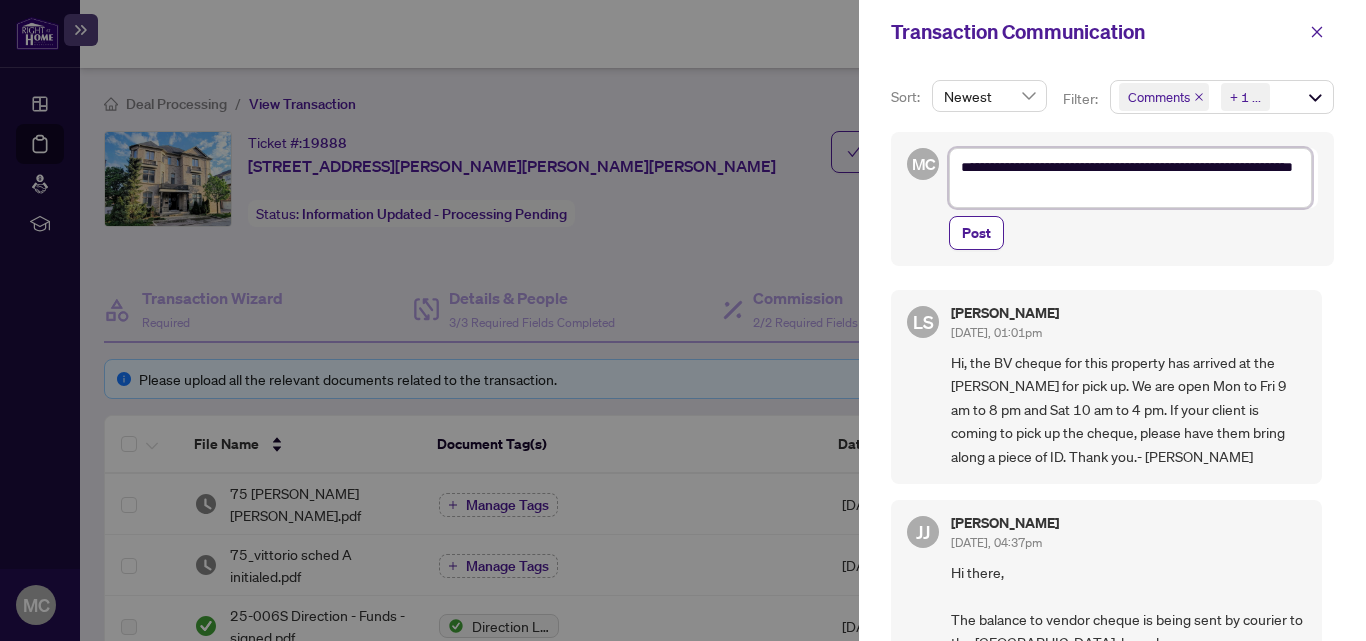 type on "**********" 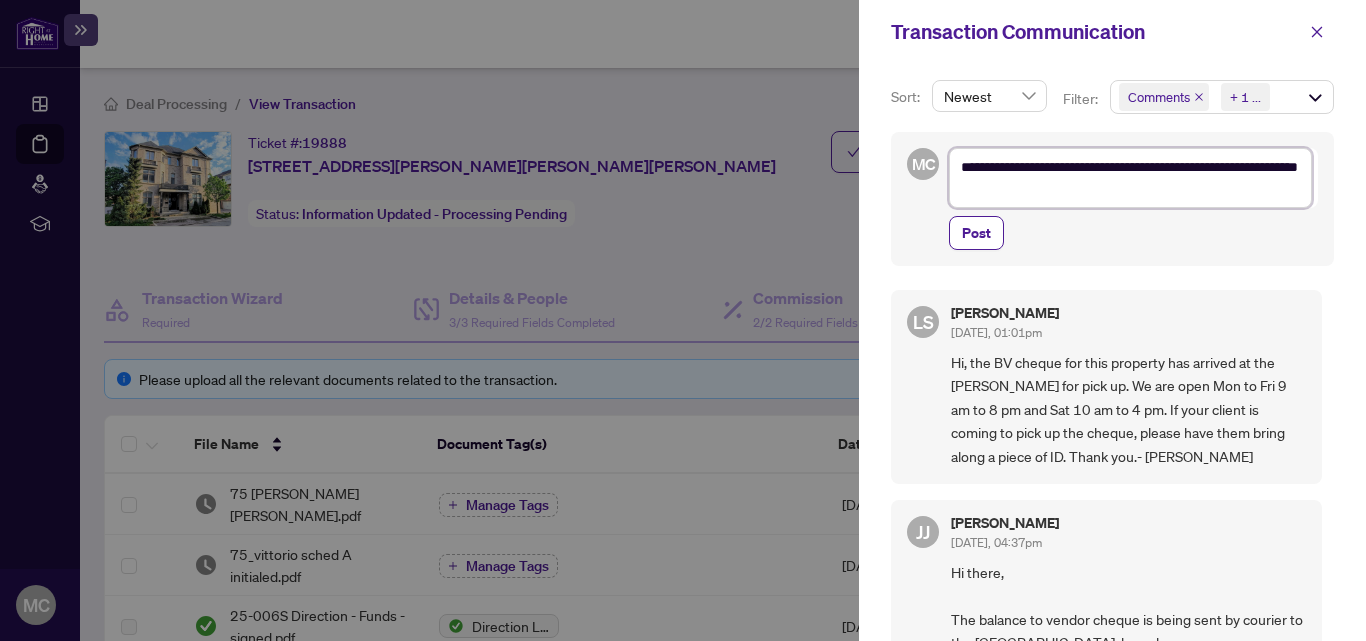 type on "**********" 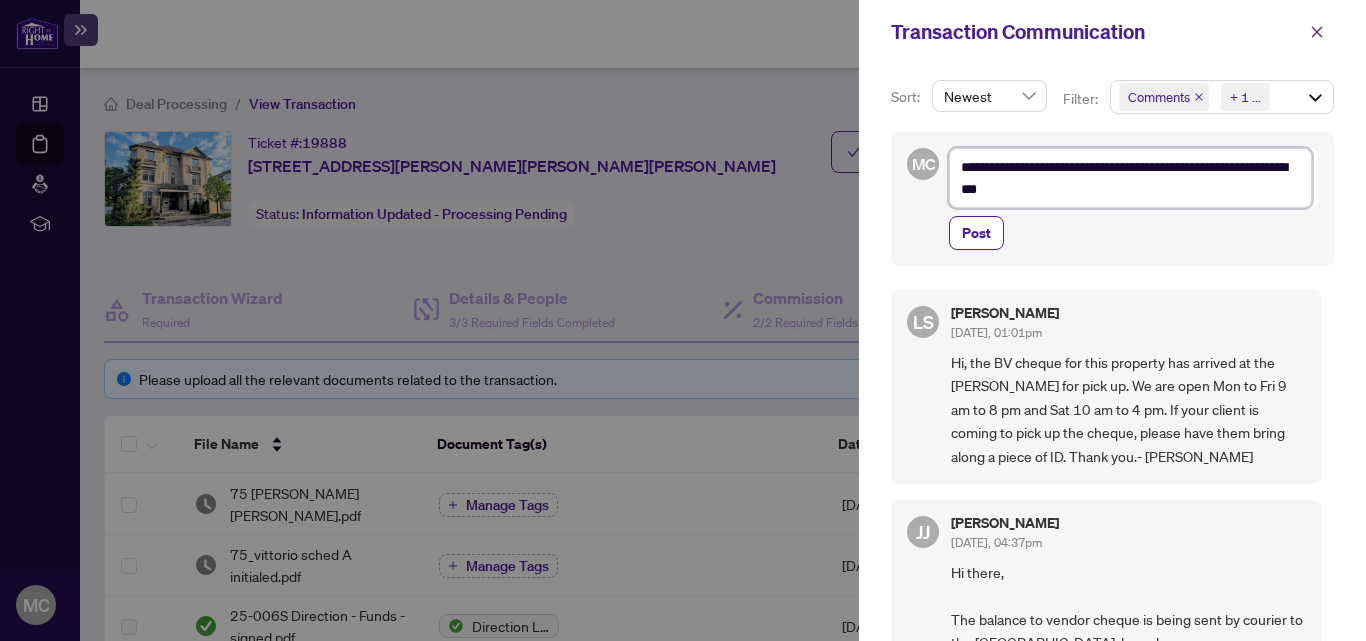 type on "**********" 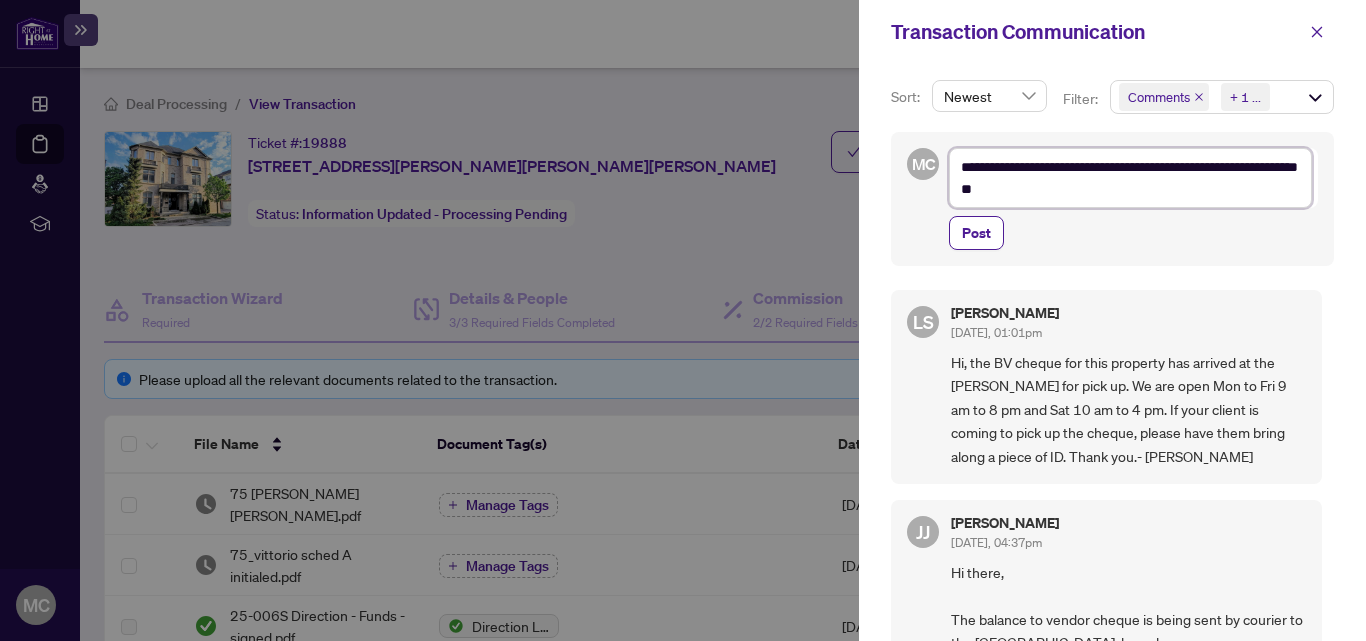 type on "**********" 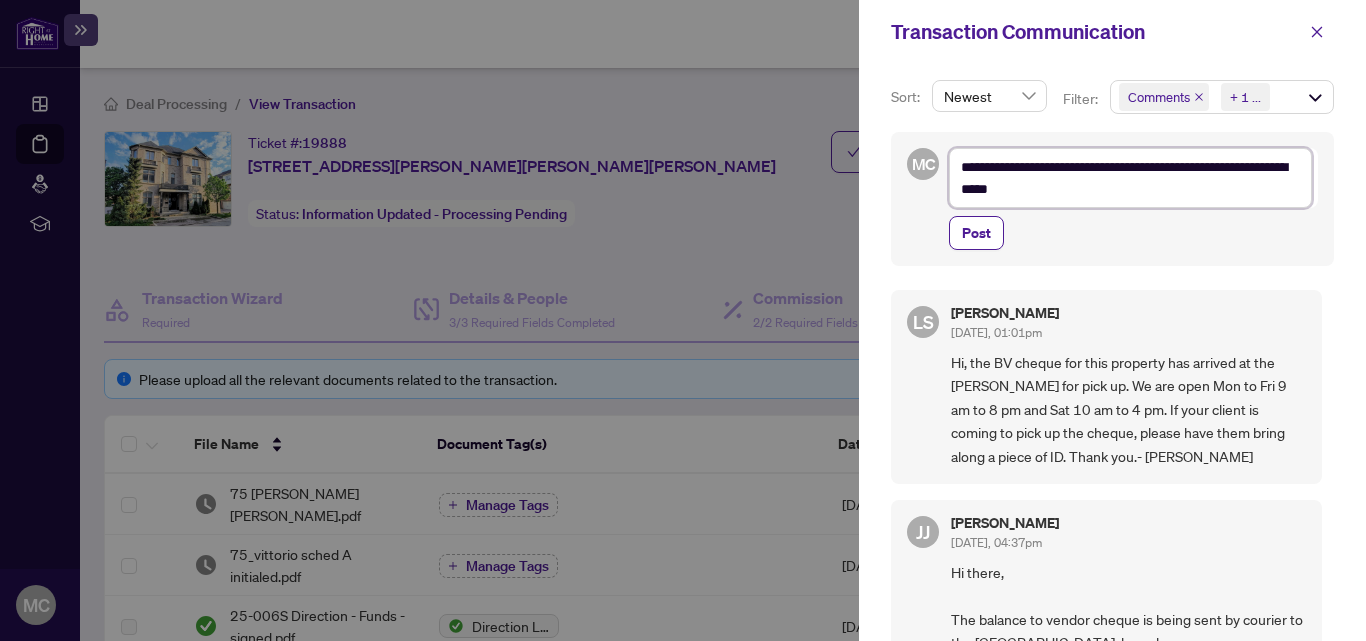 type on "**********" 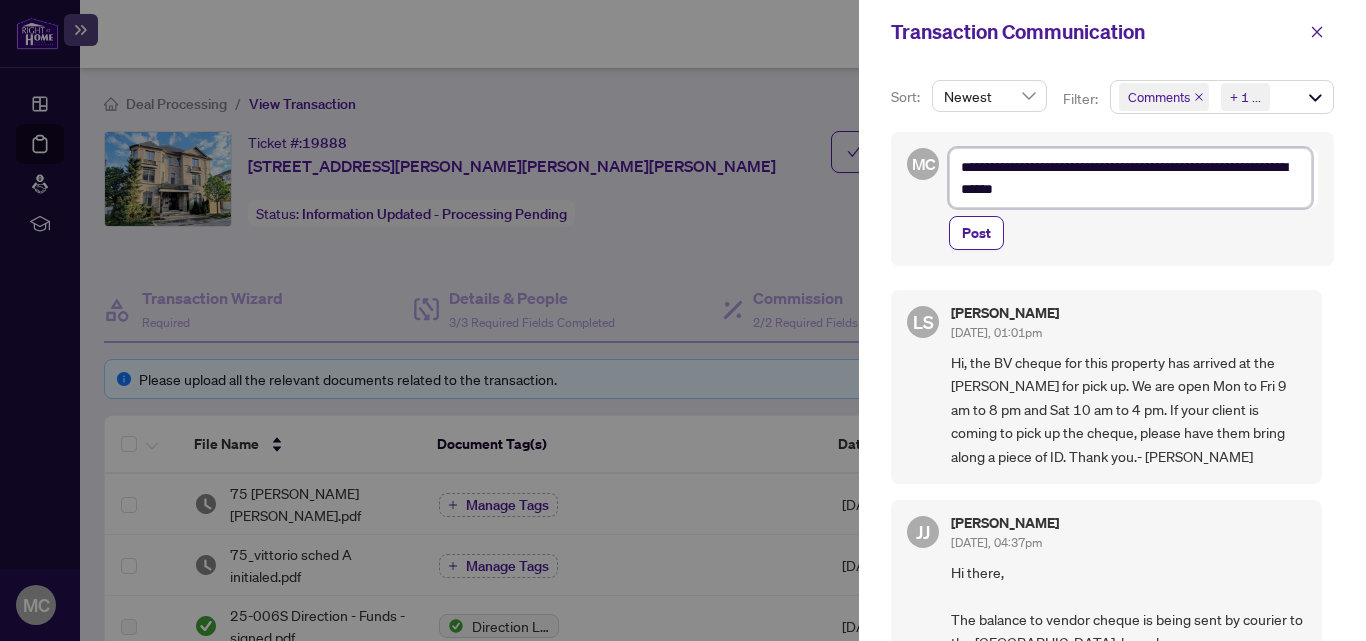 type on "**********" 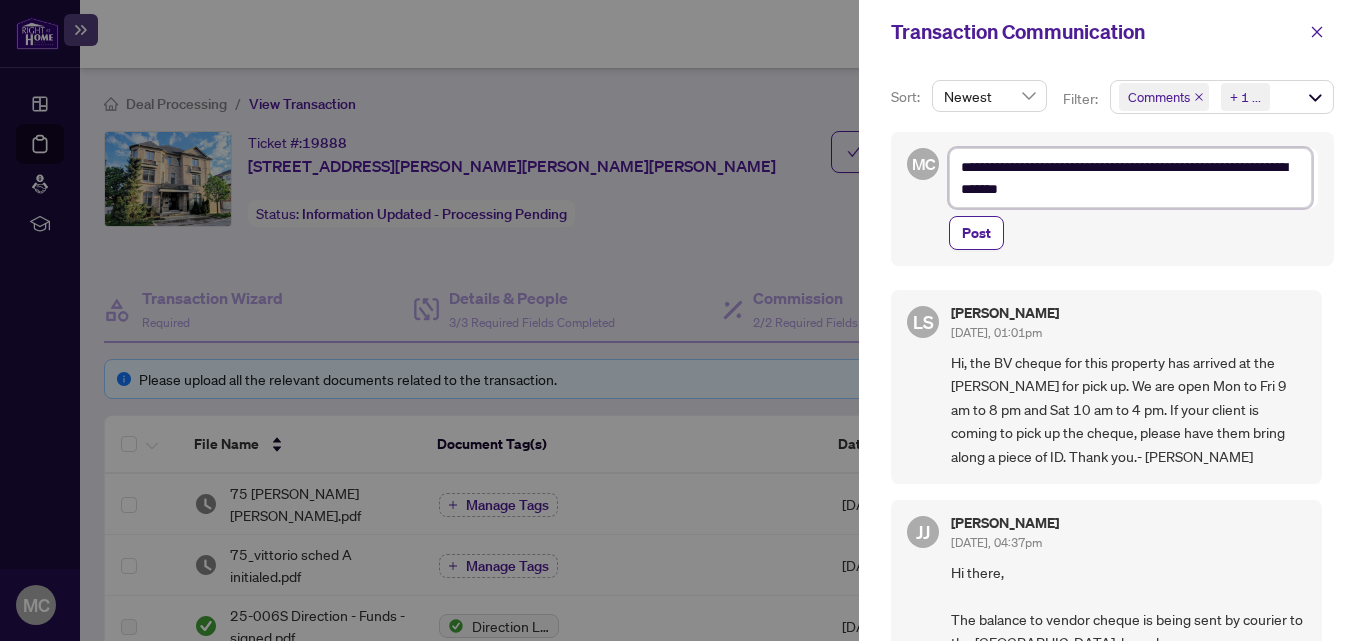 type on "**********" 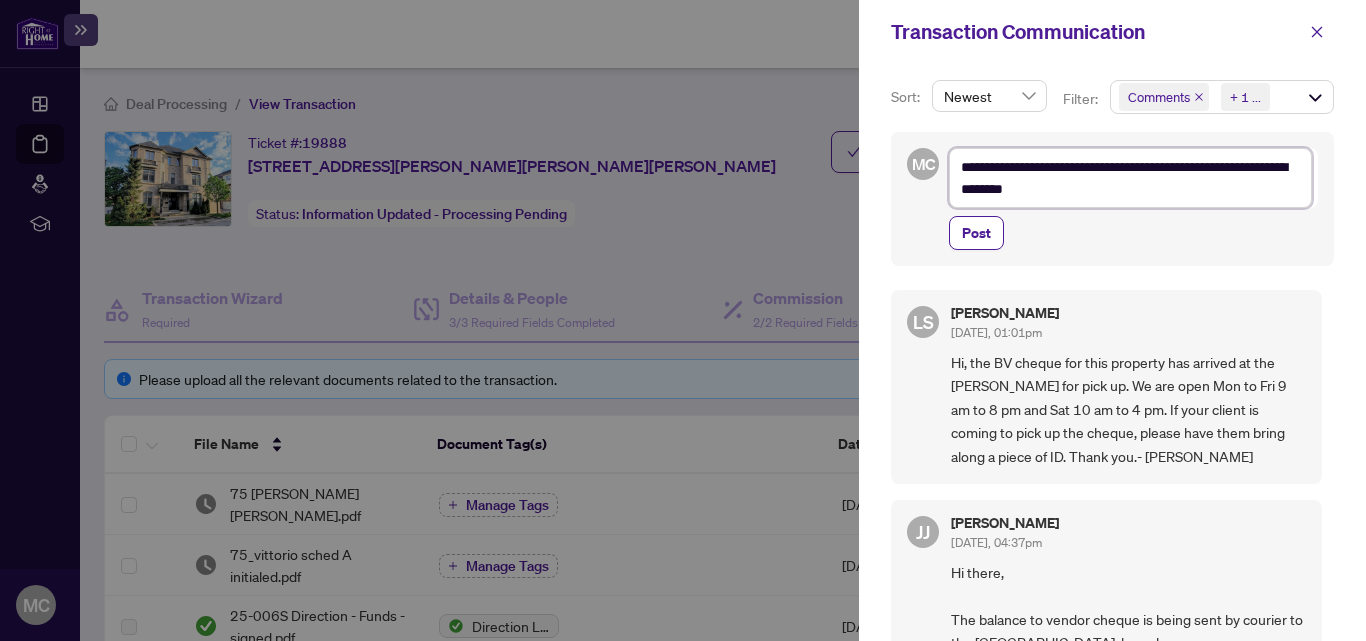 type on "**********" 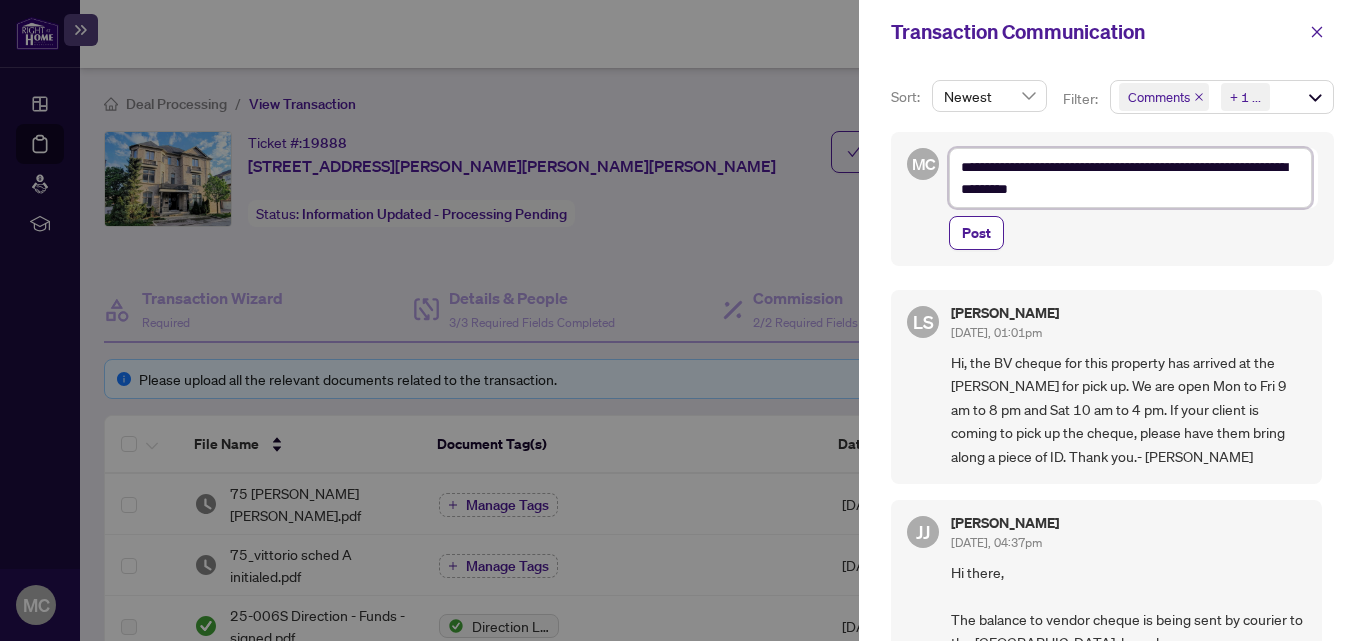 type on "**********" 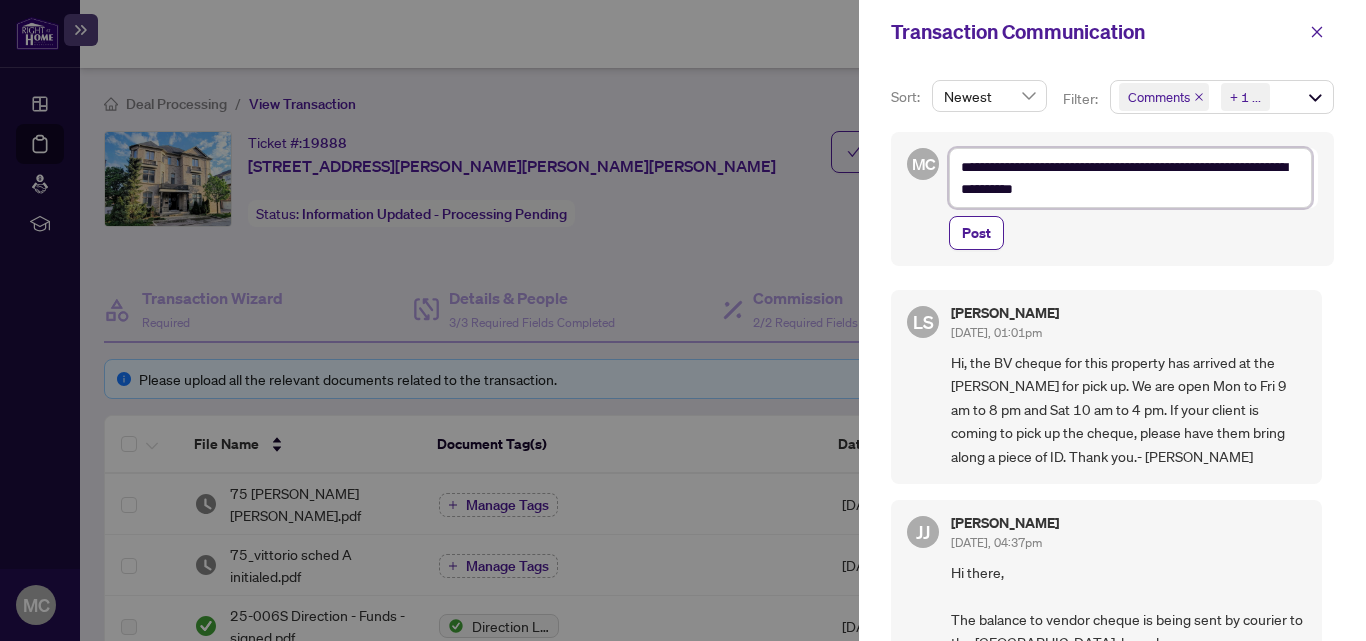 type on "**********" 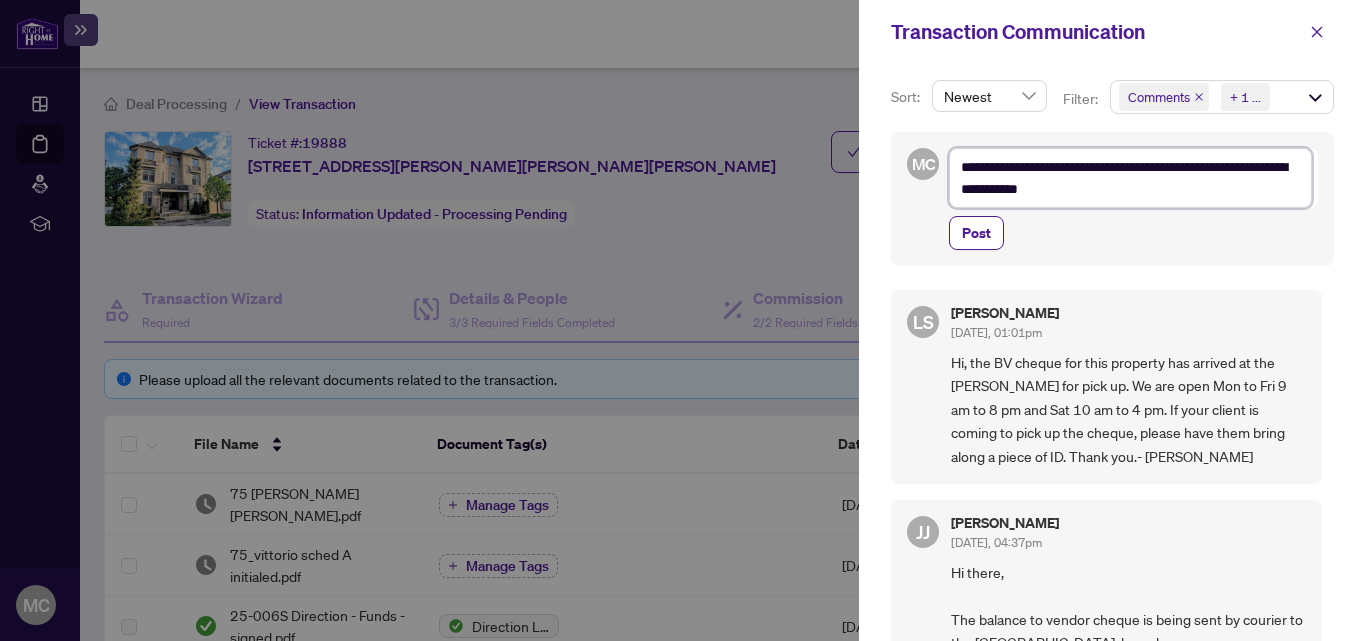 type on "**********" 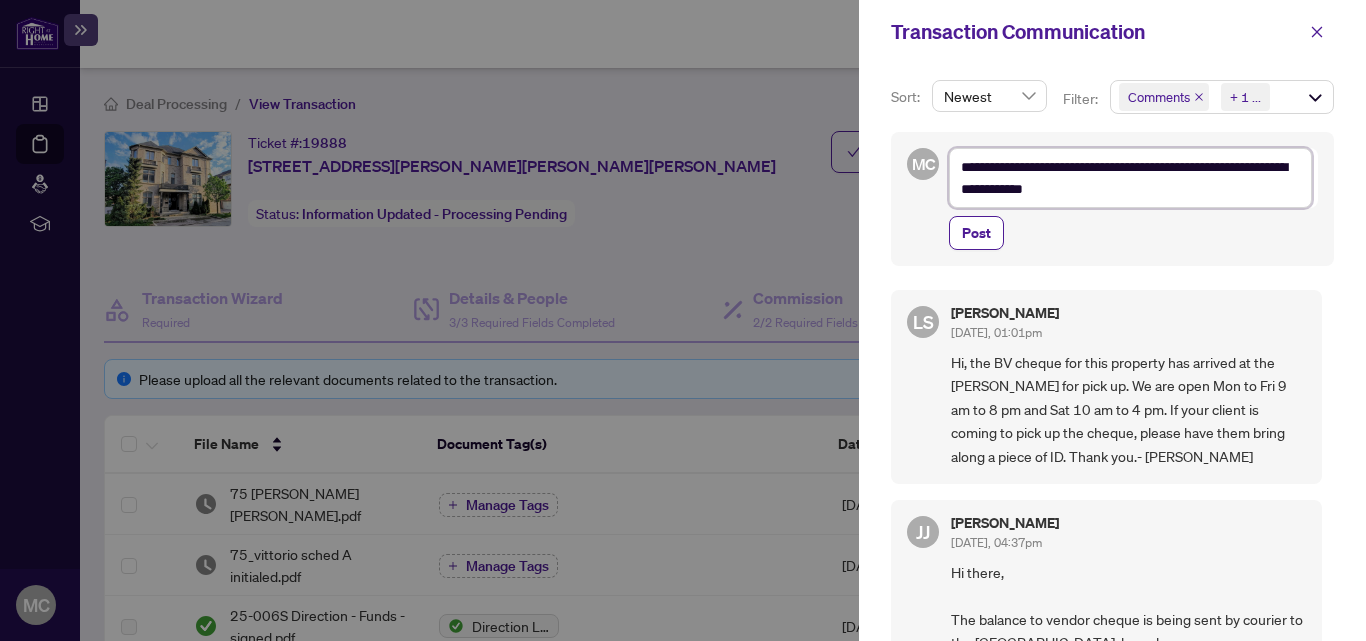 type on "**********" 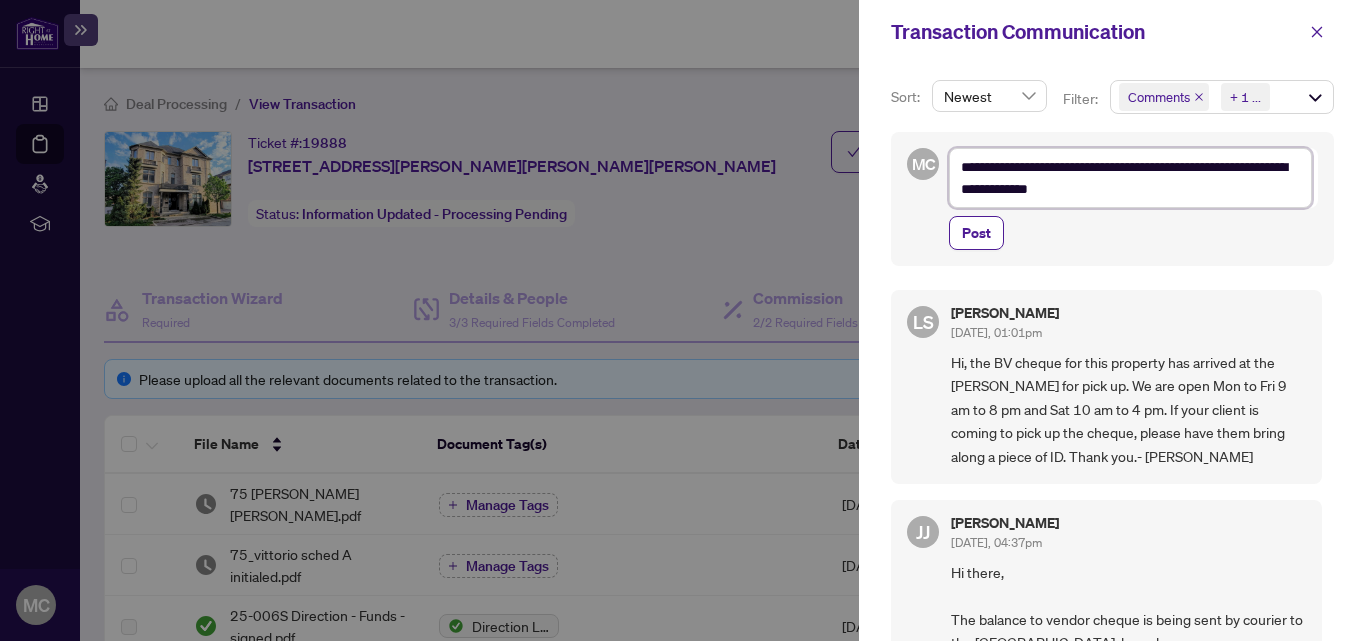 type on "**********" 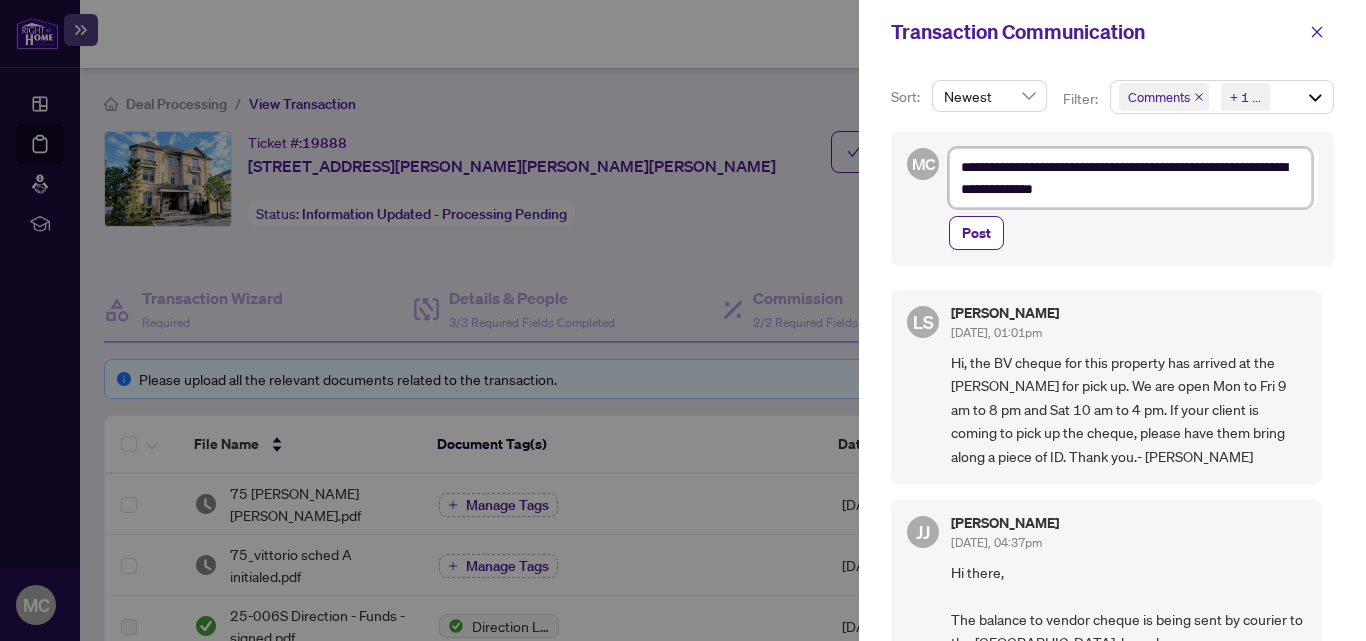 type on "**********" 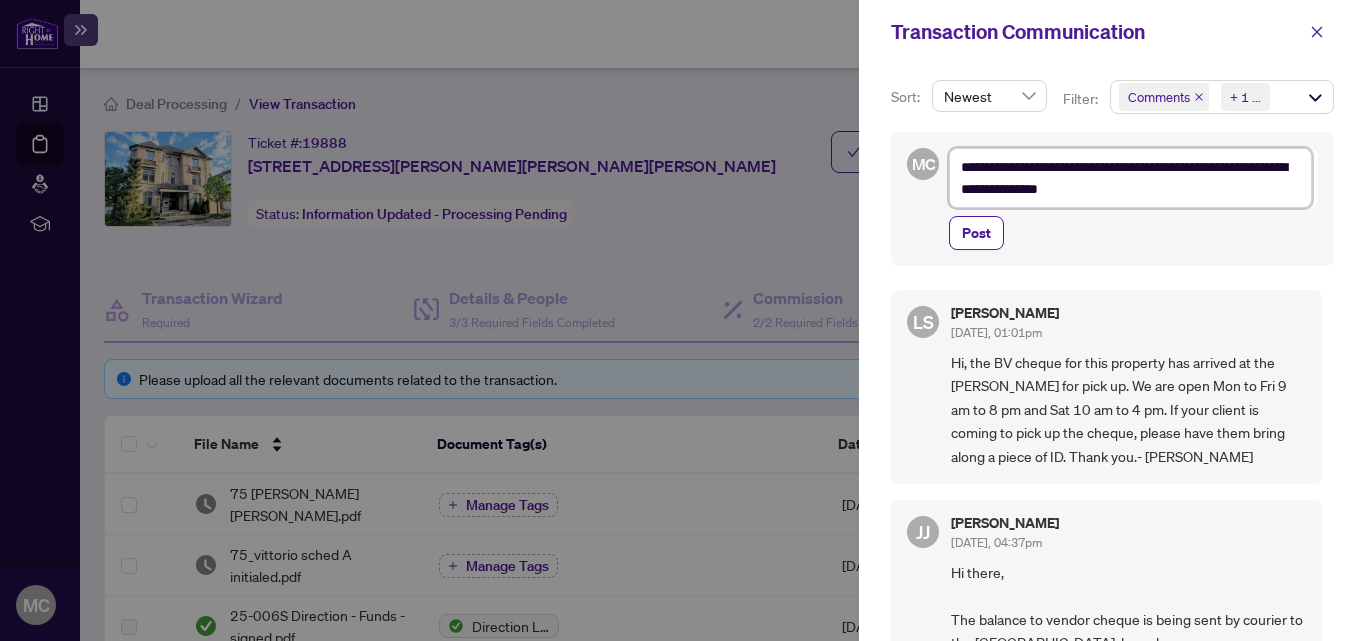 type on "**********" 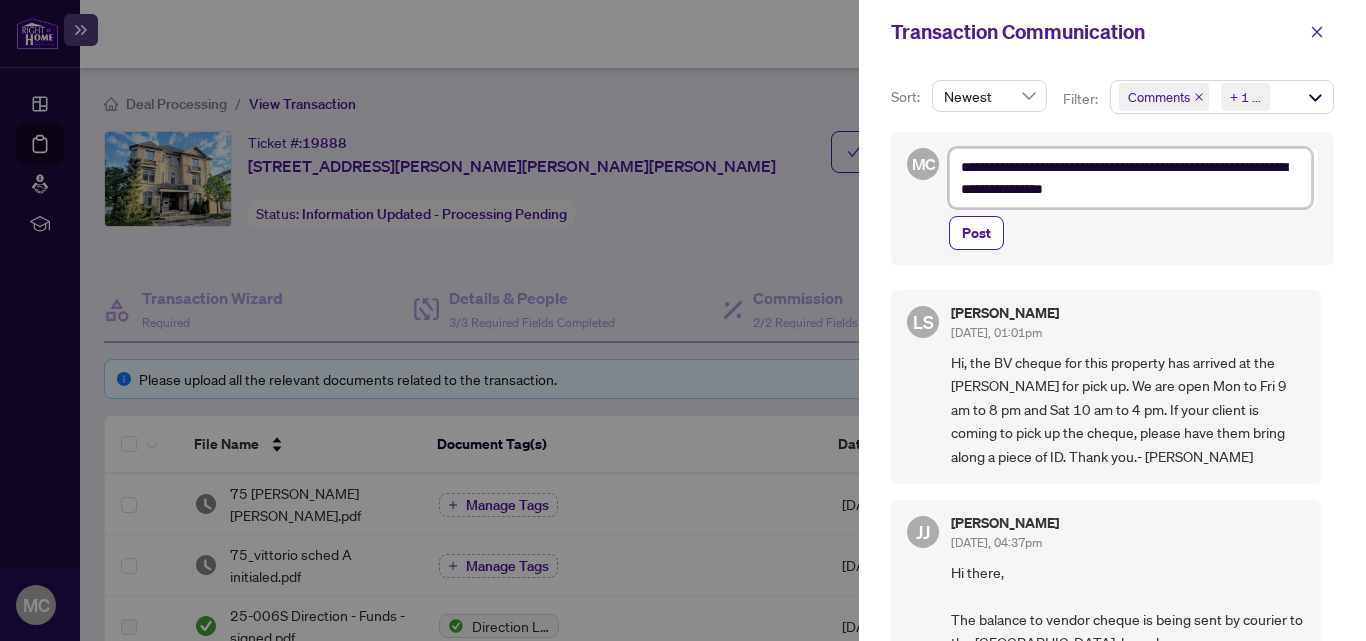 type on "**********" 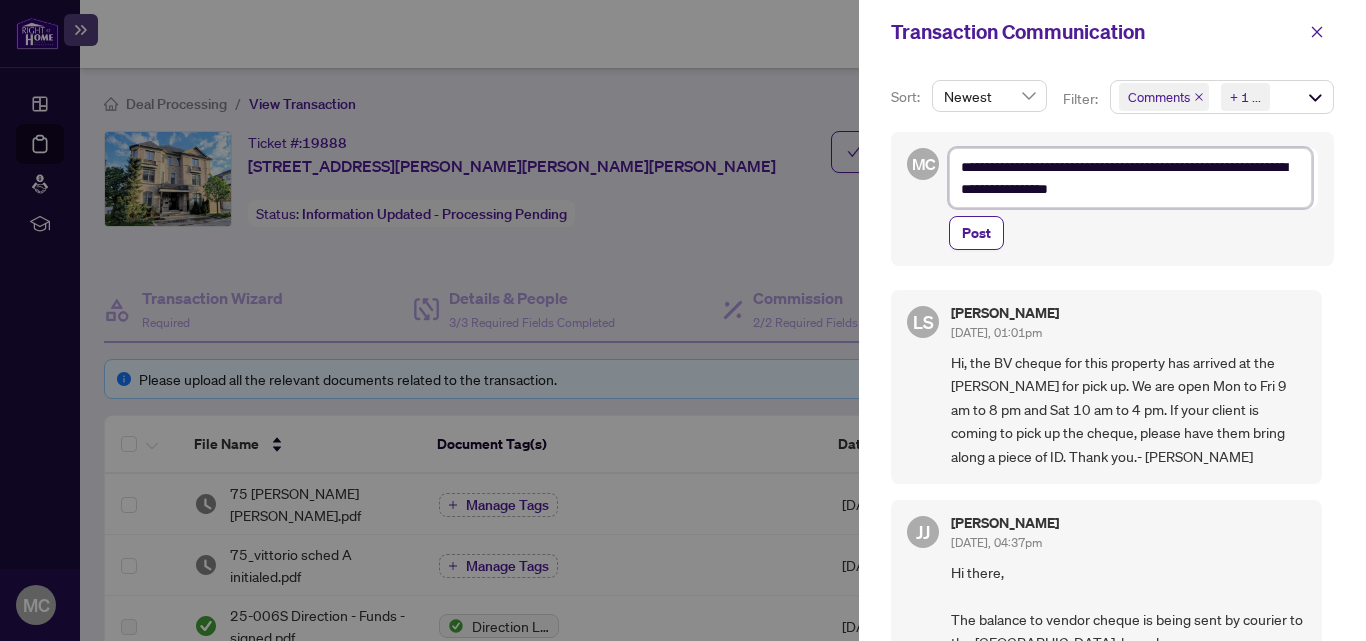 type on "**********" 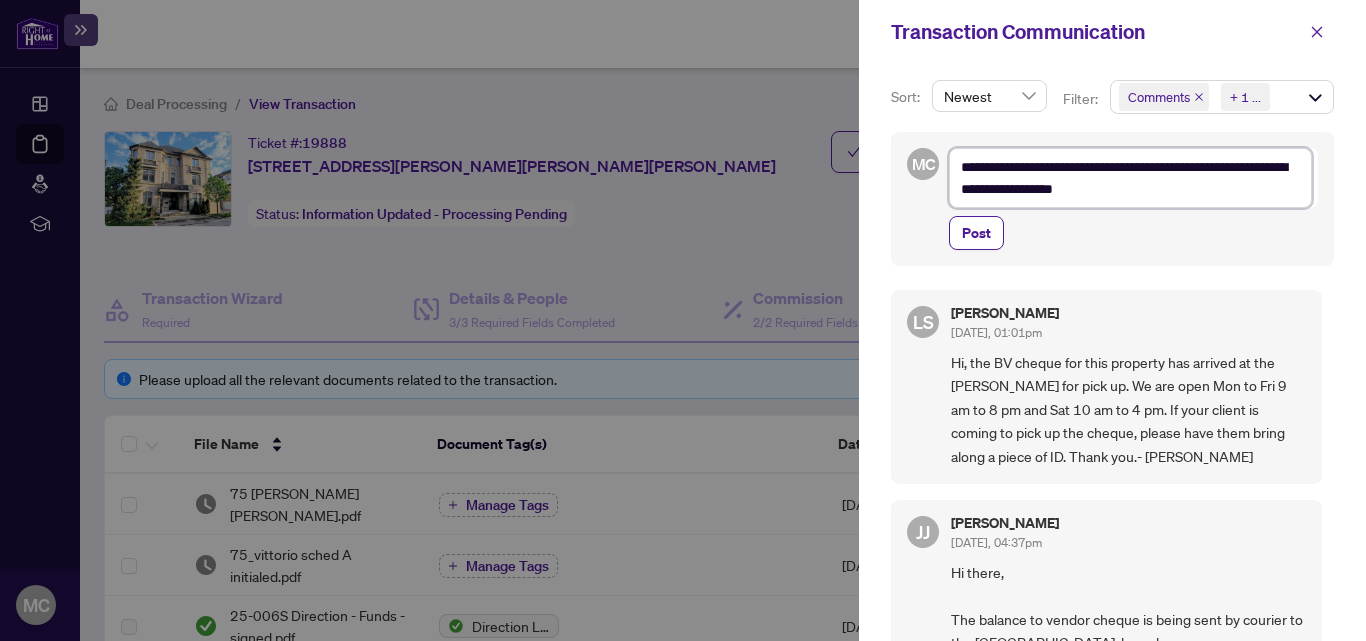 type on "**********" 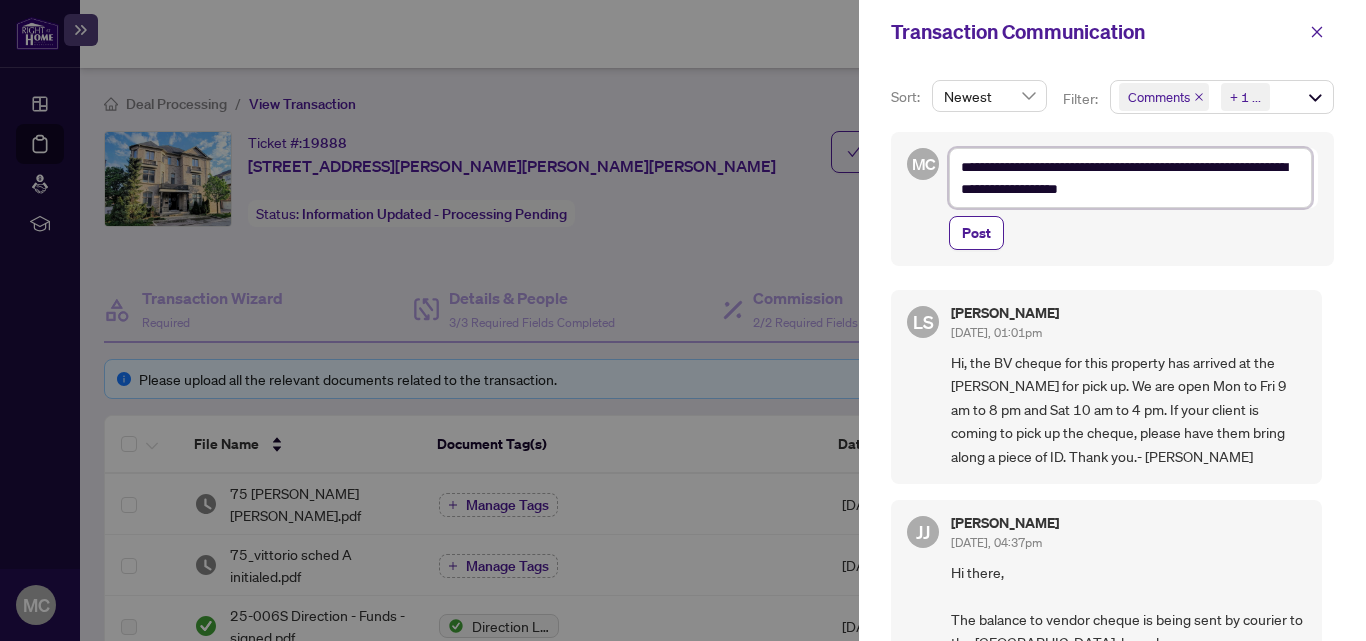 type on "**********" 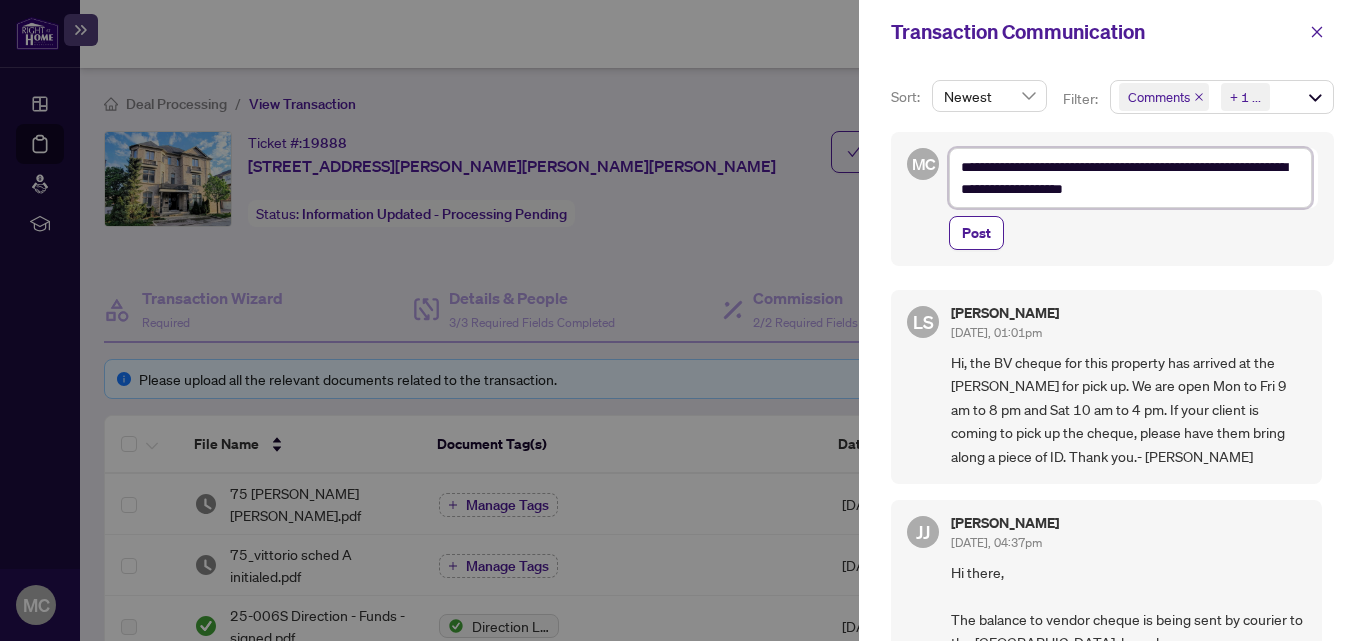 type on "**********" 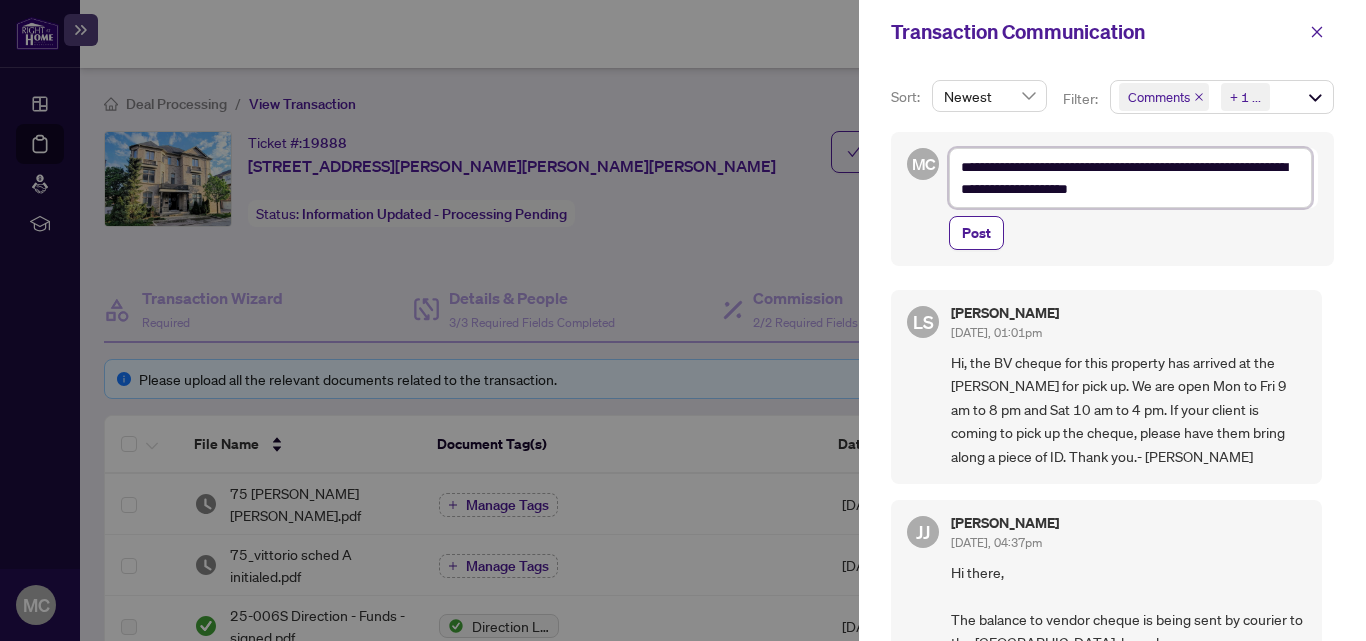 type on "**********" 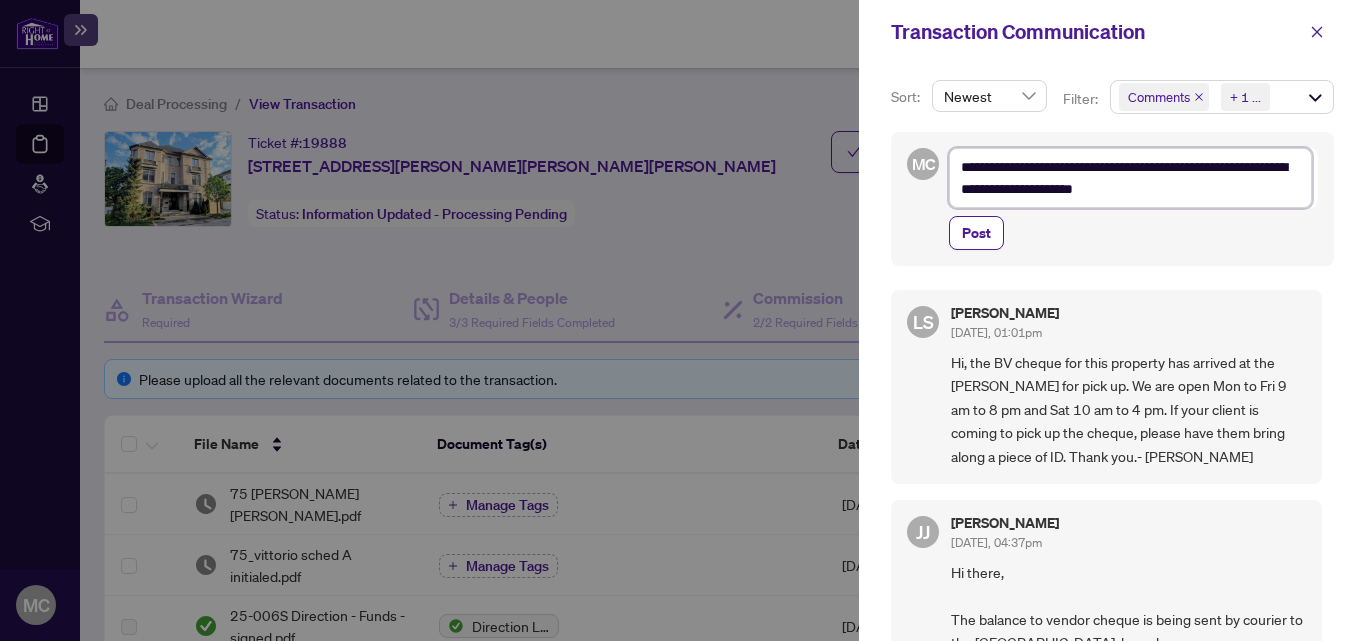 type on "**********" 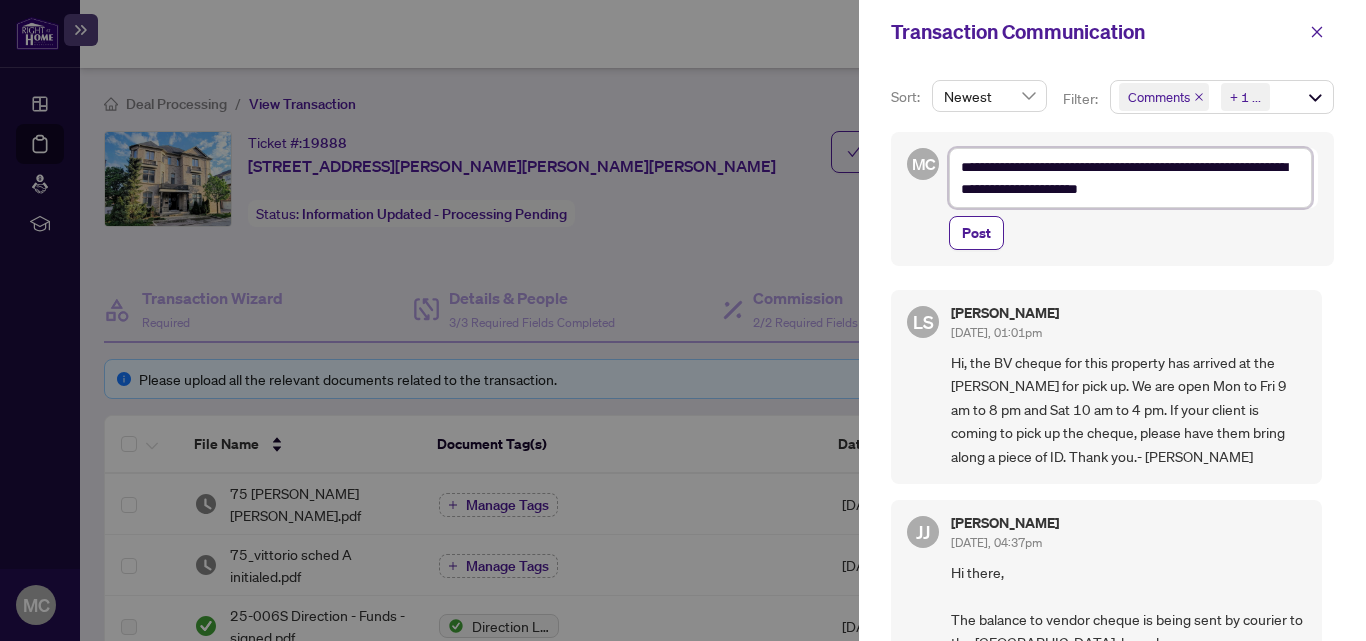 type on "**********" 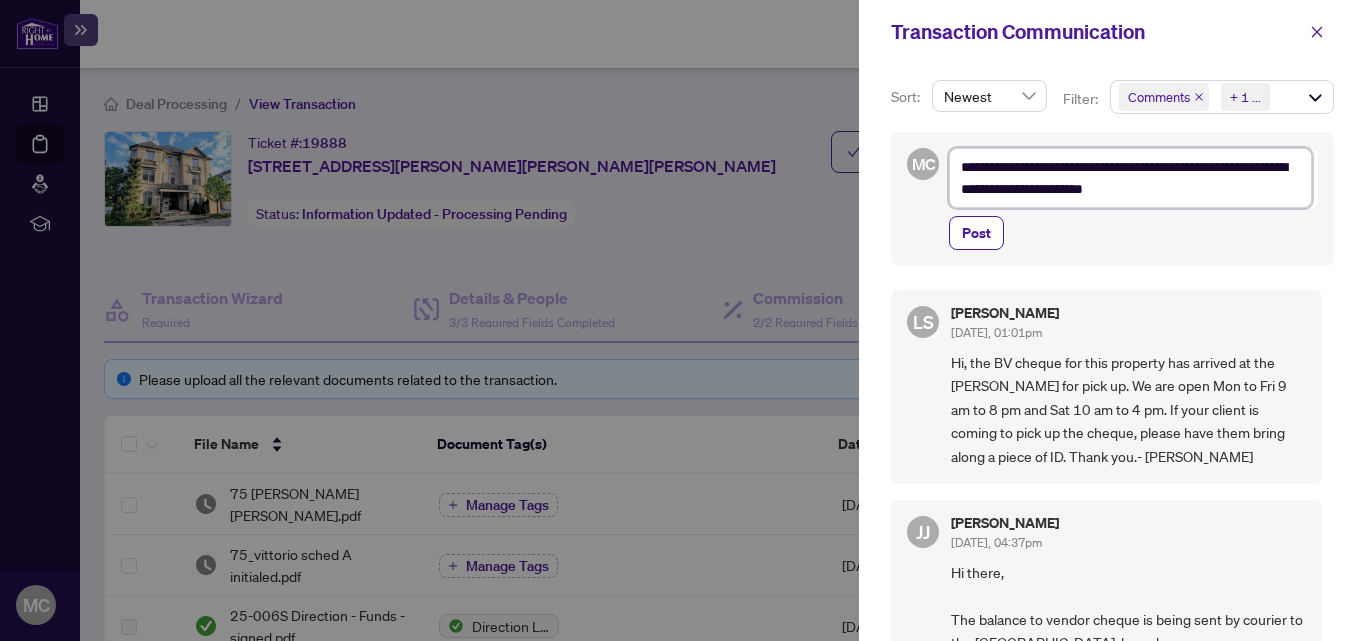 type on "**********" 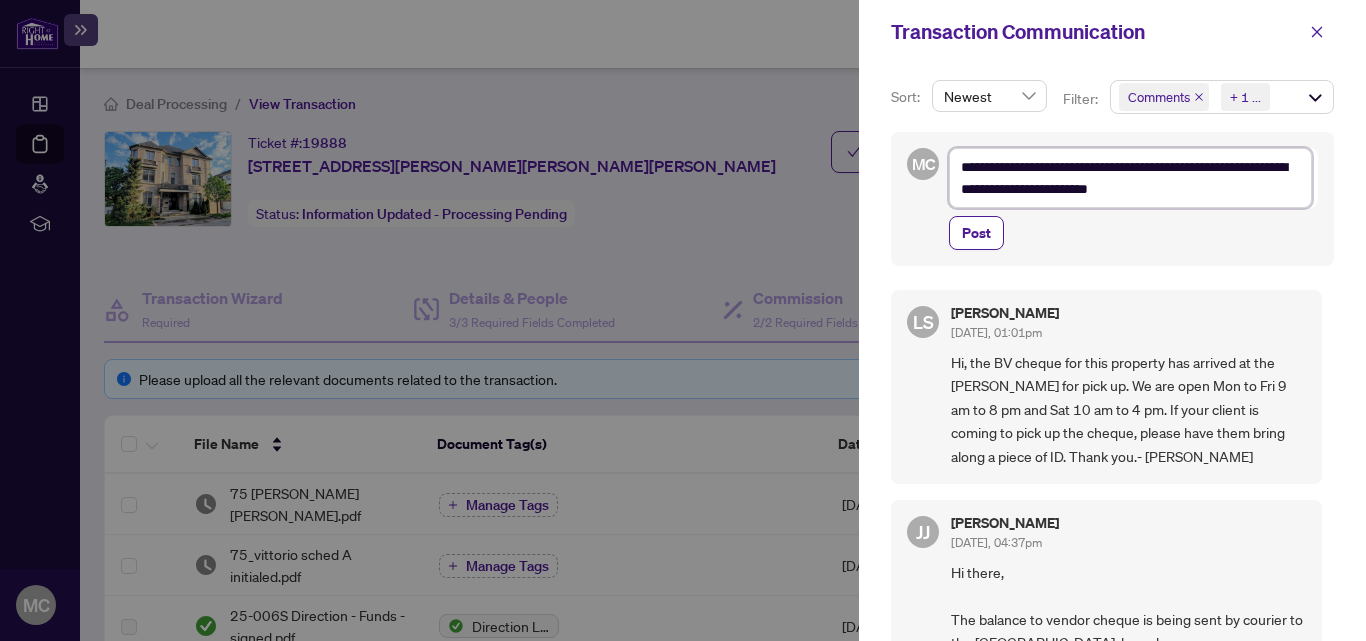 type on "**********" 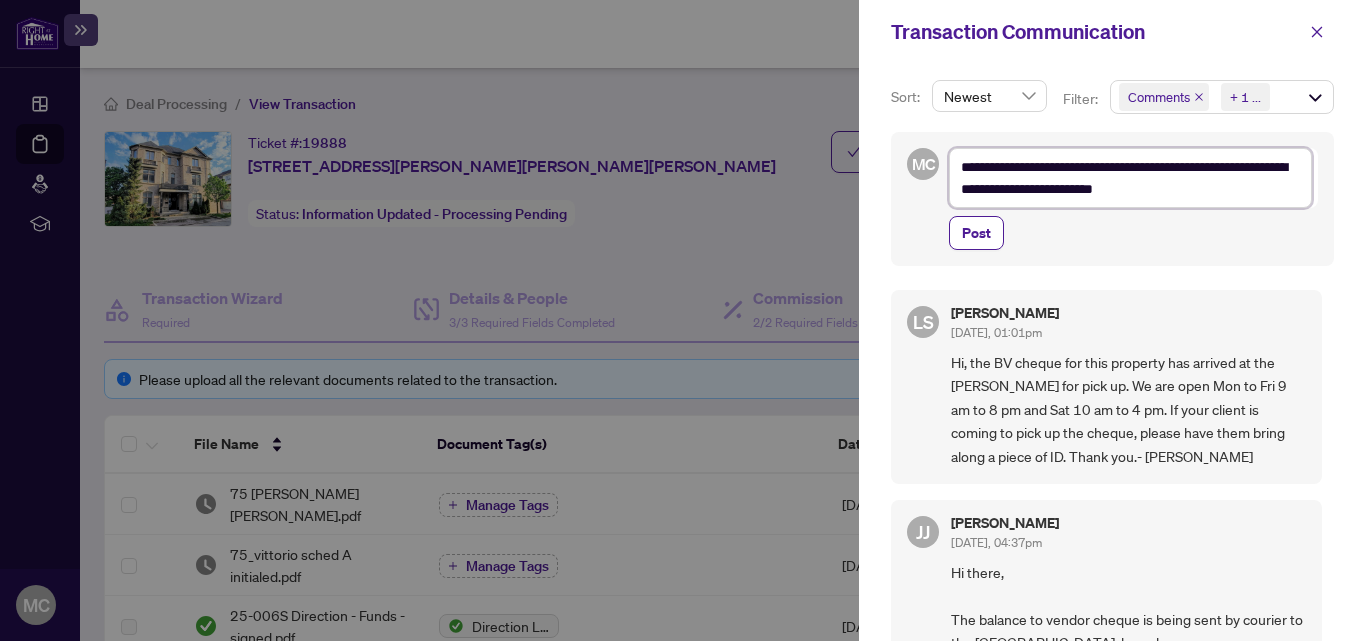 type on "**********" 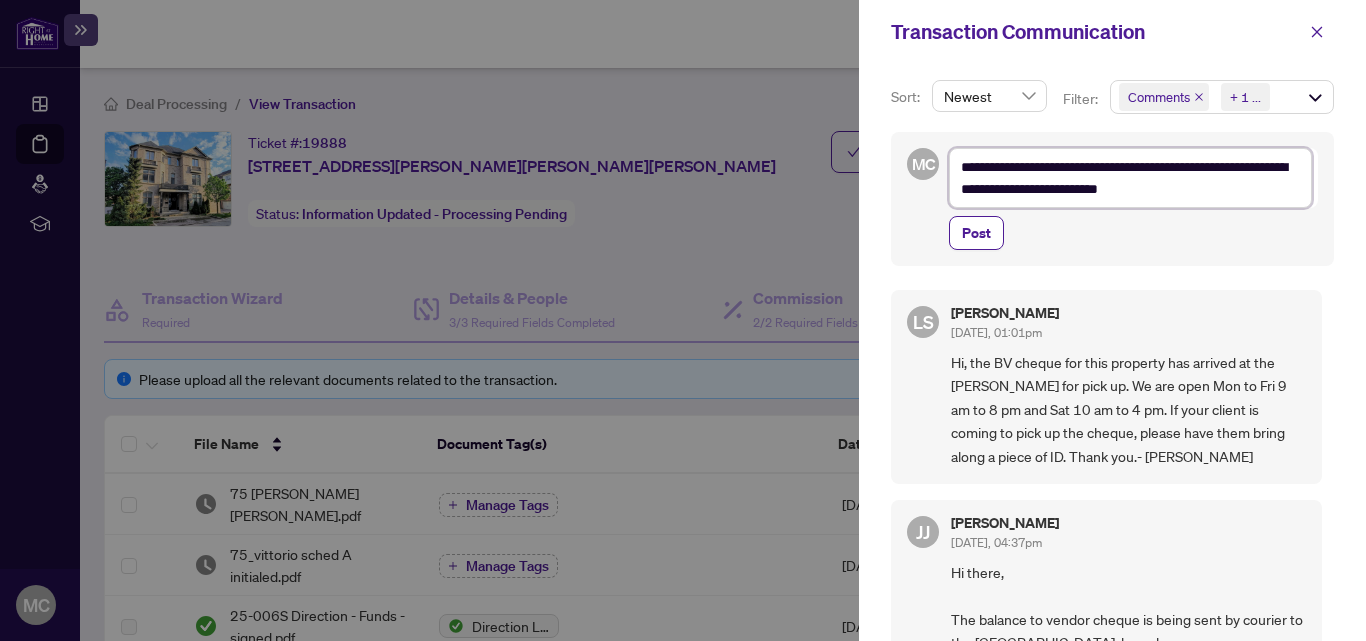 type on "**********" 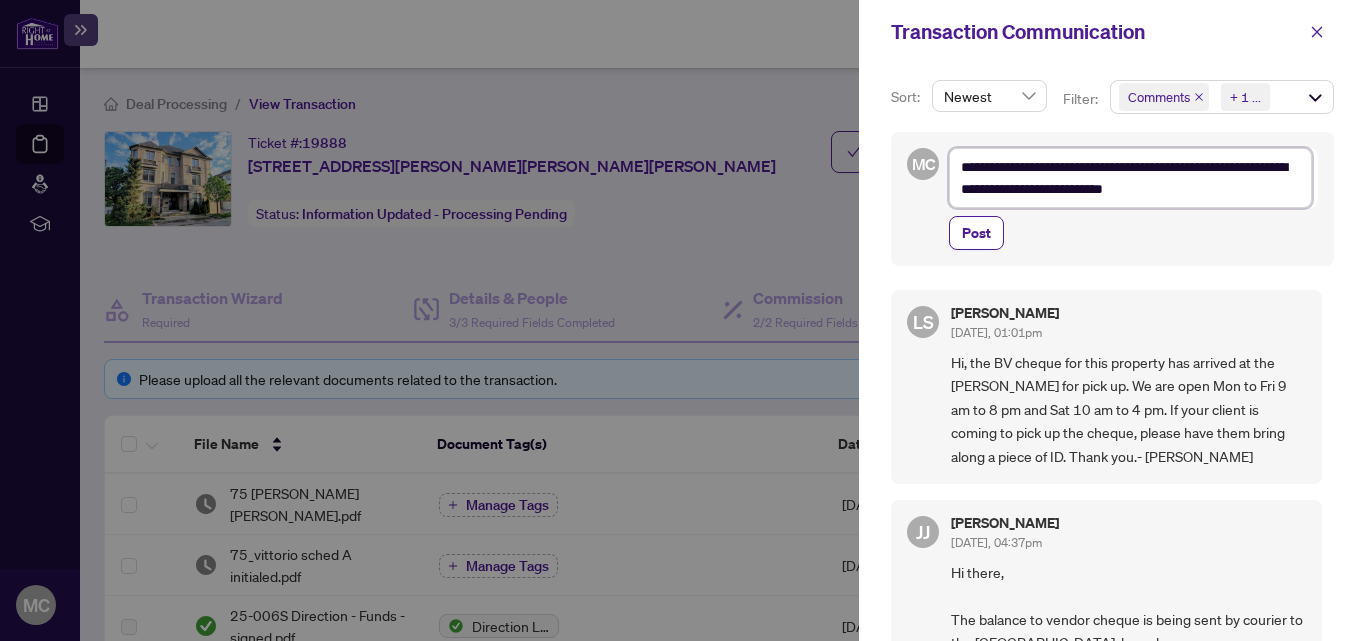 type on "**********" 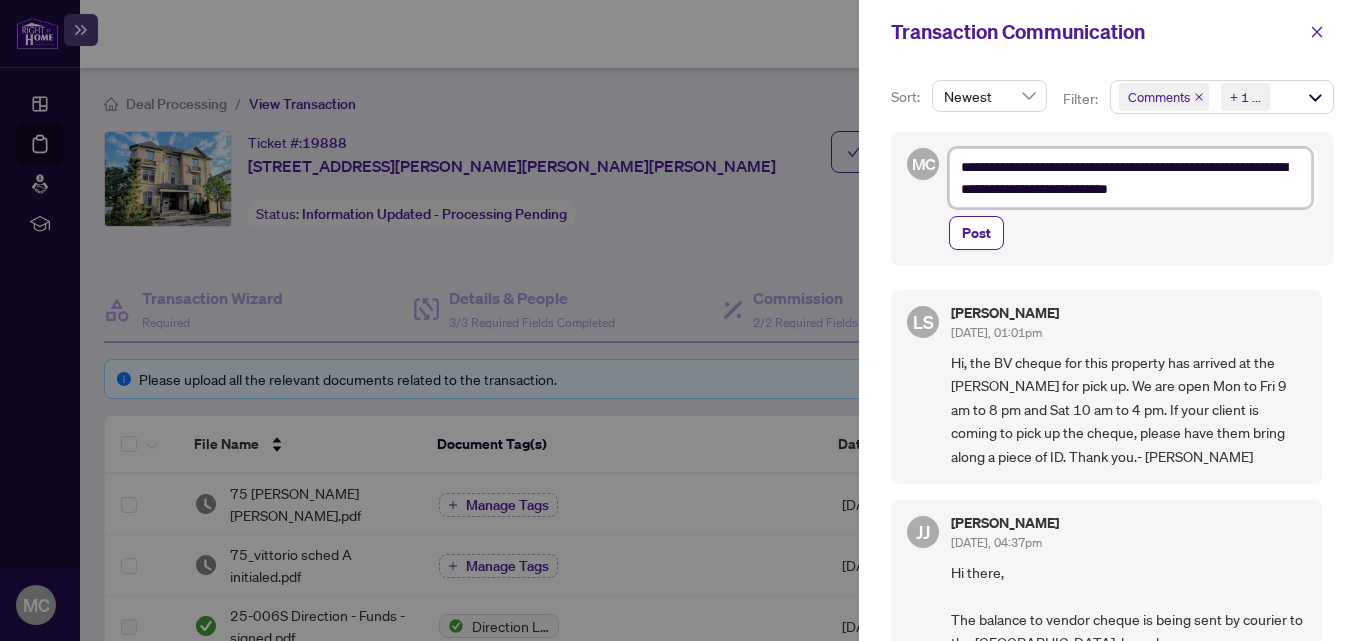 type on "**********" 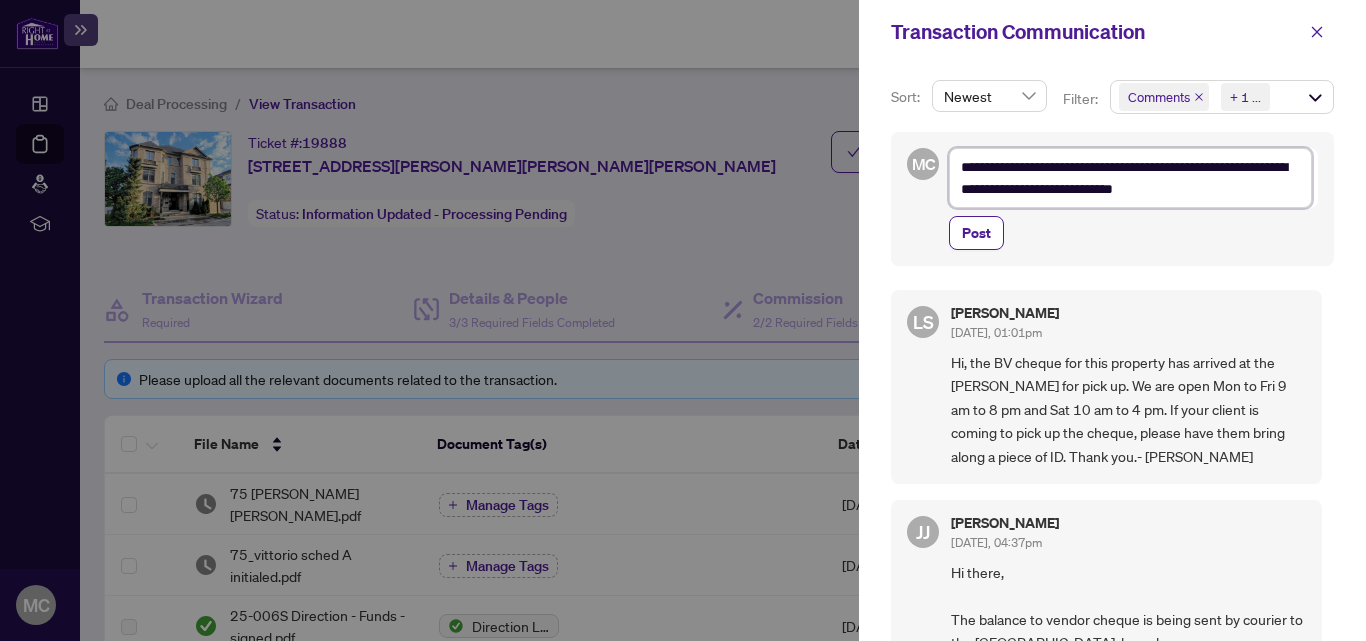 type 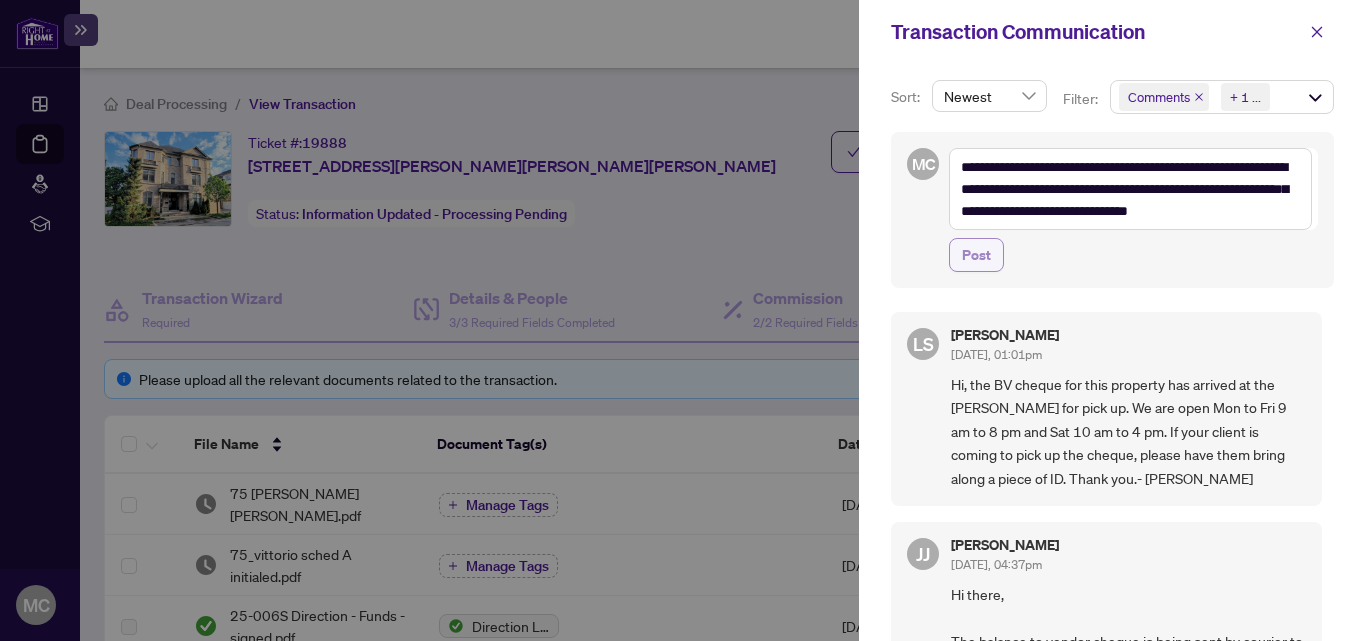 click on "Post" at bounding box center [976, 255] 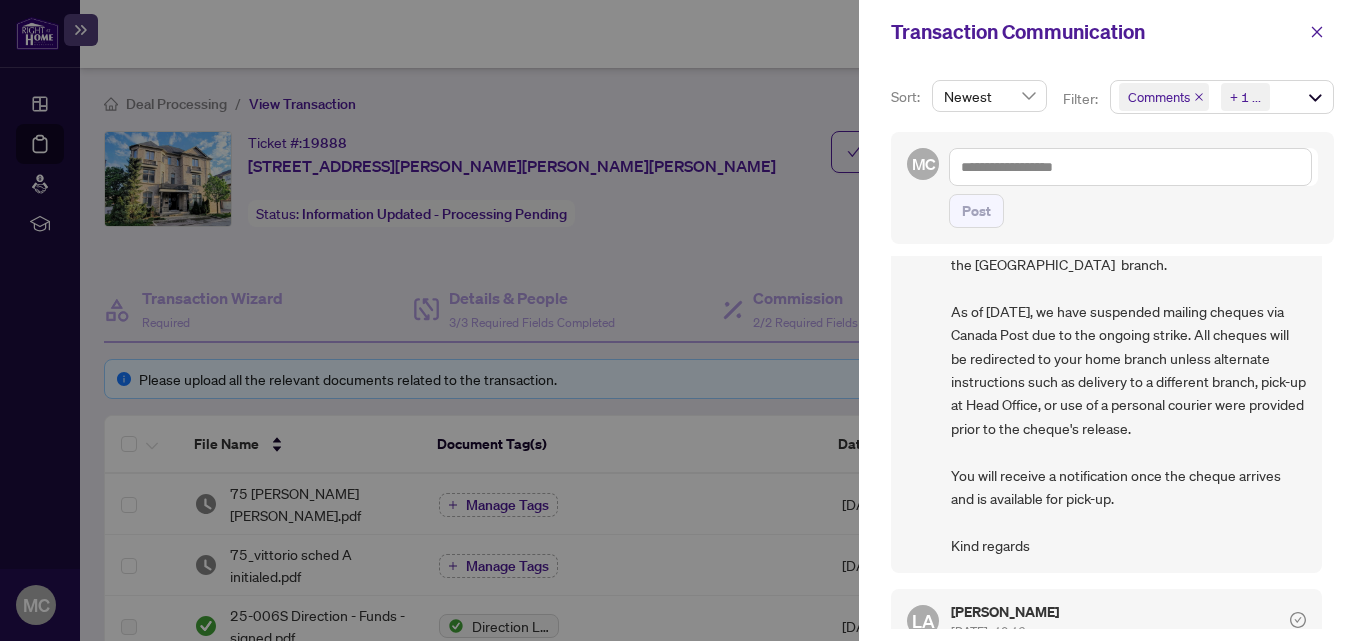 scroll, scrollTop: 800, scrollLeft: 0, axis: vertical 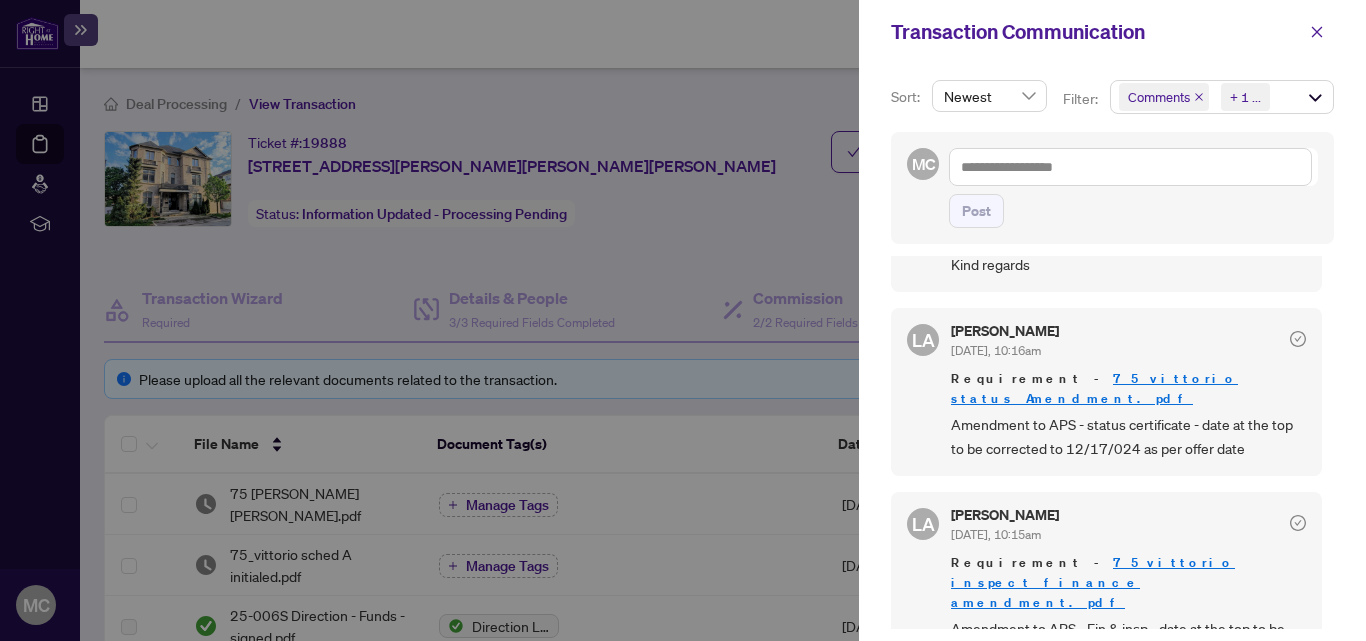 click at bounding box center [683, 320] 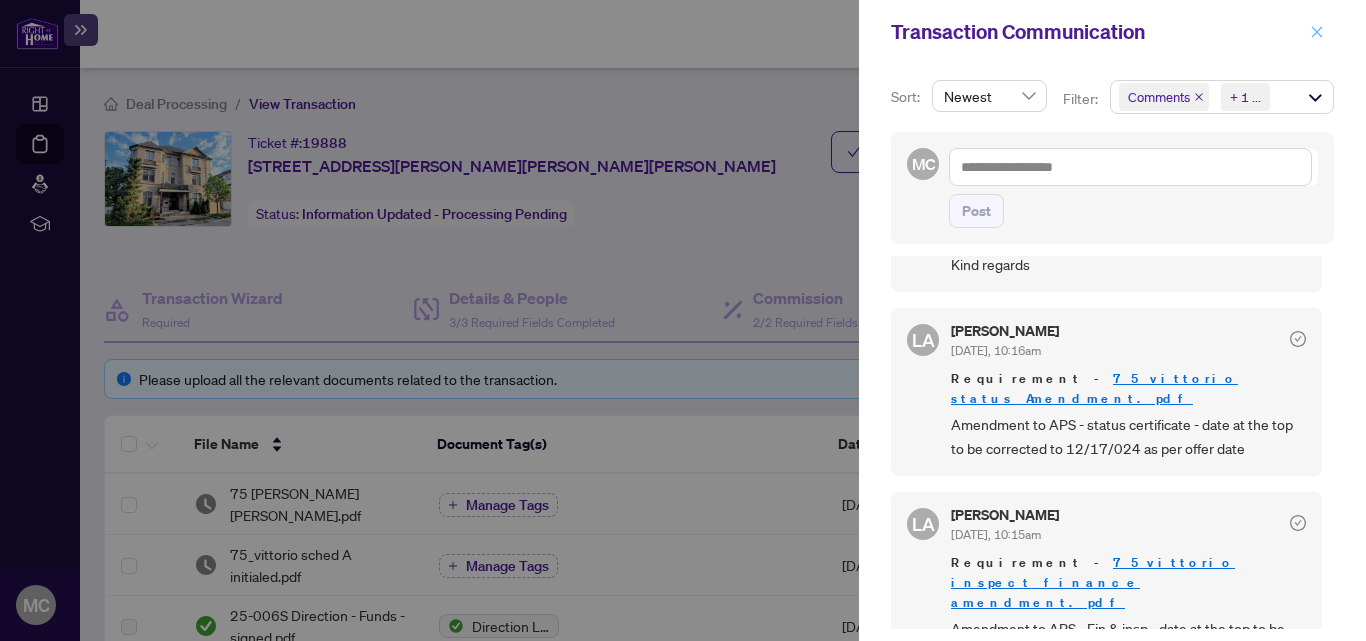 click 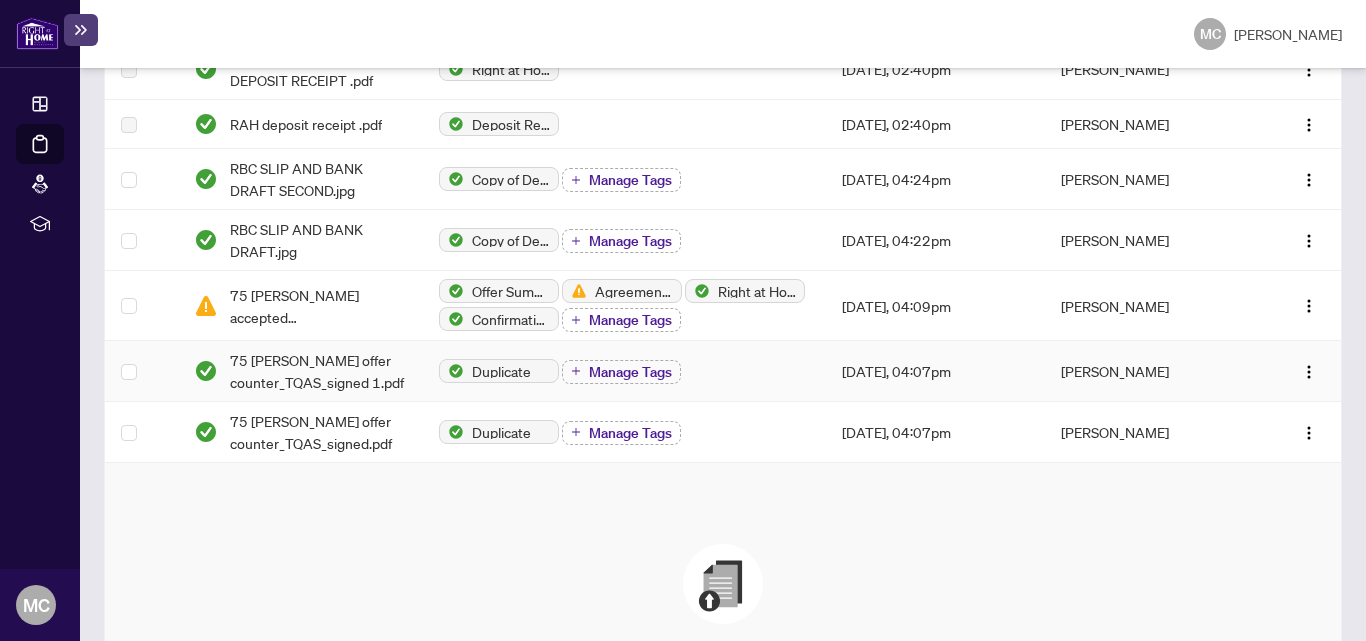 scroll, scrollTop: 1500, scrollLeft: 0, axis: vertical 